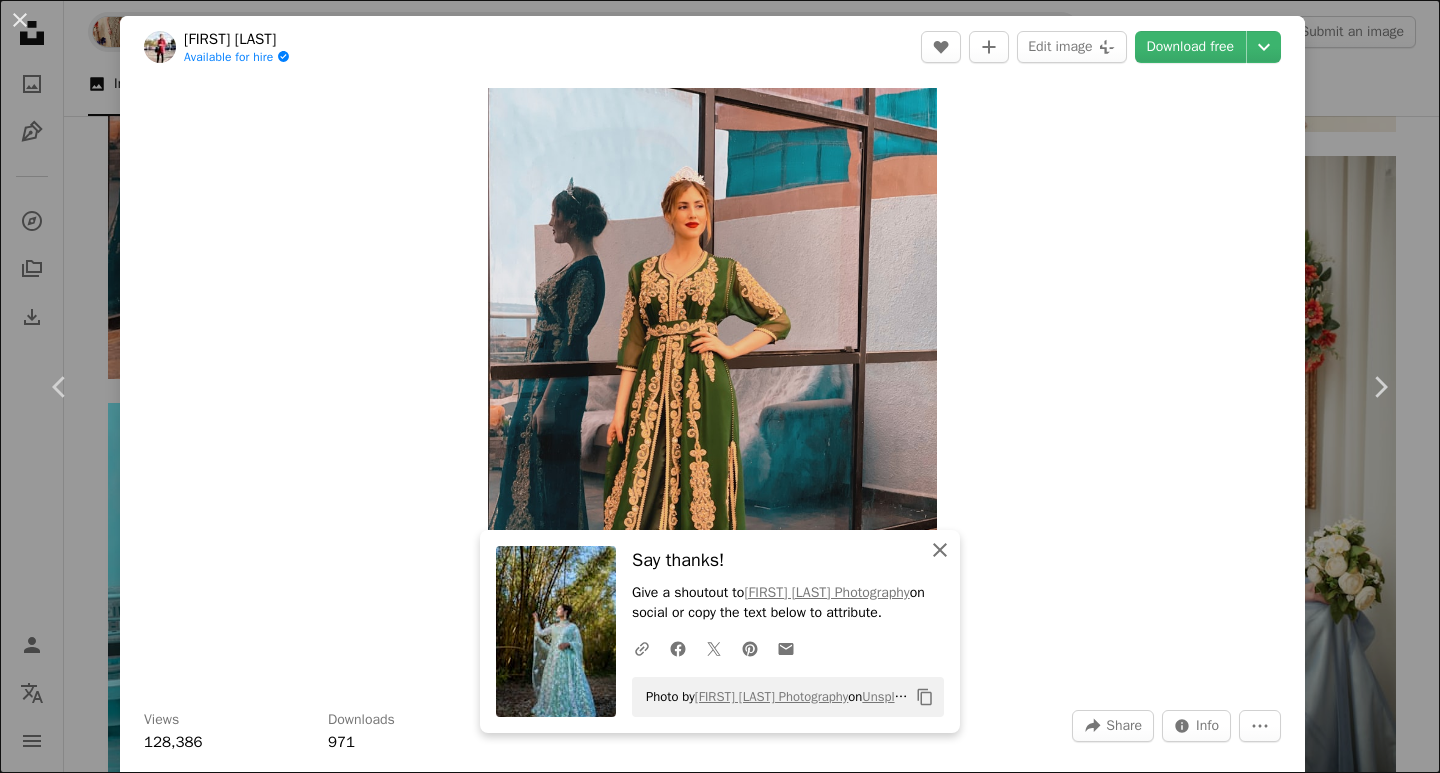 scroll, scrollTop: 8079, scrollLeft: 0, axis: vertical 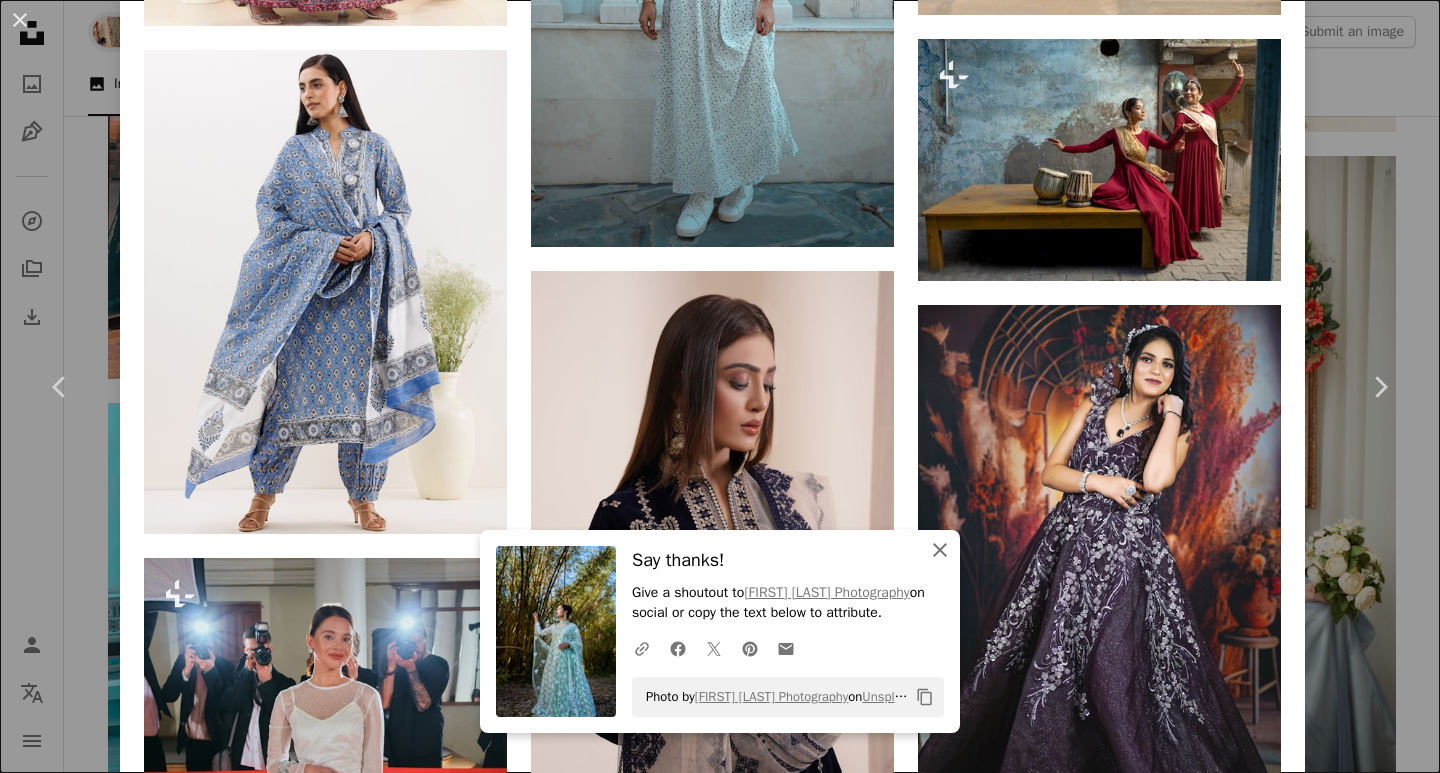 click on "An X shape" 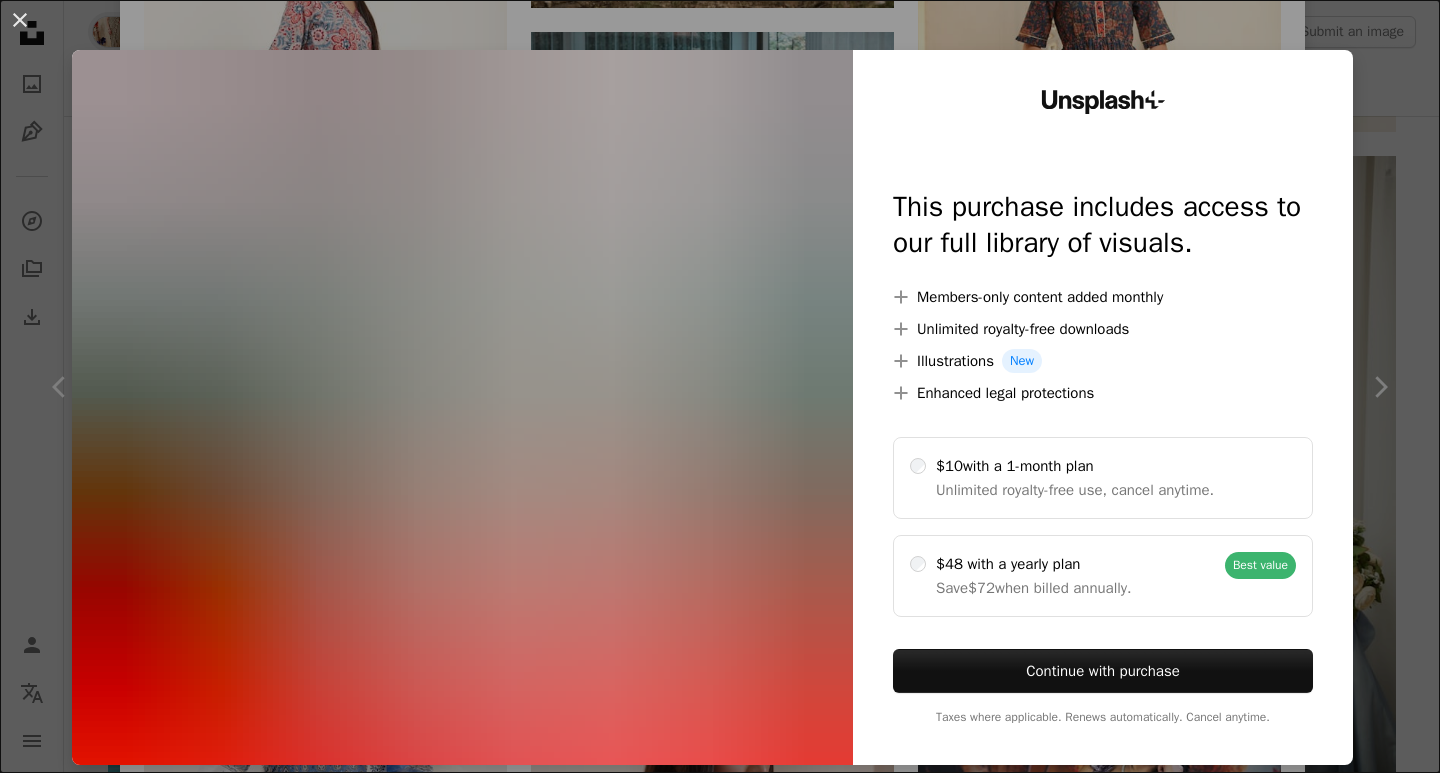 scroll, scrollTop: 51315, scrollLeft: 0, axis: vertical 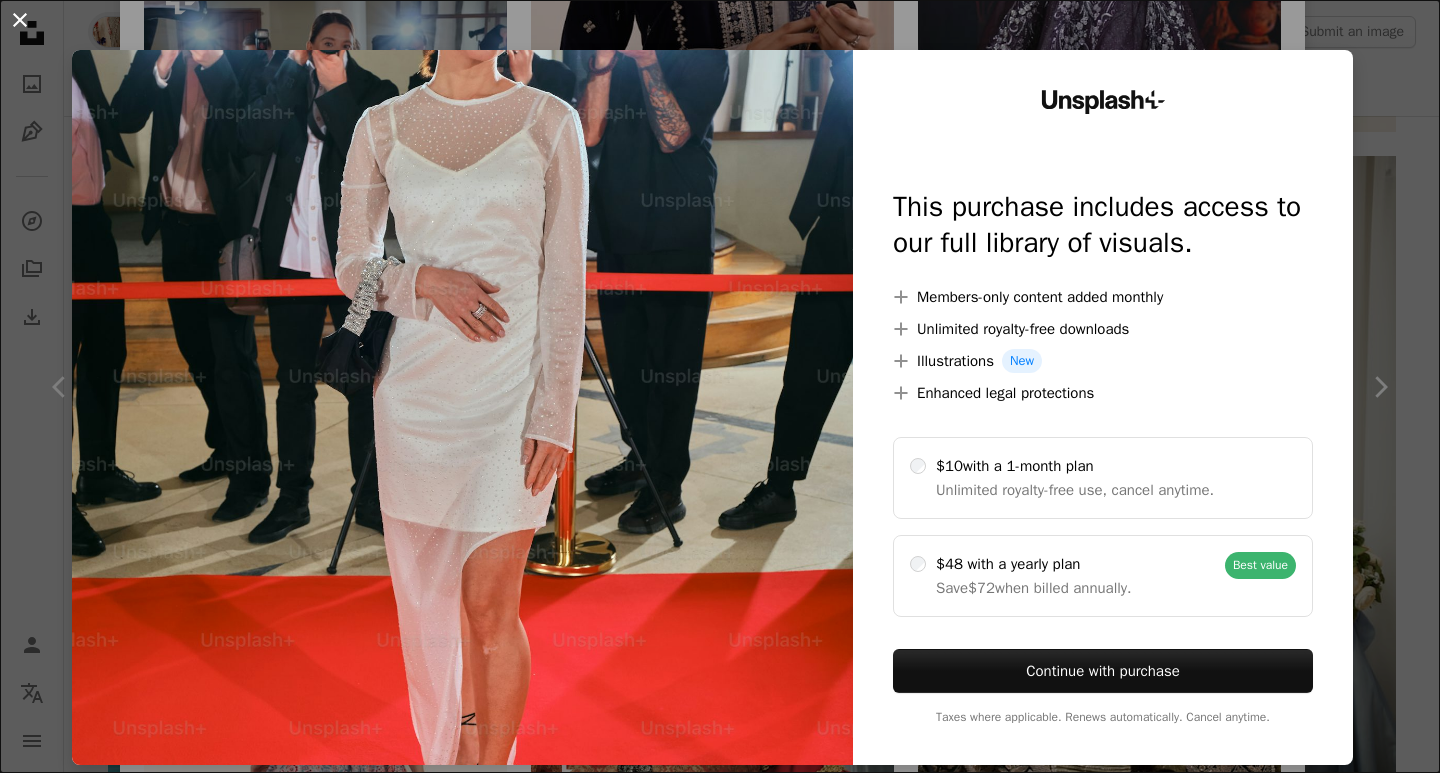 click on "An X shape" at bounding box center [20, 20] 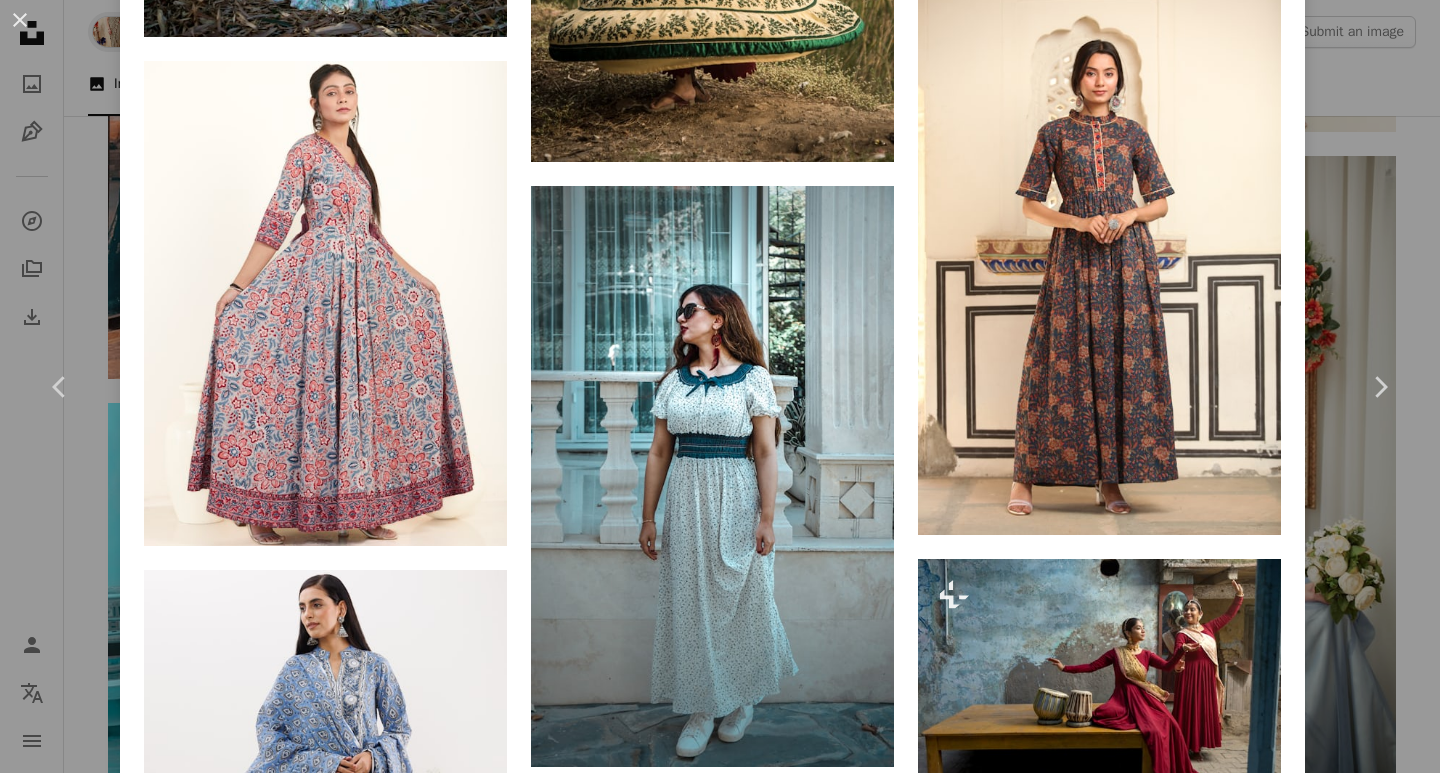 scroll, scrollTop: 50210, scrollLeft: 0, axis: vertical 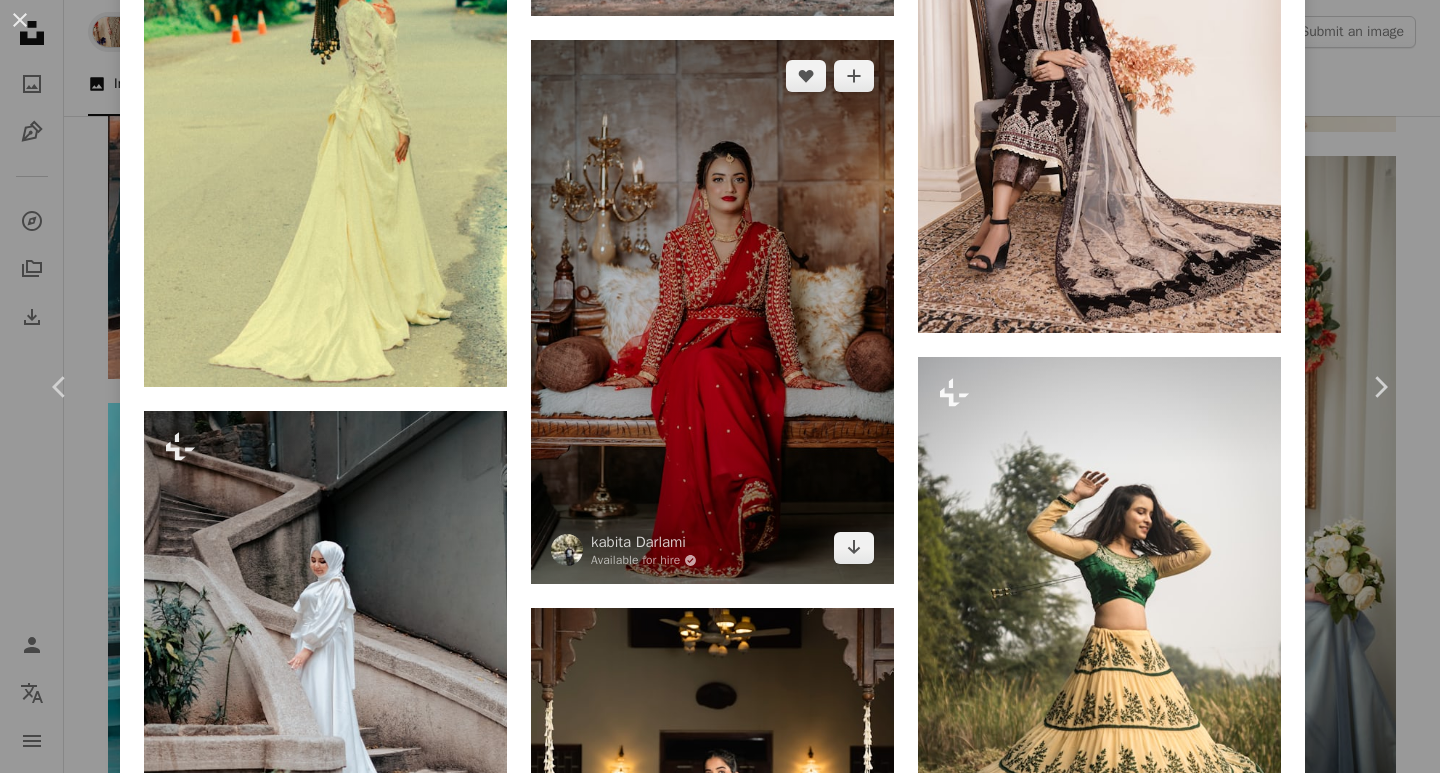 click at bounding box center (712, 312) 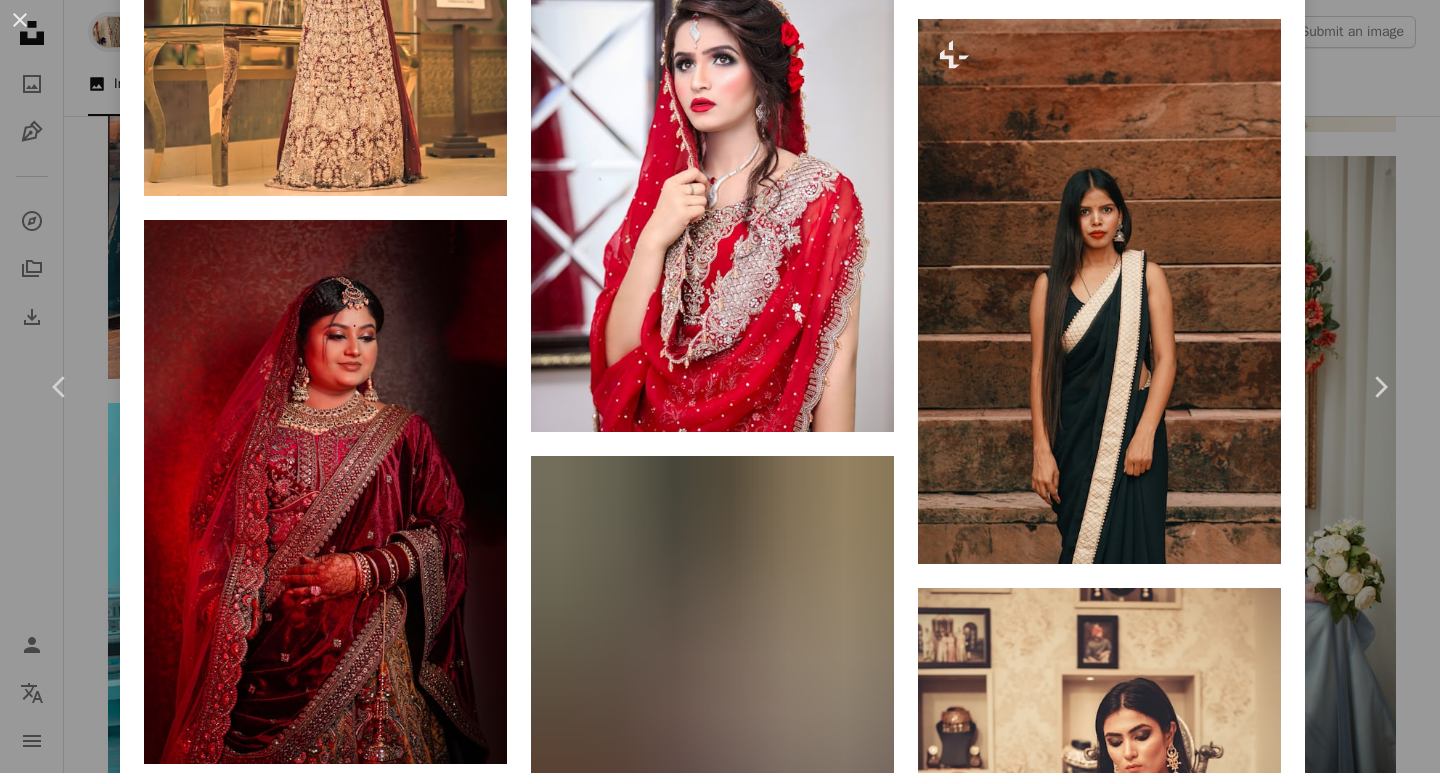 scroll, scrollTop: 16133, scrollLeft: 0, axis: vertical 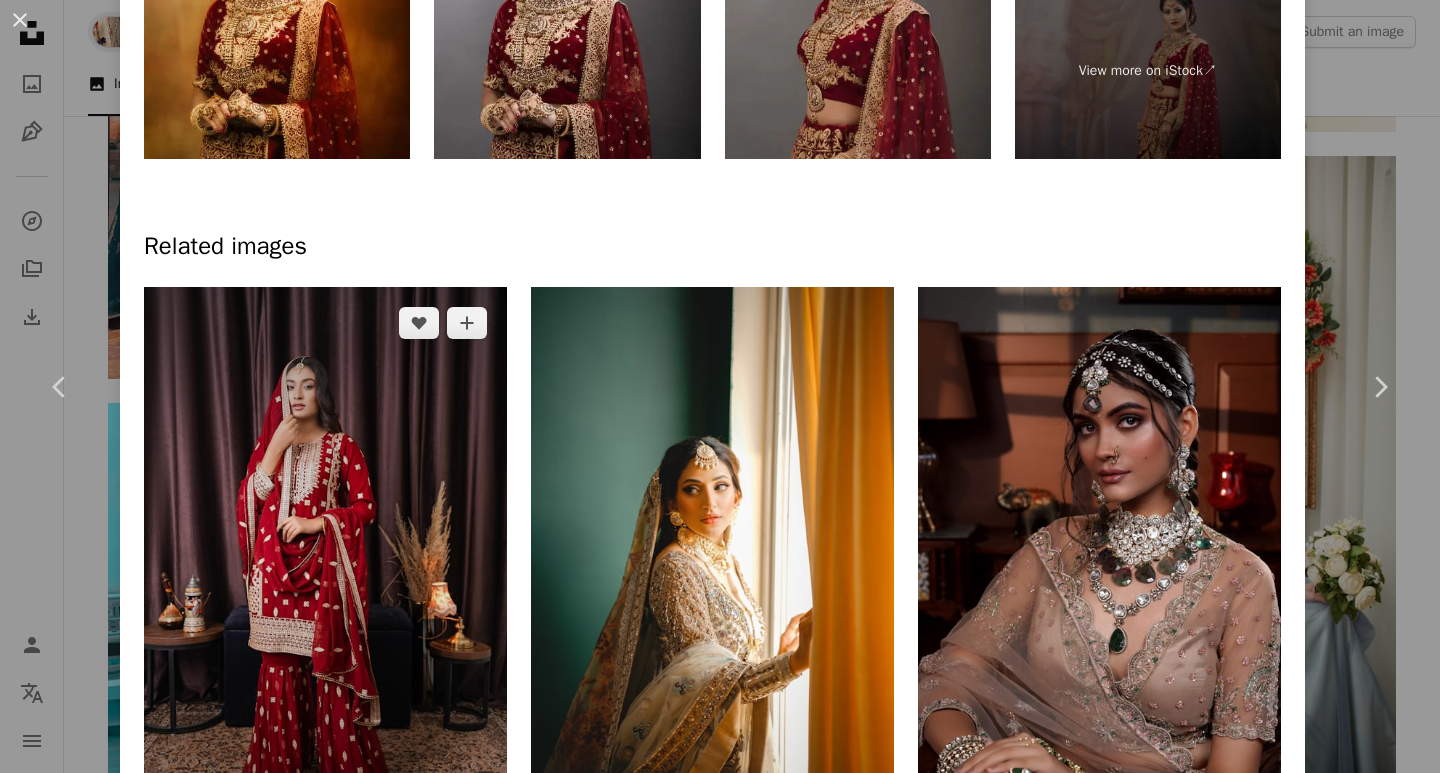 click at bounding box center (325, 559) 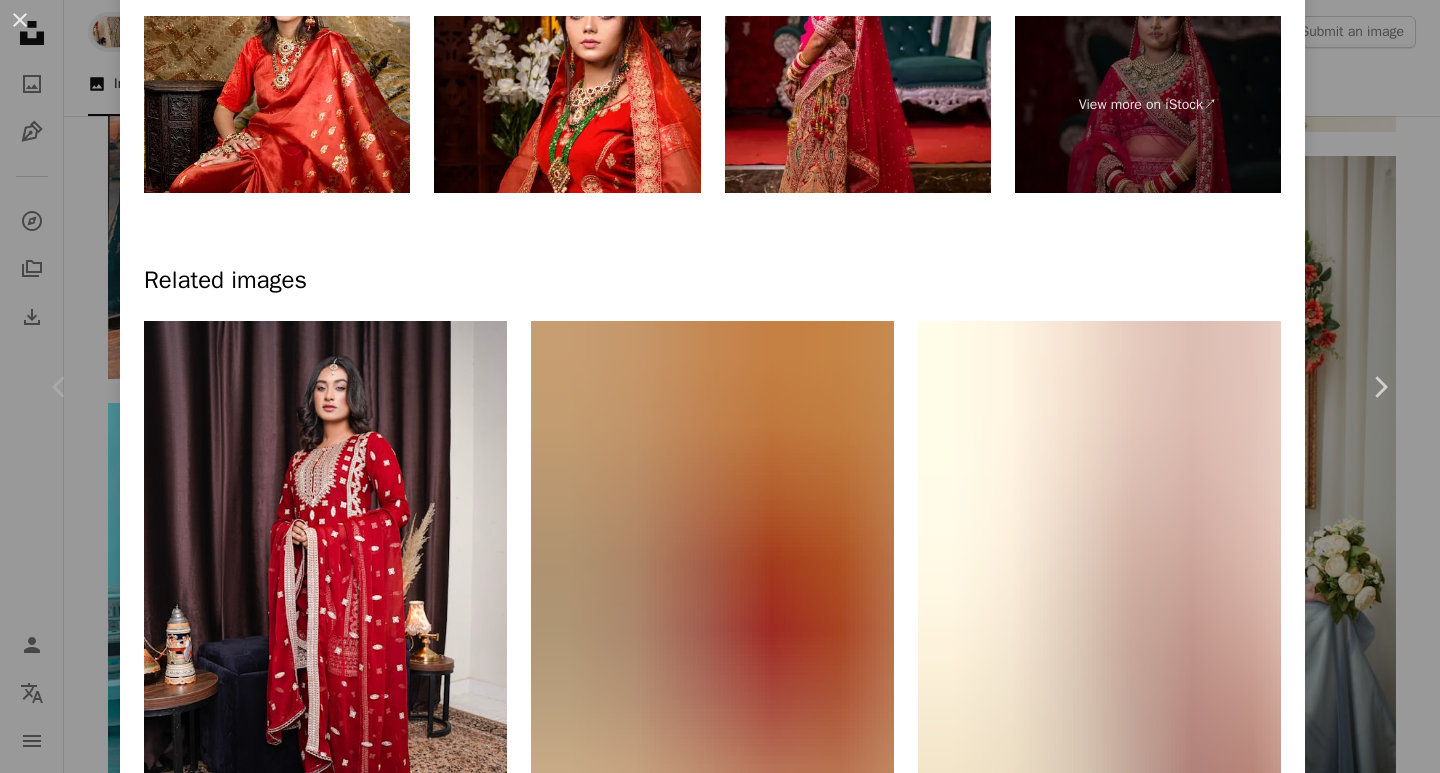 scroll, scrollTop: 1467, scrollLeft: 0, axis: vertical 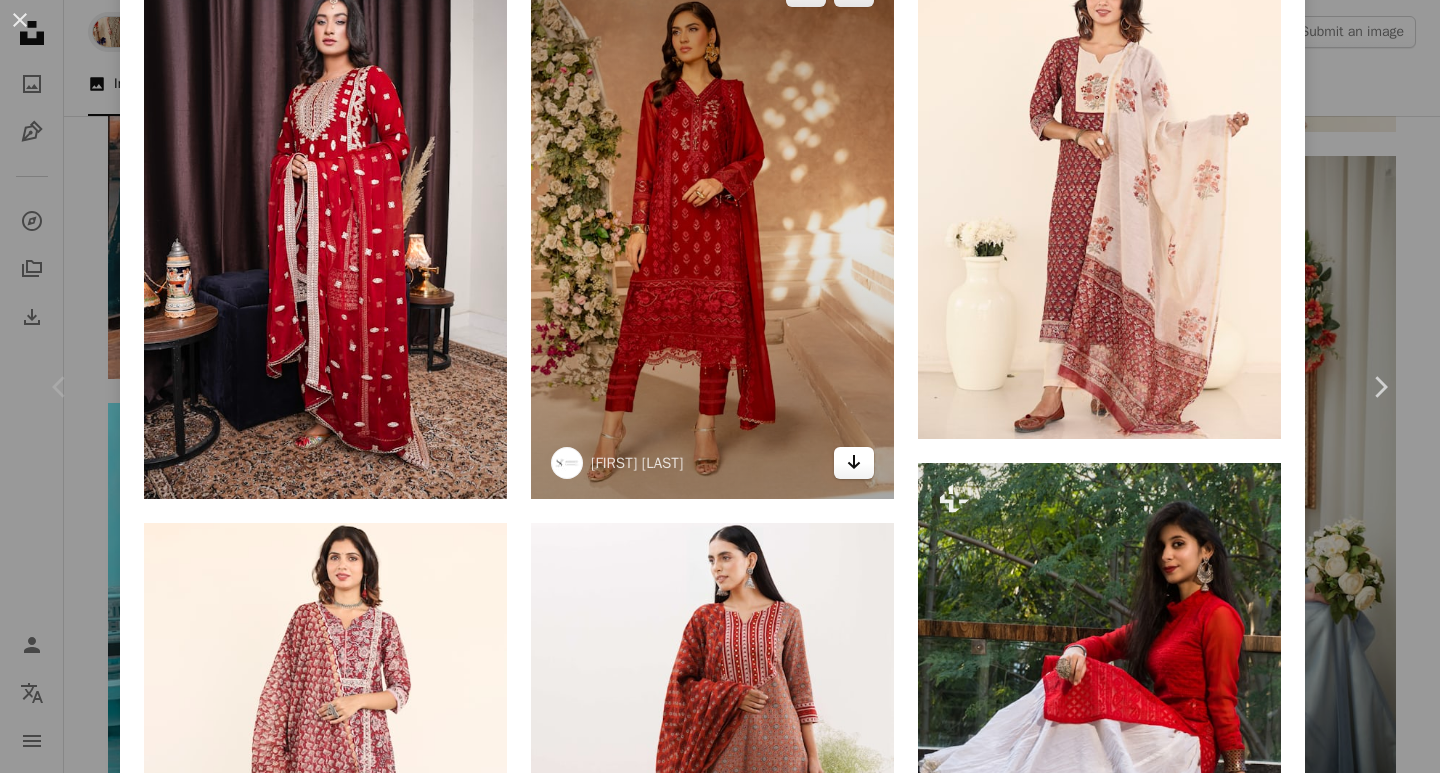 click 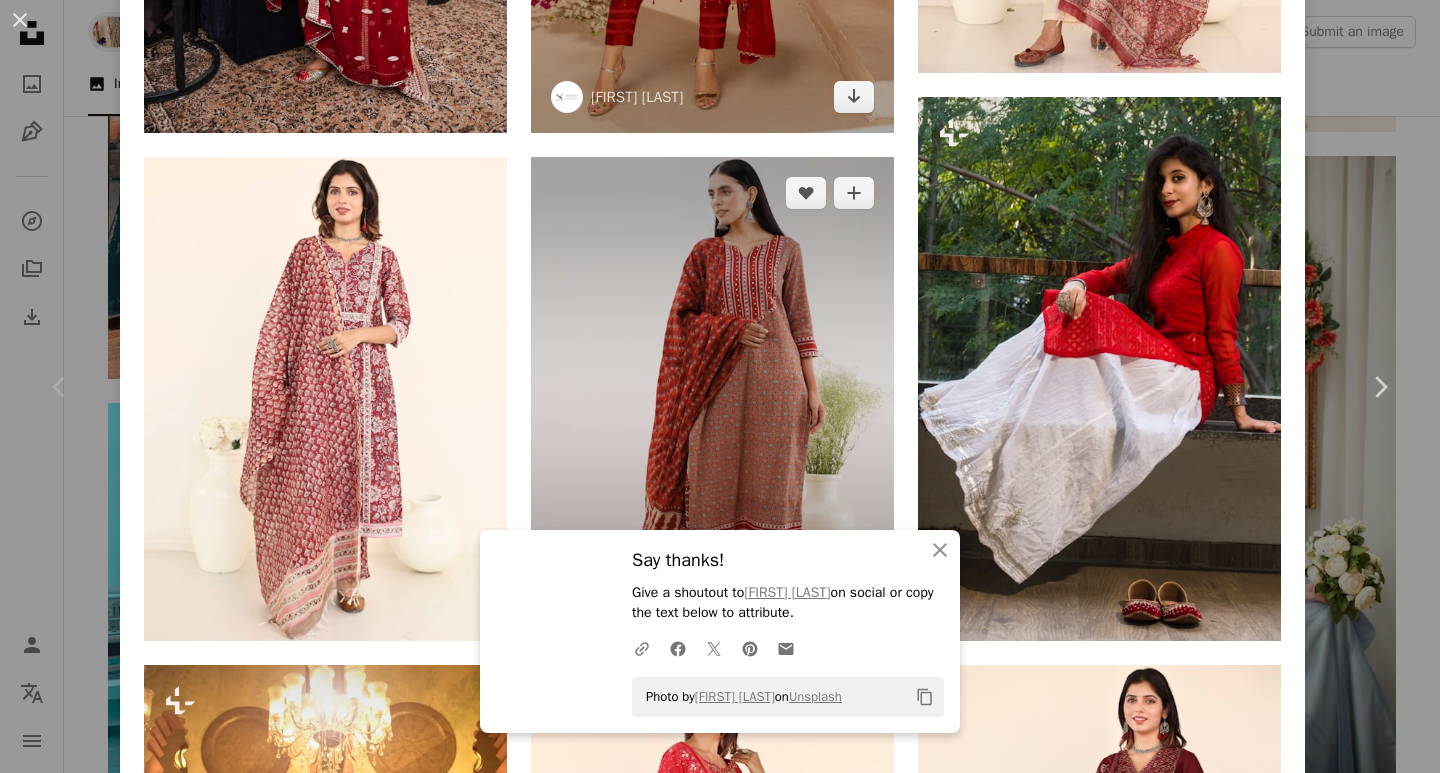 scroll, scrollTop: 2200, scrollLeft: 0, axis: vertical 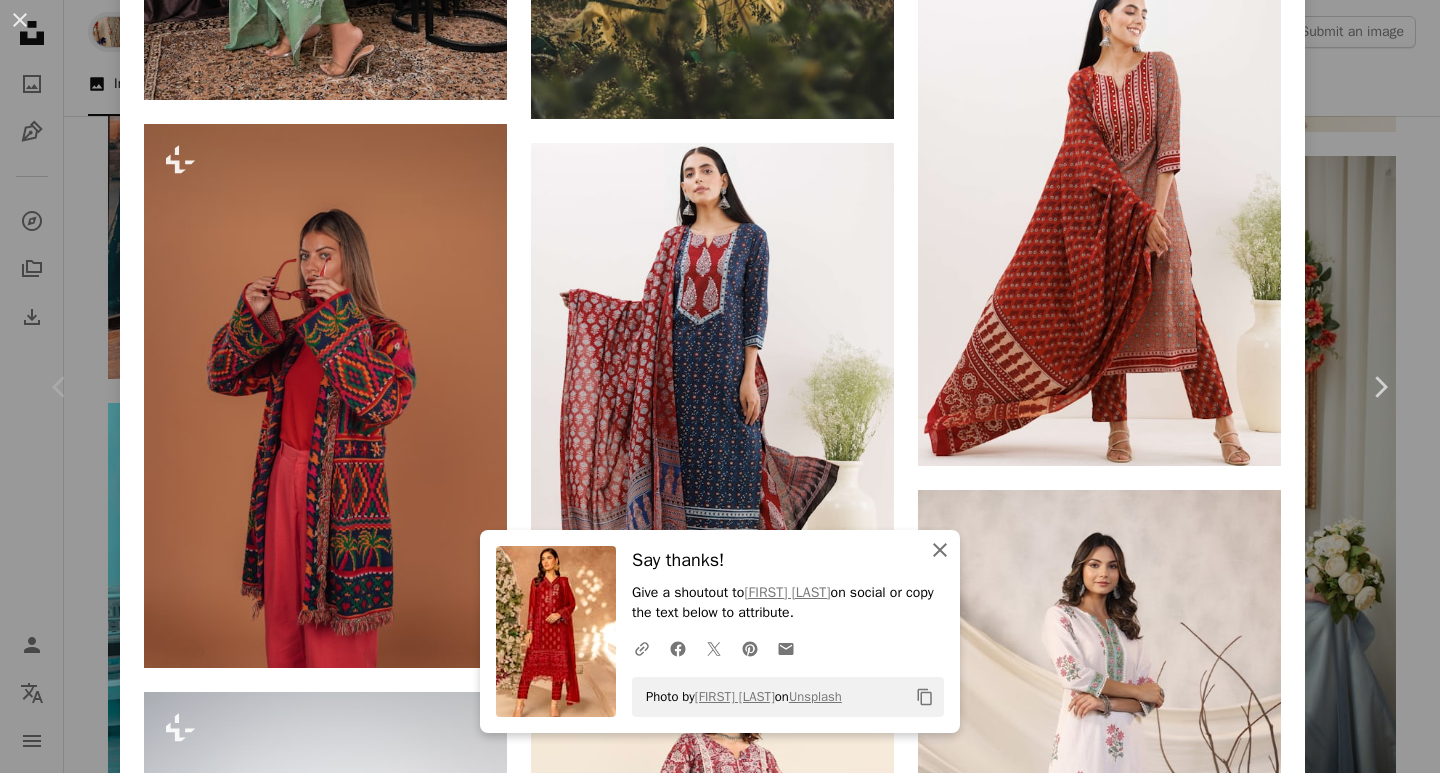 click 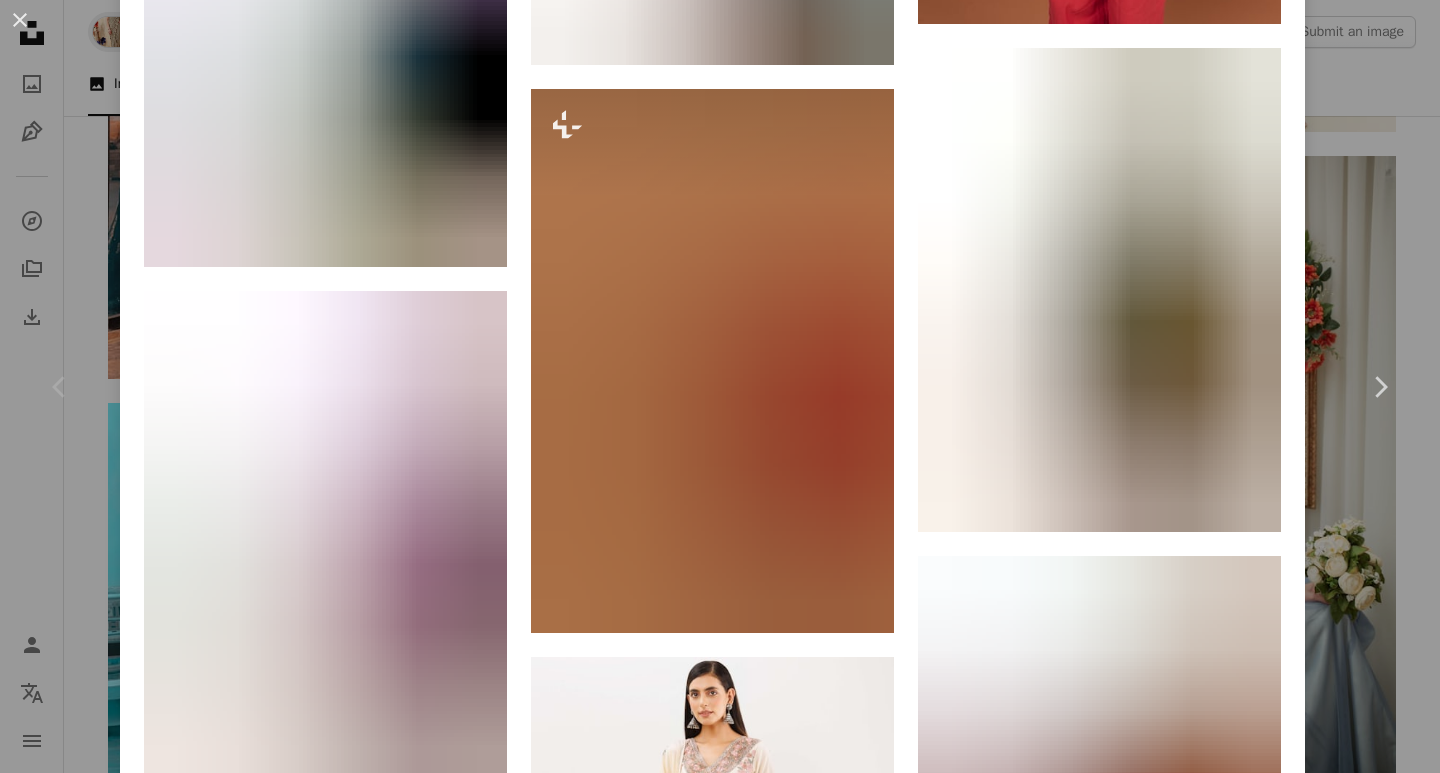 scroll, scrollTop: 6649, scrollLeft: 0, axis: vertical 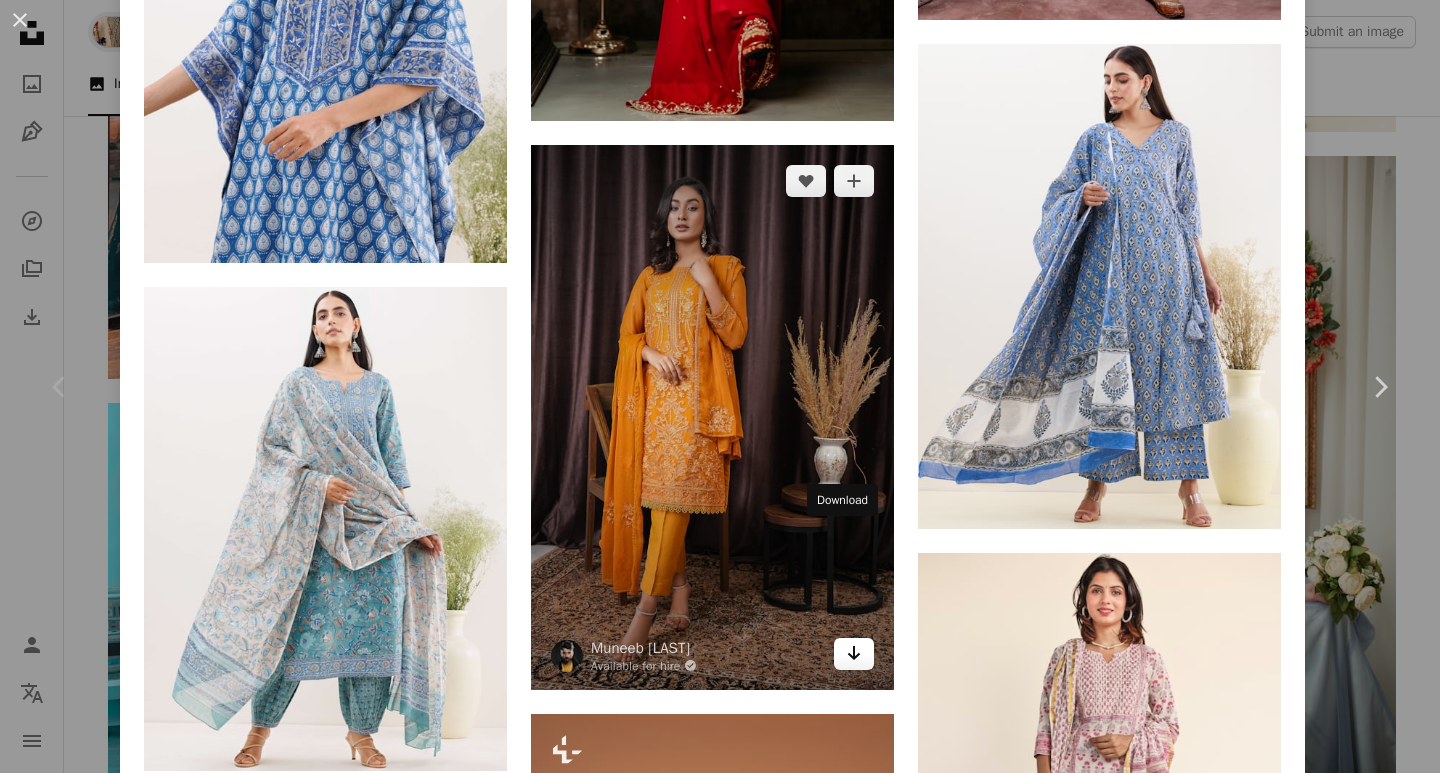 click on "Arrow pointing down" 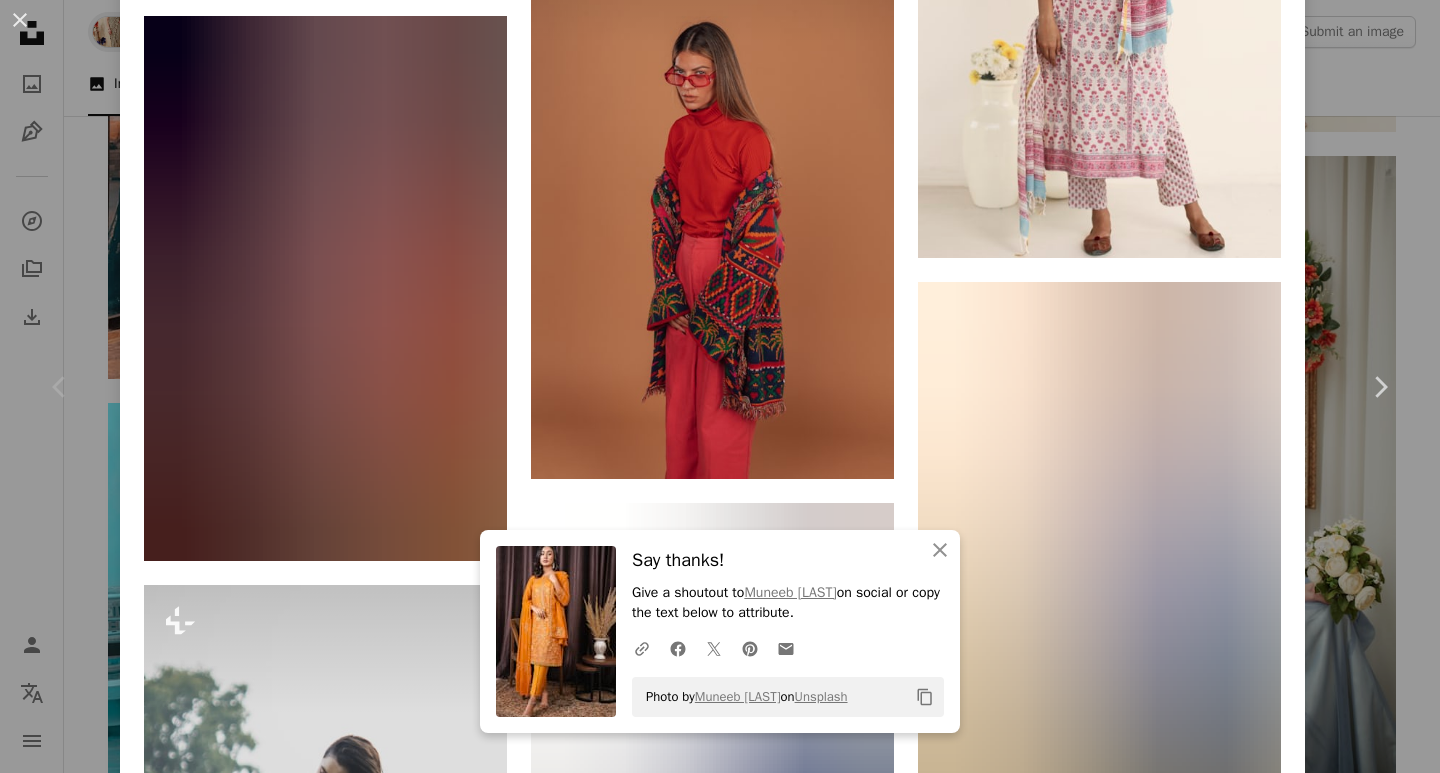 scroll, scrollTop: 10037, scrollLeft: 0, axis: vertical 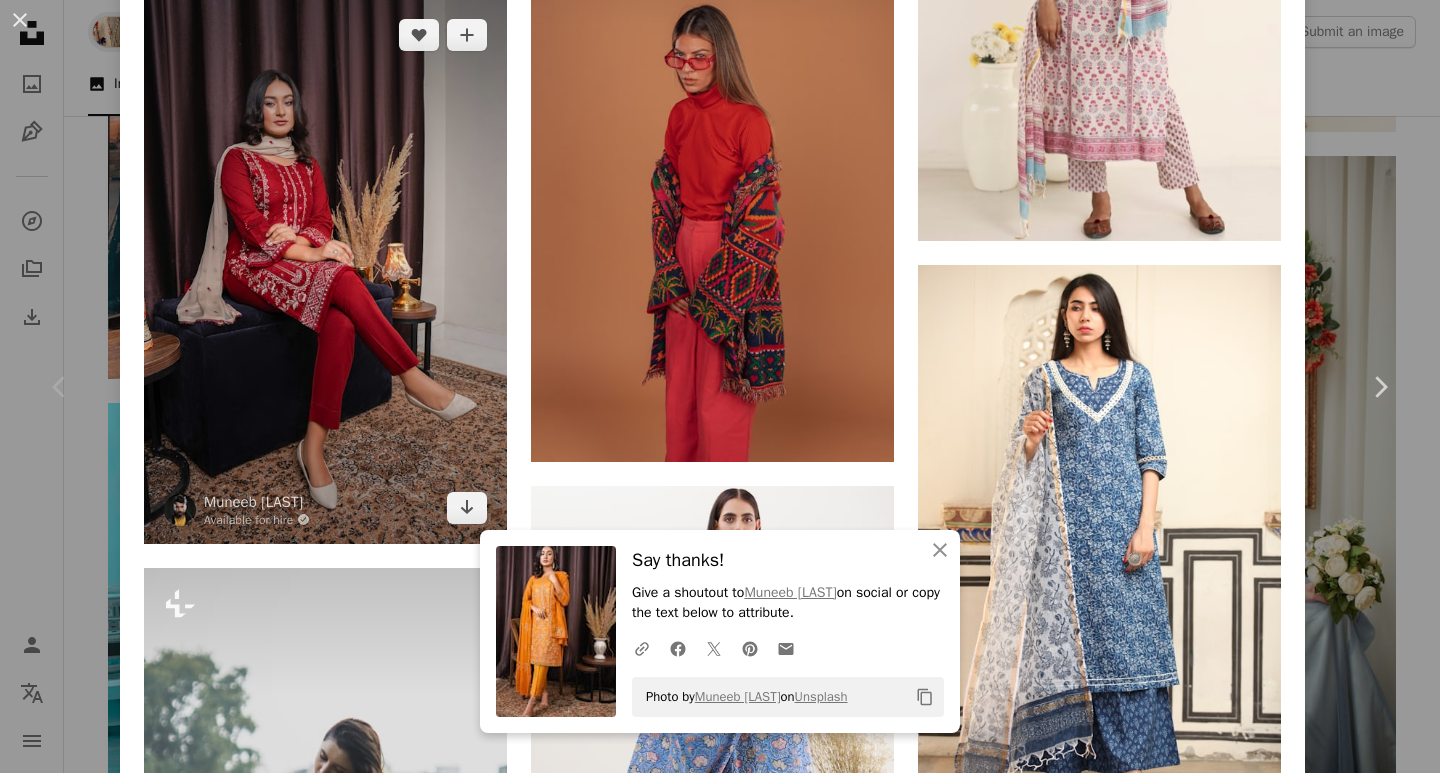 click at bounding box center [325, 271] 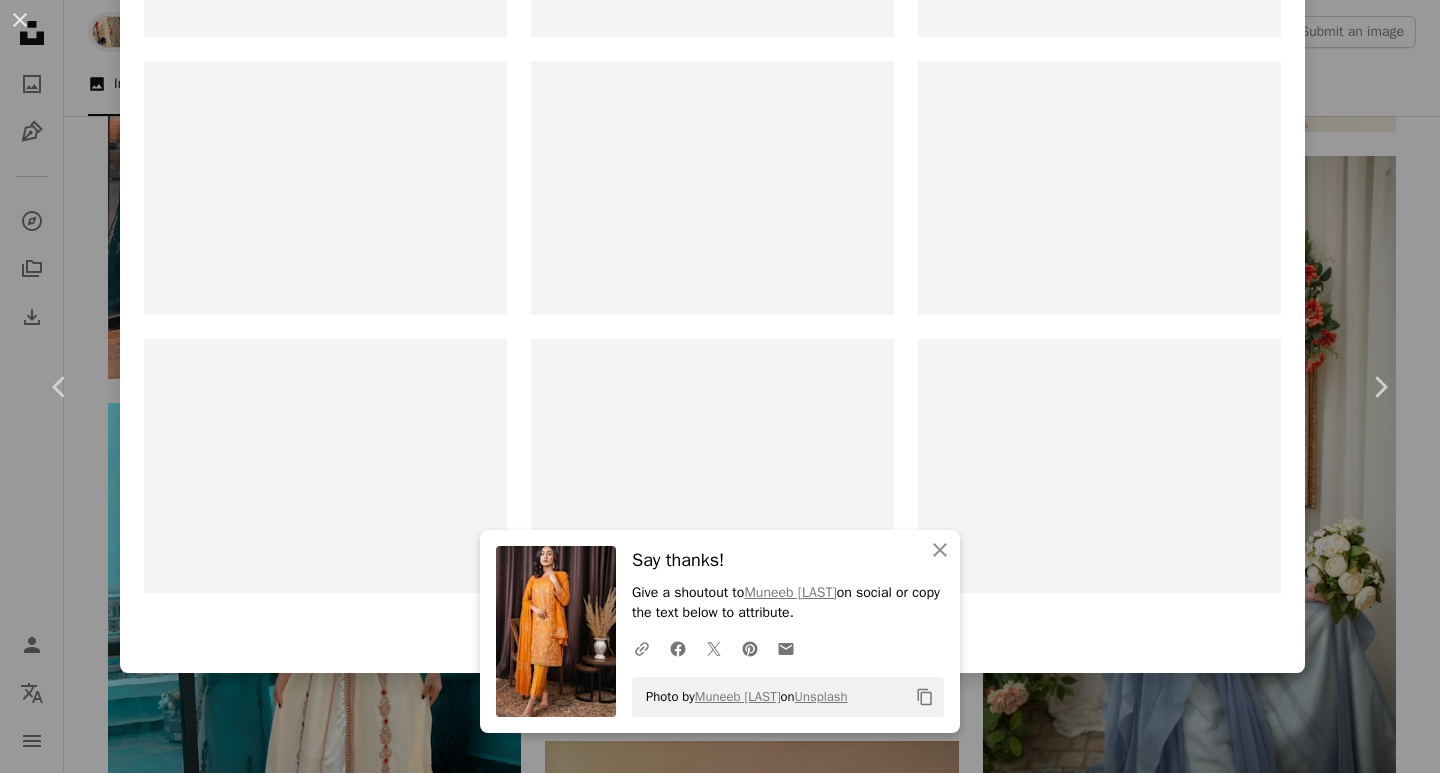 scroll, scrollTop: 0, scrollLeft: 0, axis: both 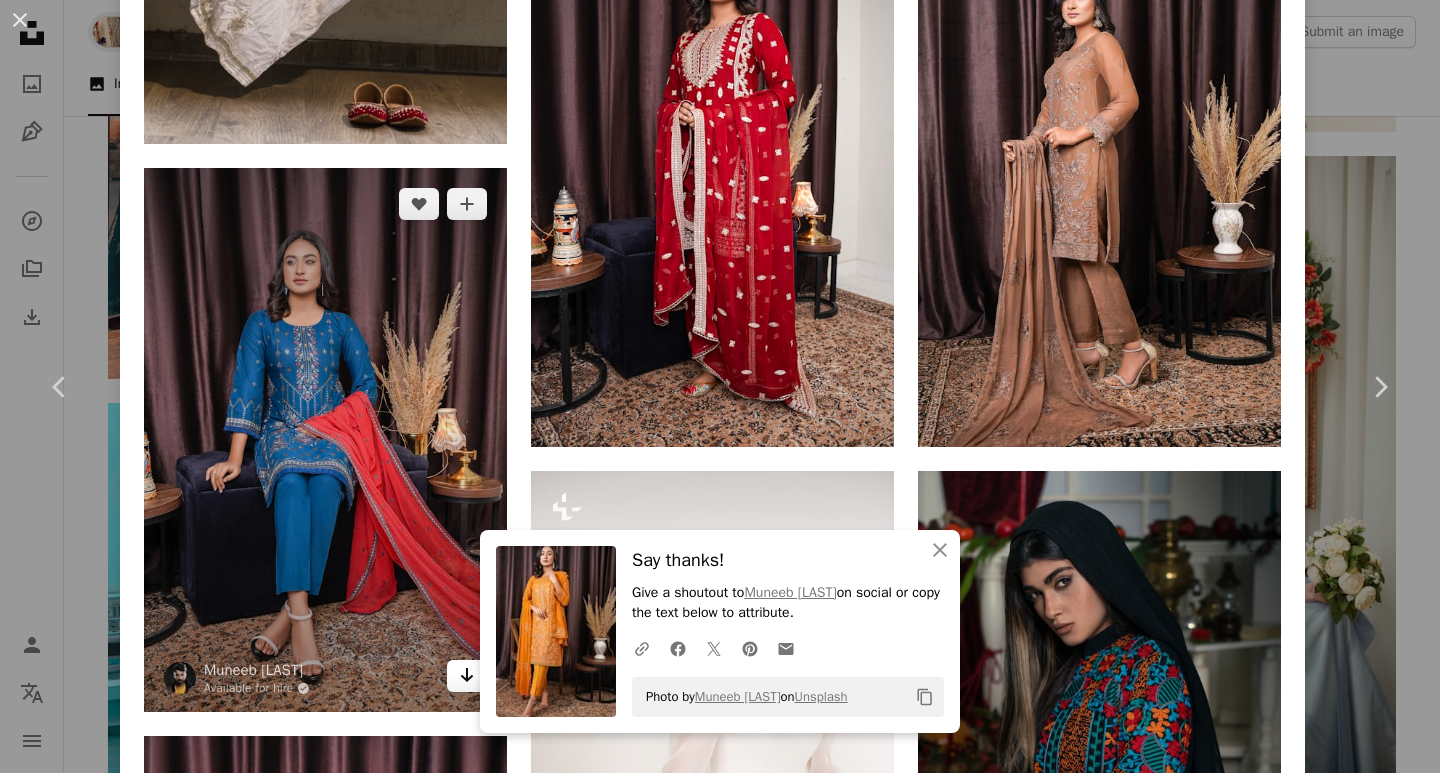 click on "Arrow pointing down" at bounding box center [467, 676] 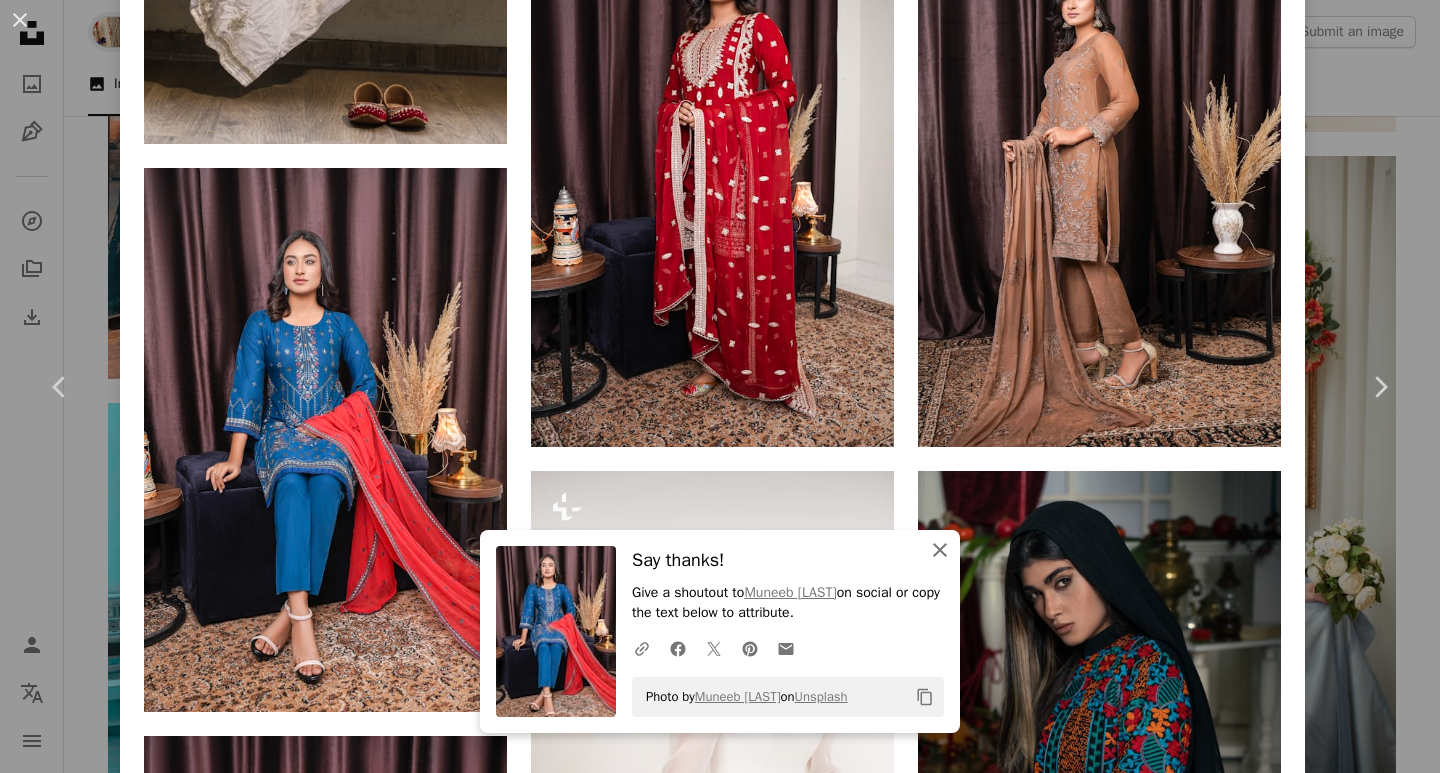 click on "An X shape" 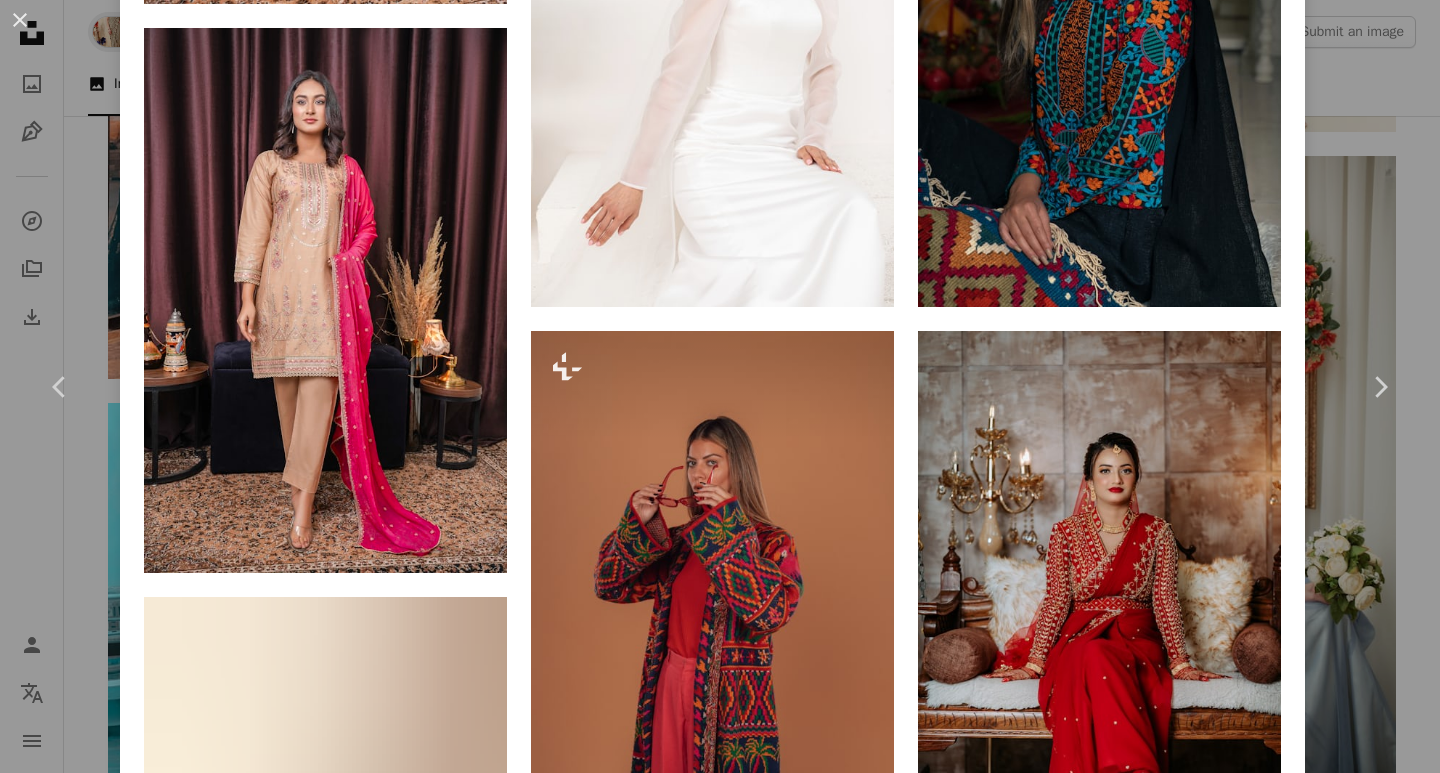 scroll, scrollTop: 2819, scrollLeft: 0, axis: vertical 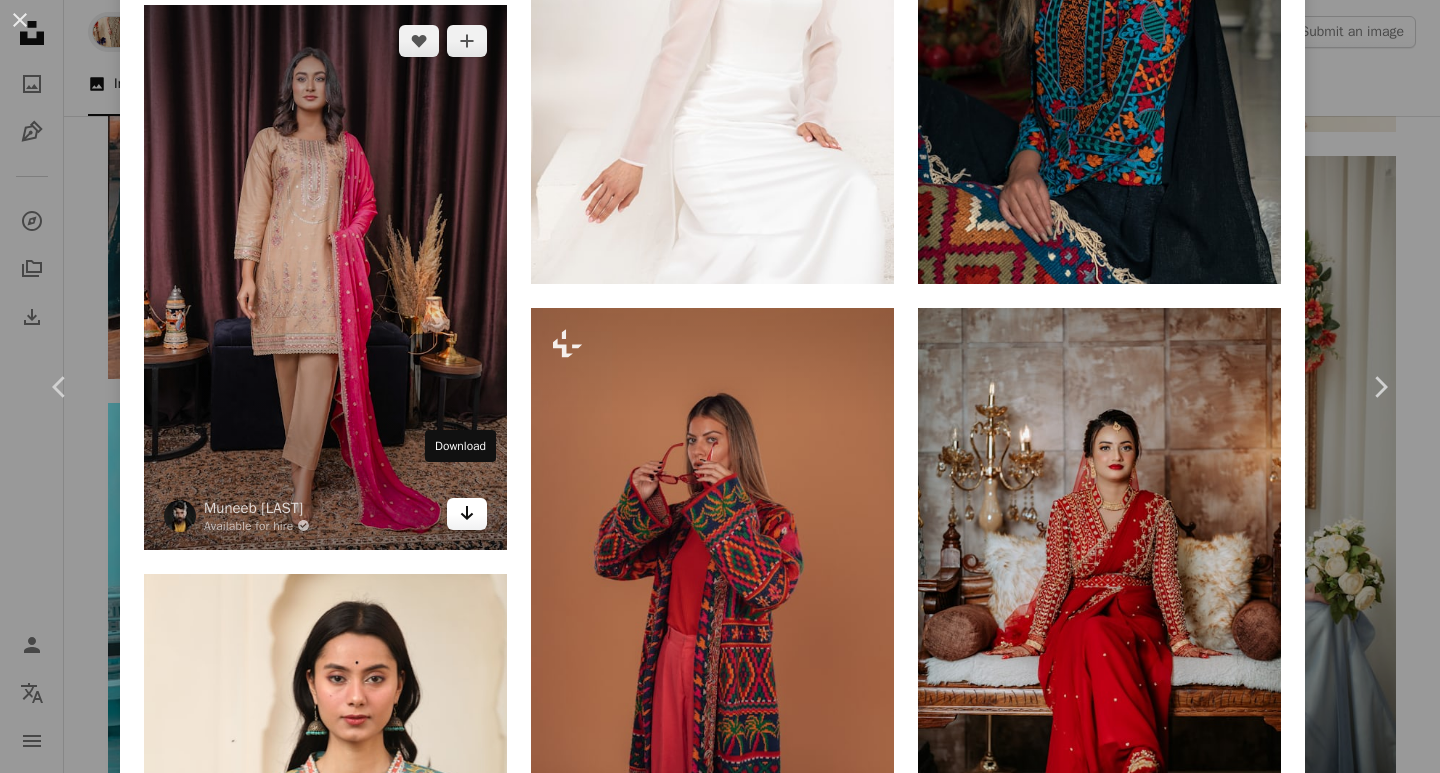 click on "Arrow pointing down" 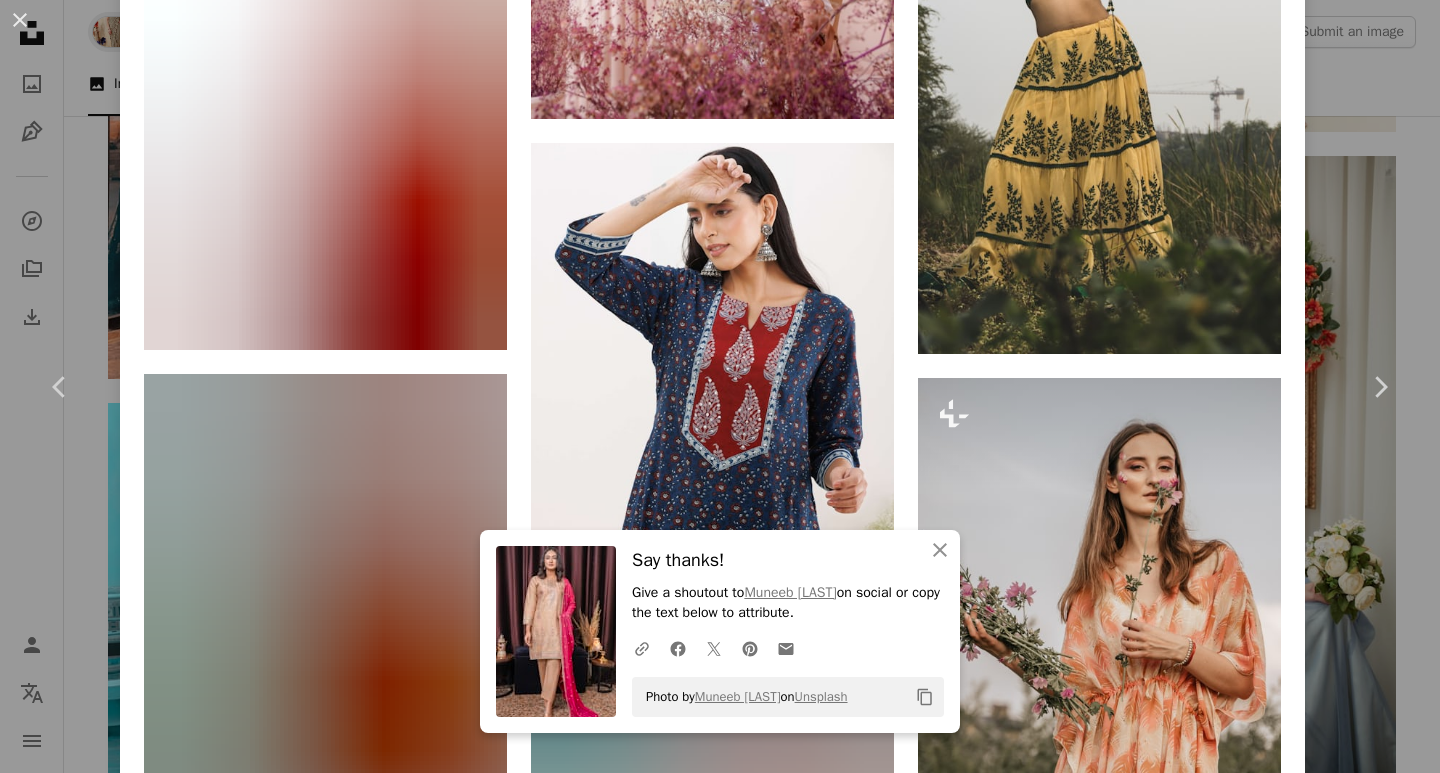 scroll, scrollTop: 6973, scrollLeft: 0, axis: vertical 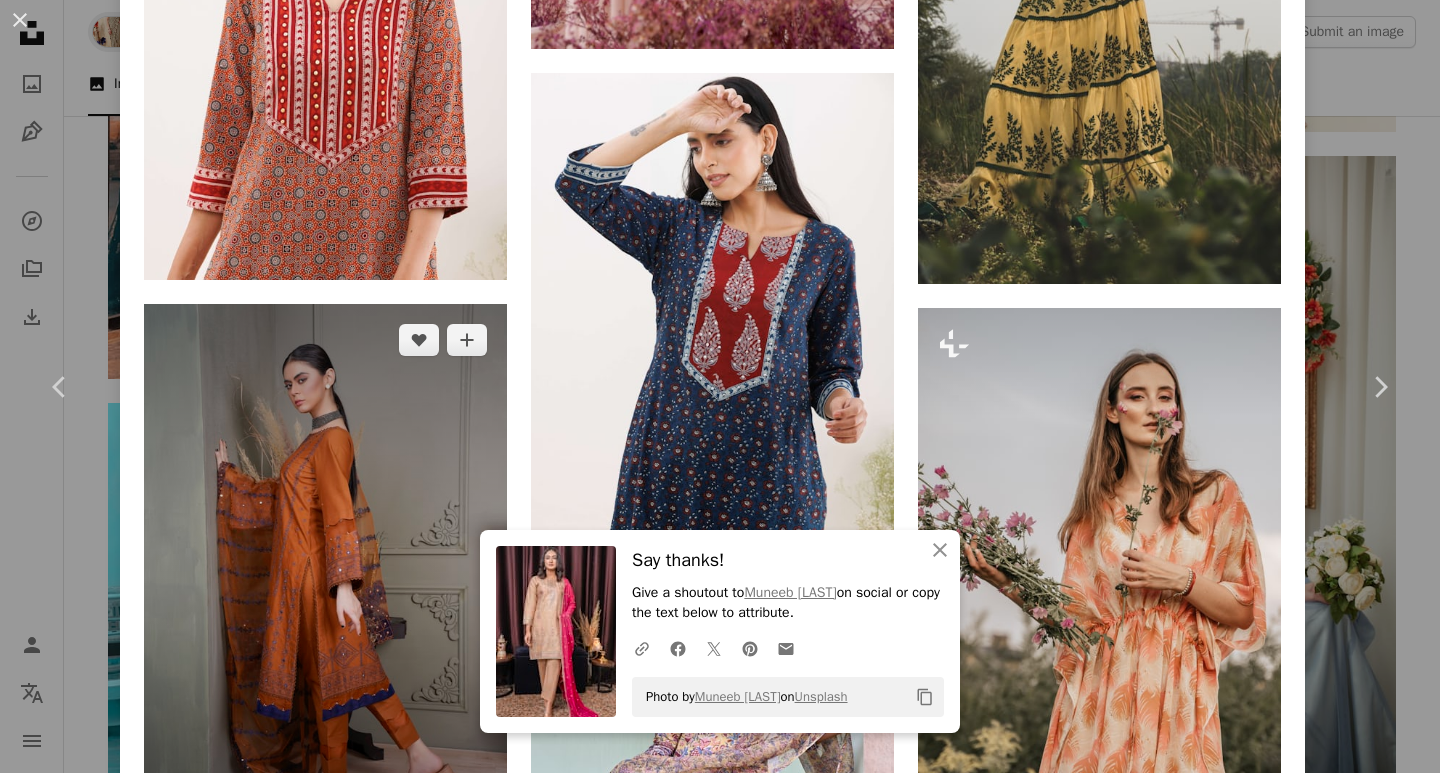 drag, startPoint x: 352, startPoint y: 452, endPoint x: 348, endPoint y: 467, distance: 15.524175 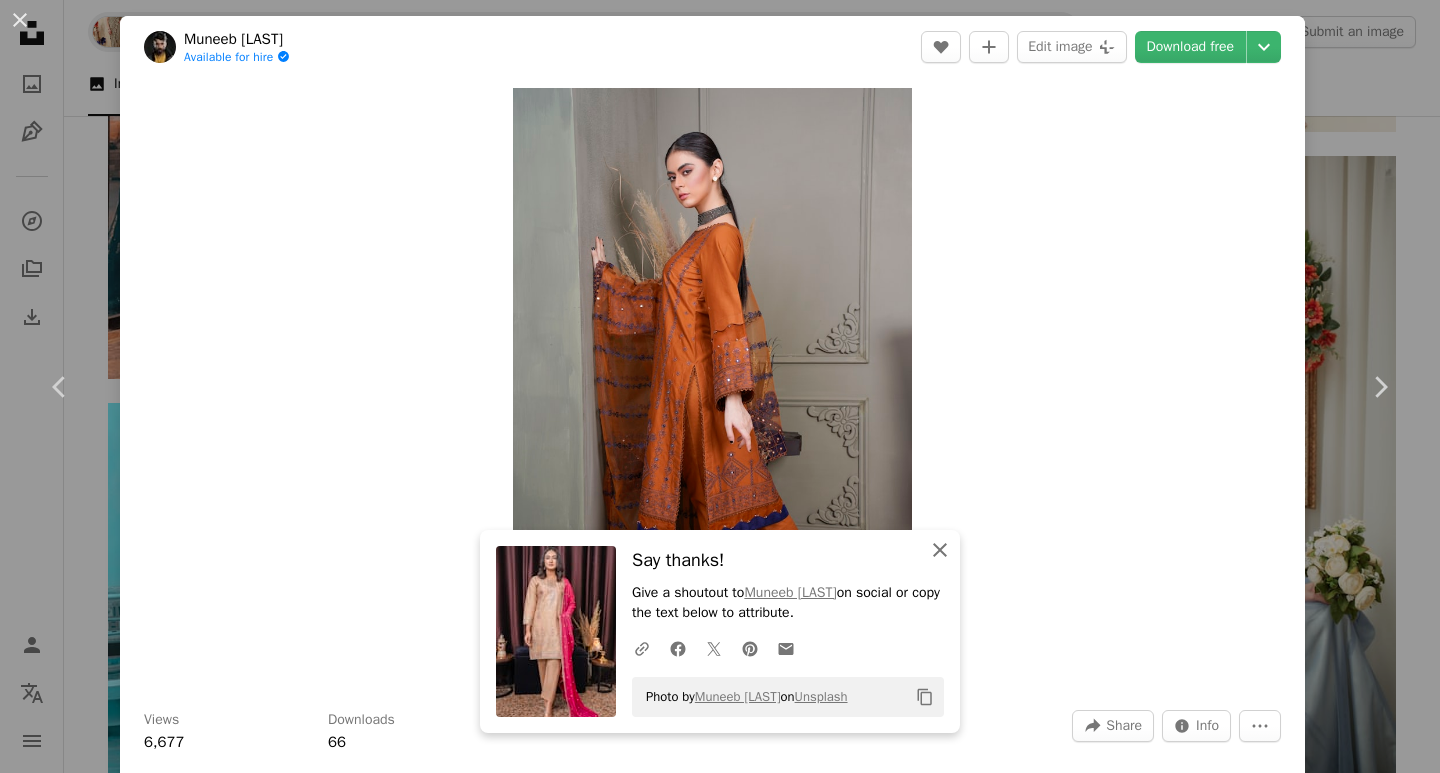 click on "An X shape" 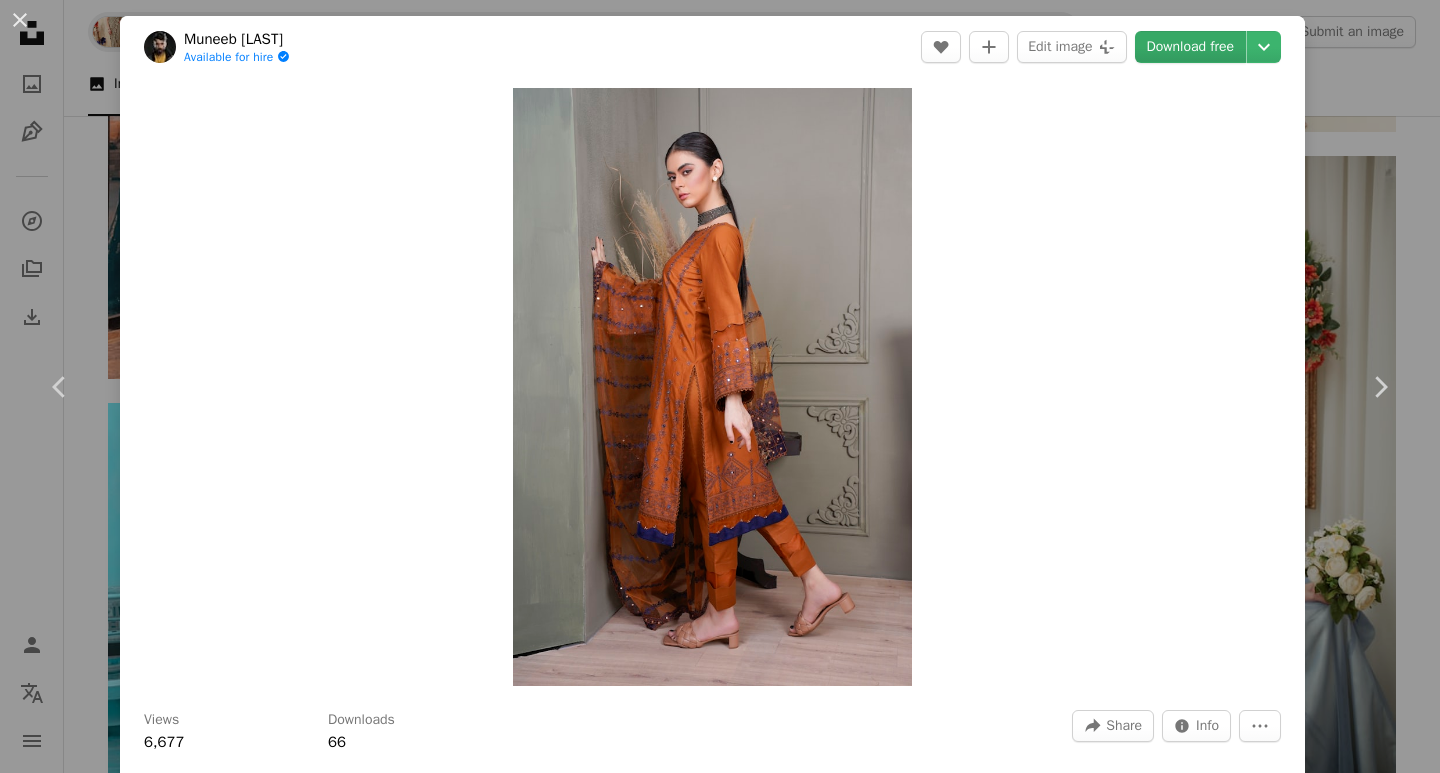 click on "Download free" at bounding box center [1191, 47] 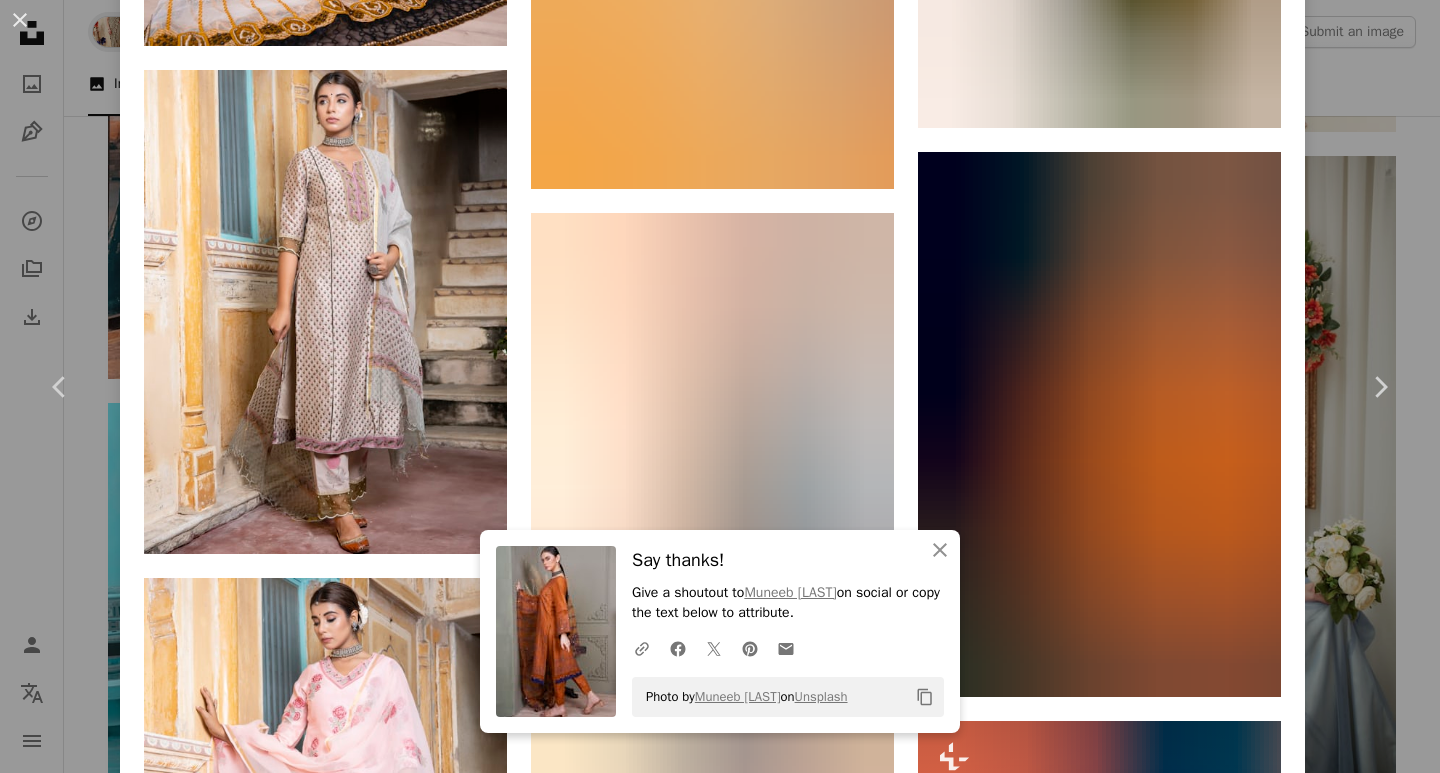 scroll, scrollTop: 4909, scrollLeft: 0, axis: vertical 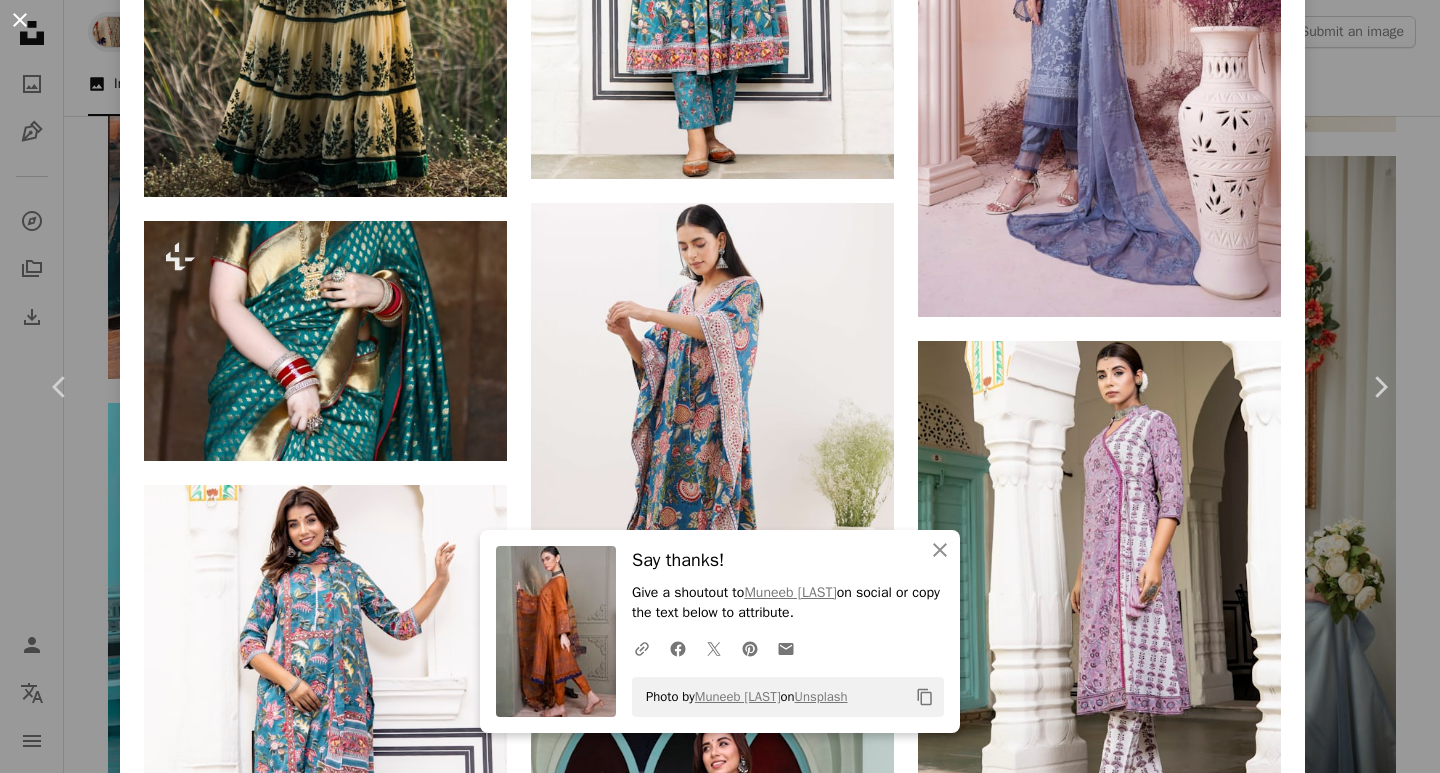 click on "An X shape" at bounding box center [20, 20] 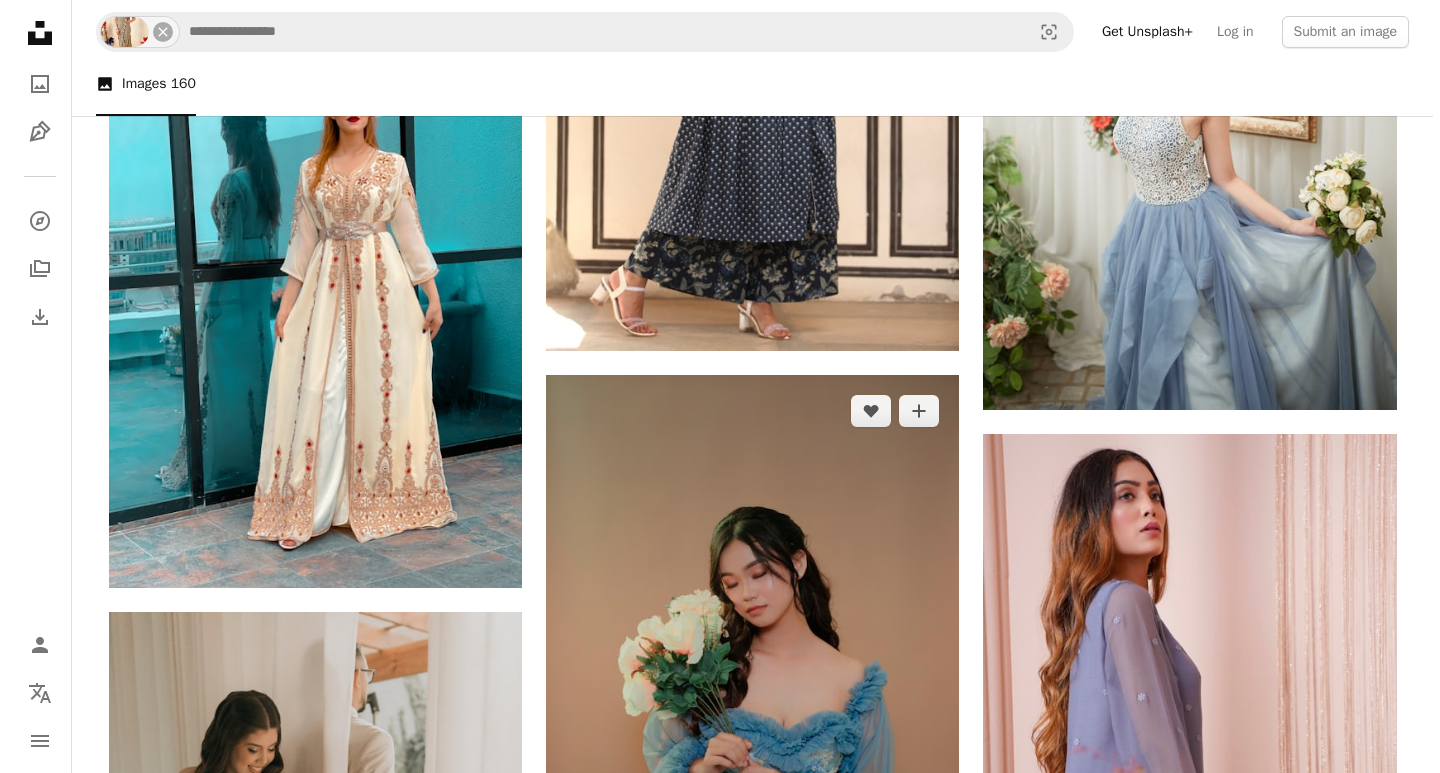 scroll, scrollTop: 8079, scrollLeft: 0, axis: vertical 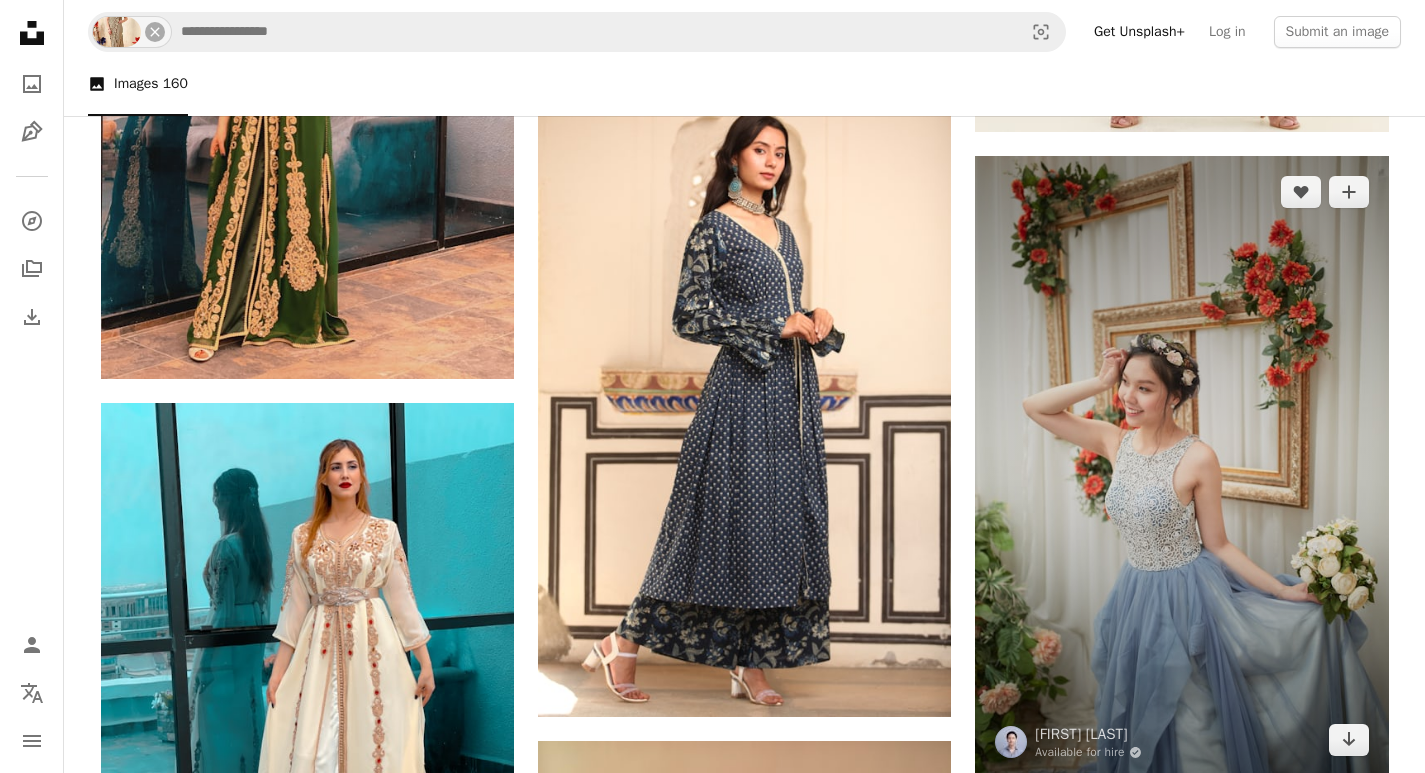 click at bounding box center [1181, 466] 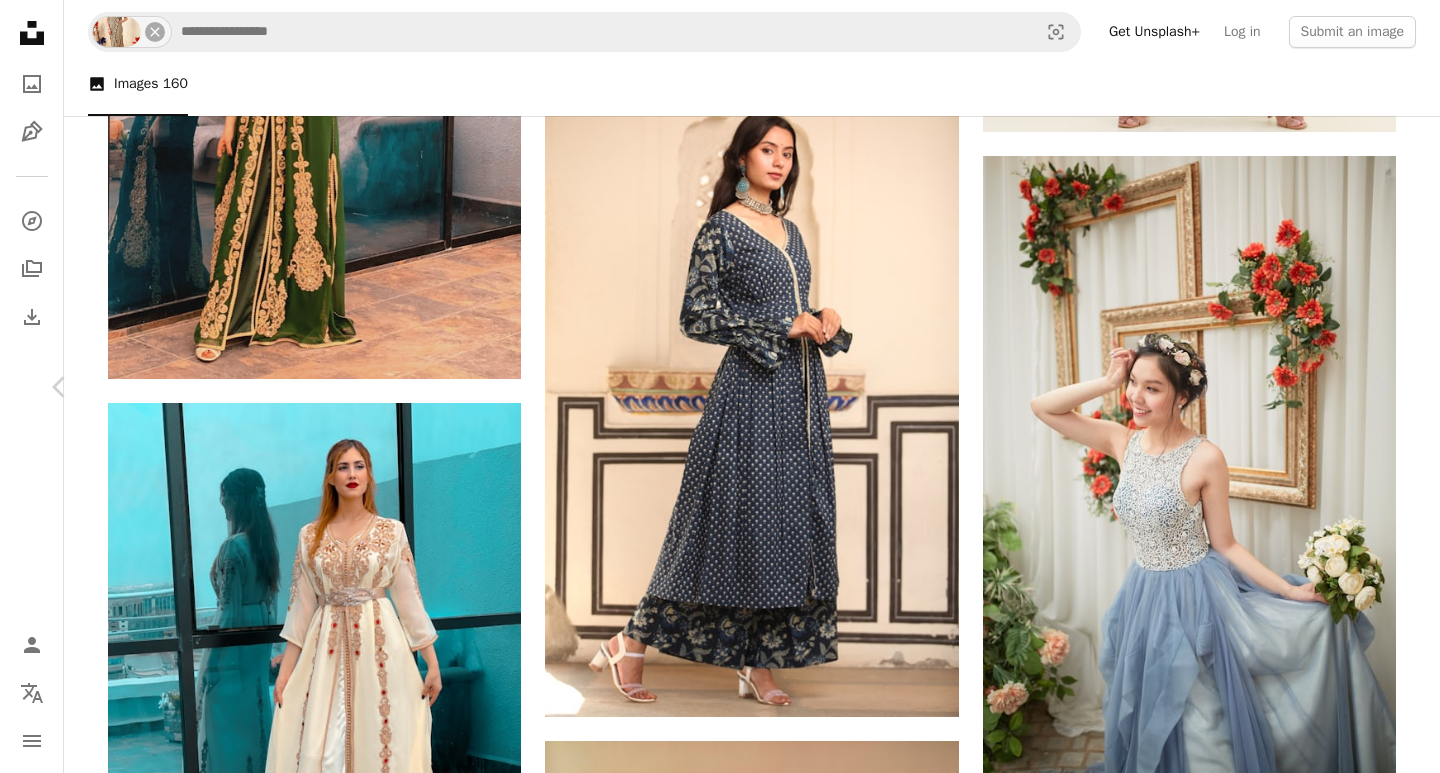 scroll, scrollTop: 4767, scrollLeft: 0, axis: vertical 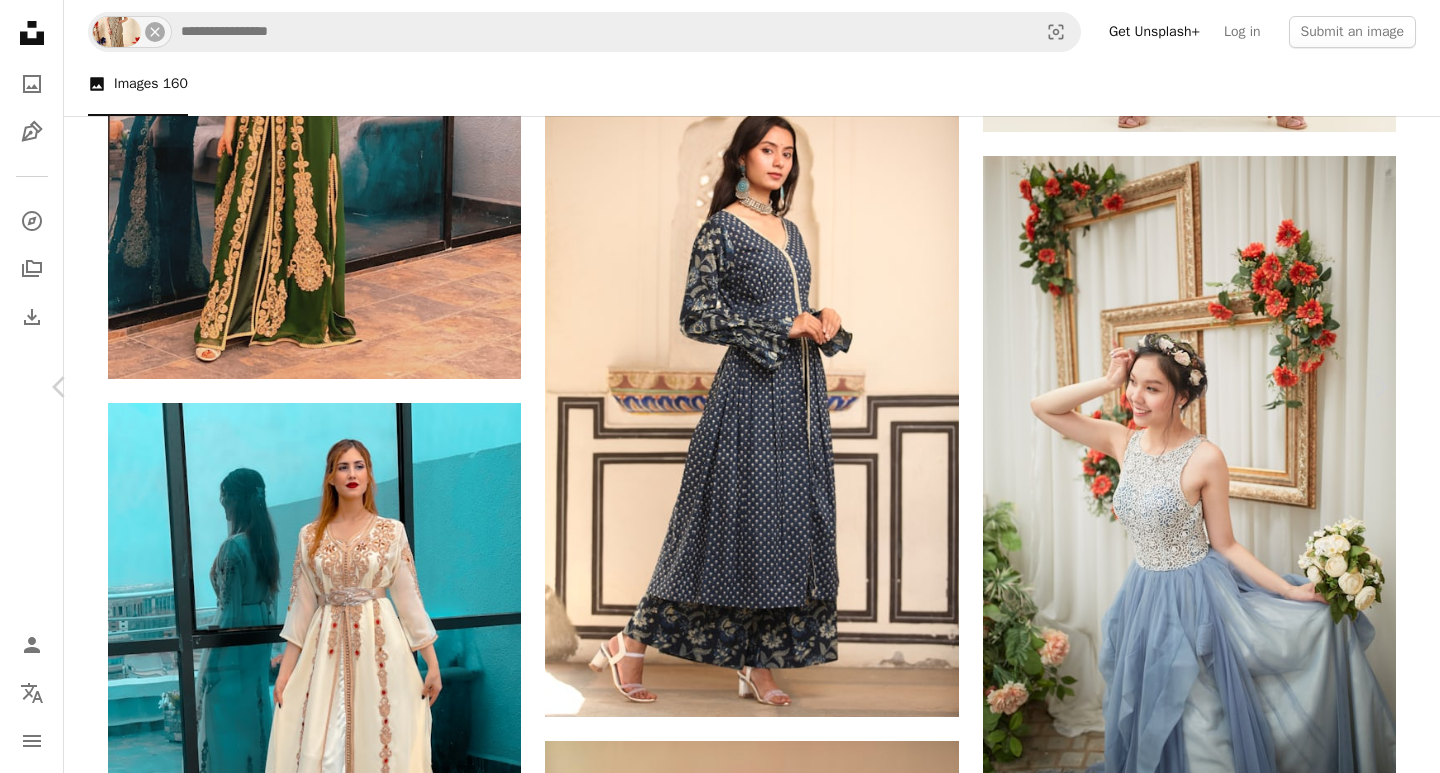 click on "Arrow pointing down" at bounding box center [854, 21441] 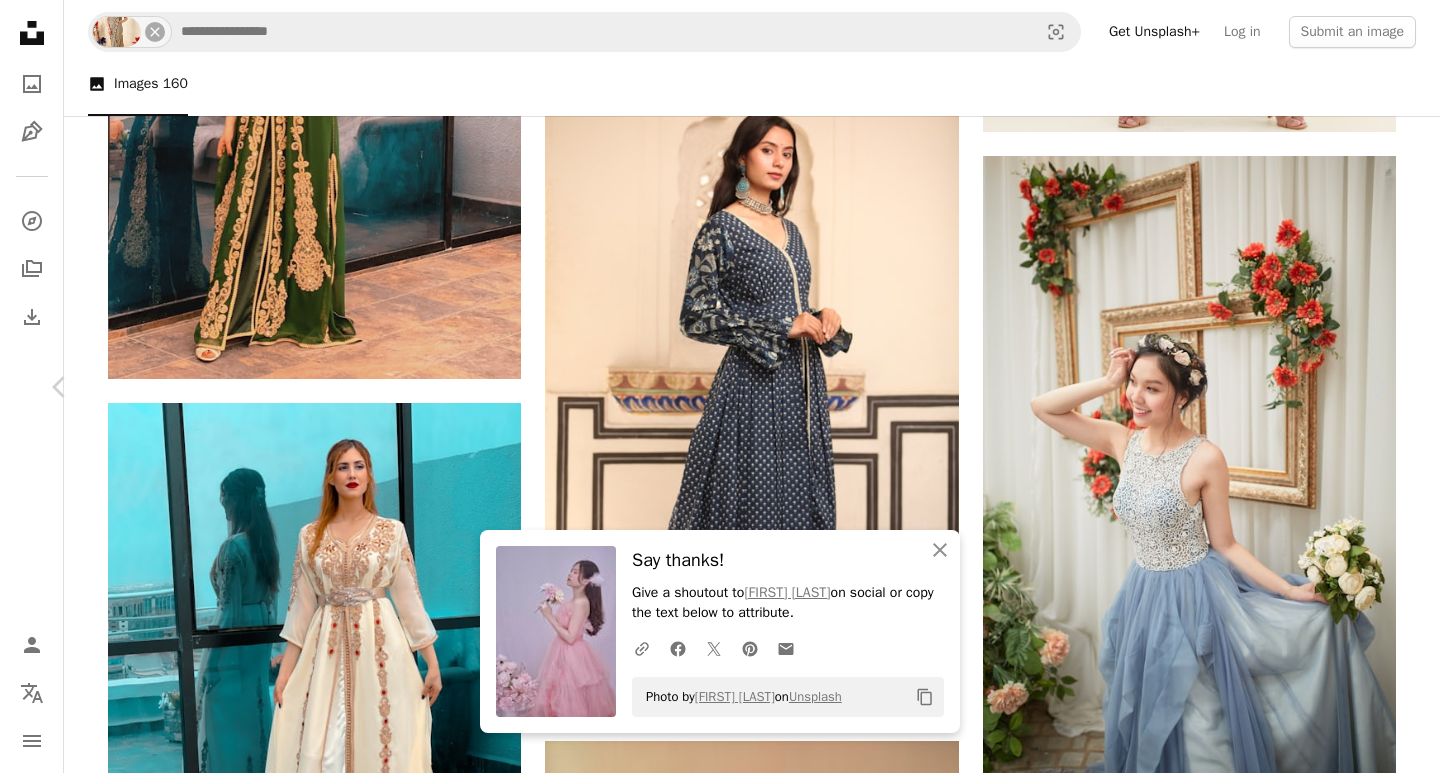 scroll, scrollTop: 7957, scrollLeft: 0, axis: vertical 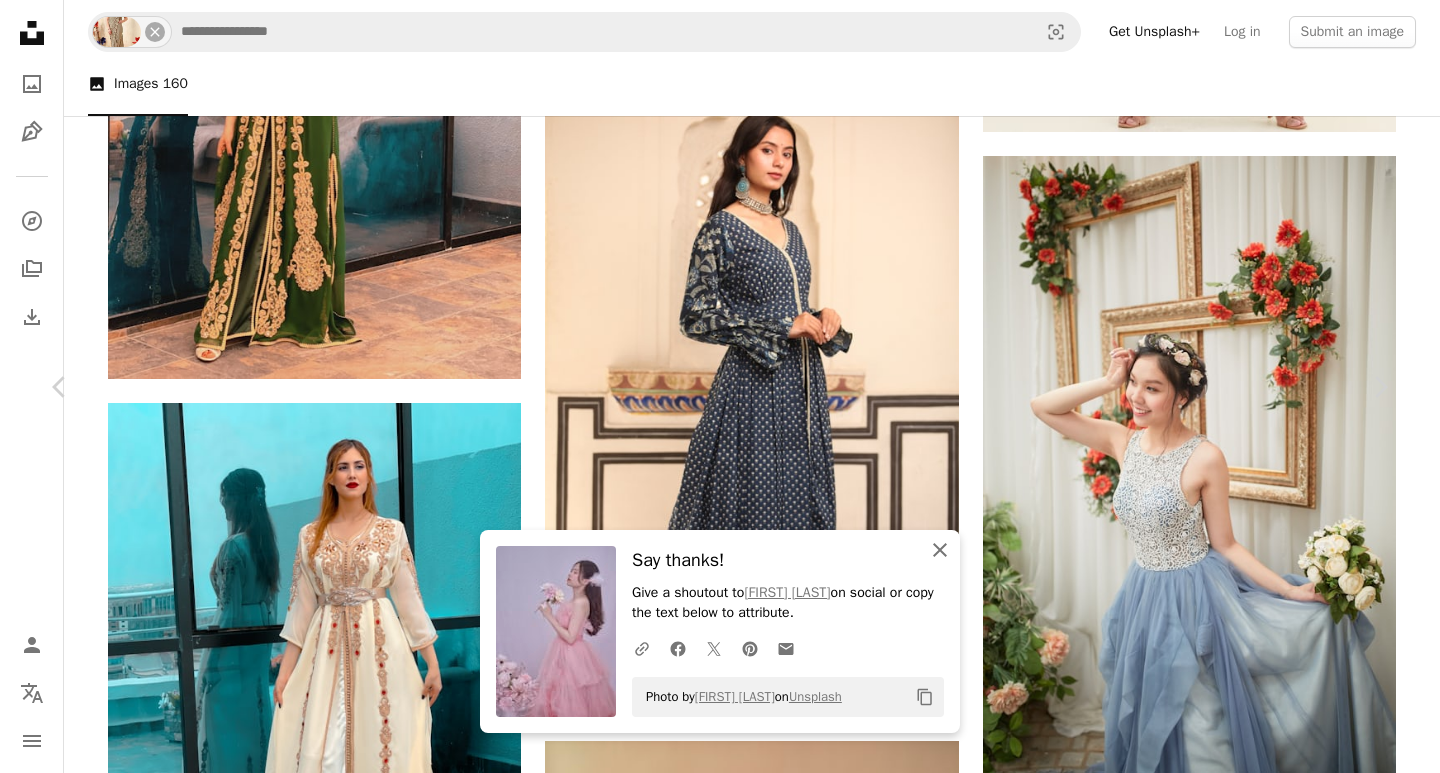 click 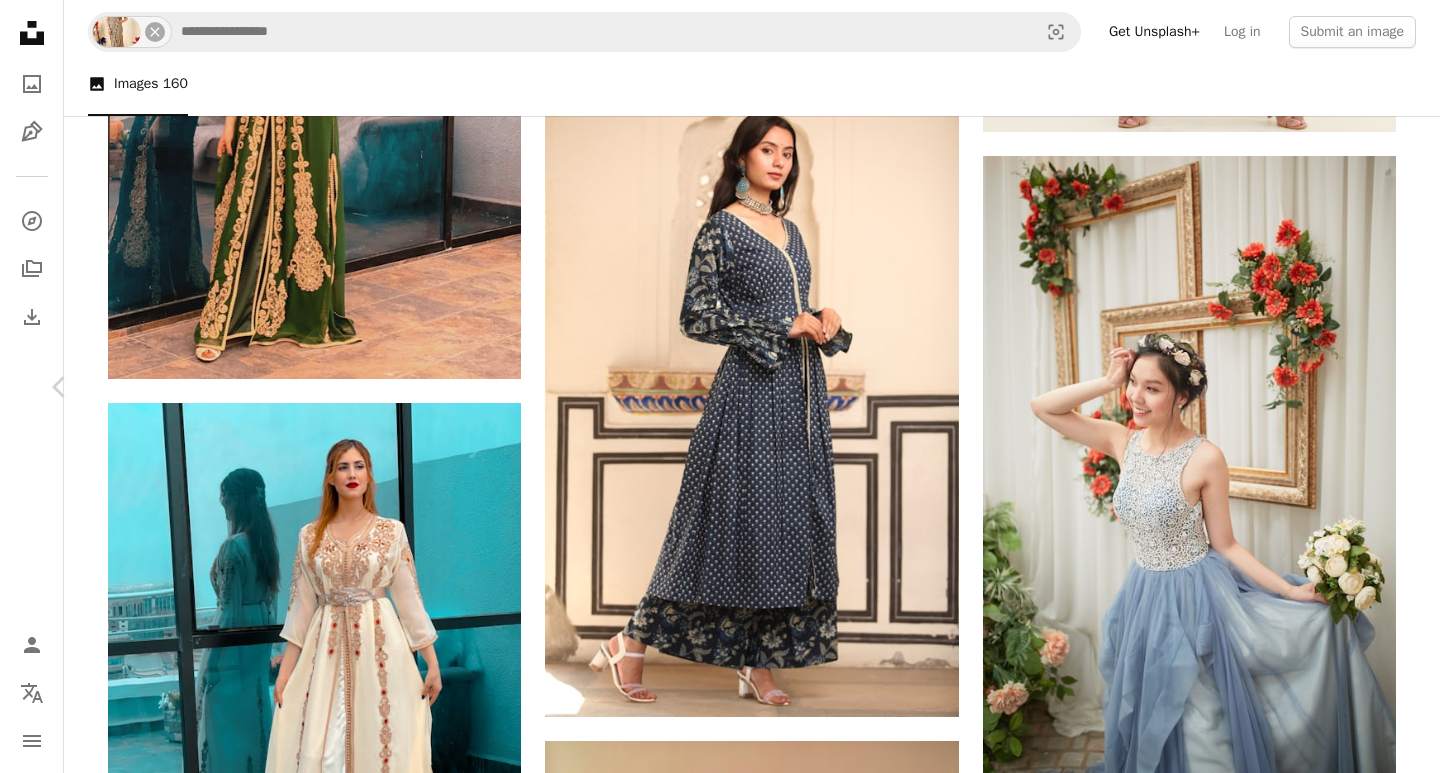 scroll, scrollTop: 9894, scrollLeft: 0, axis: vertical 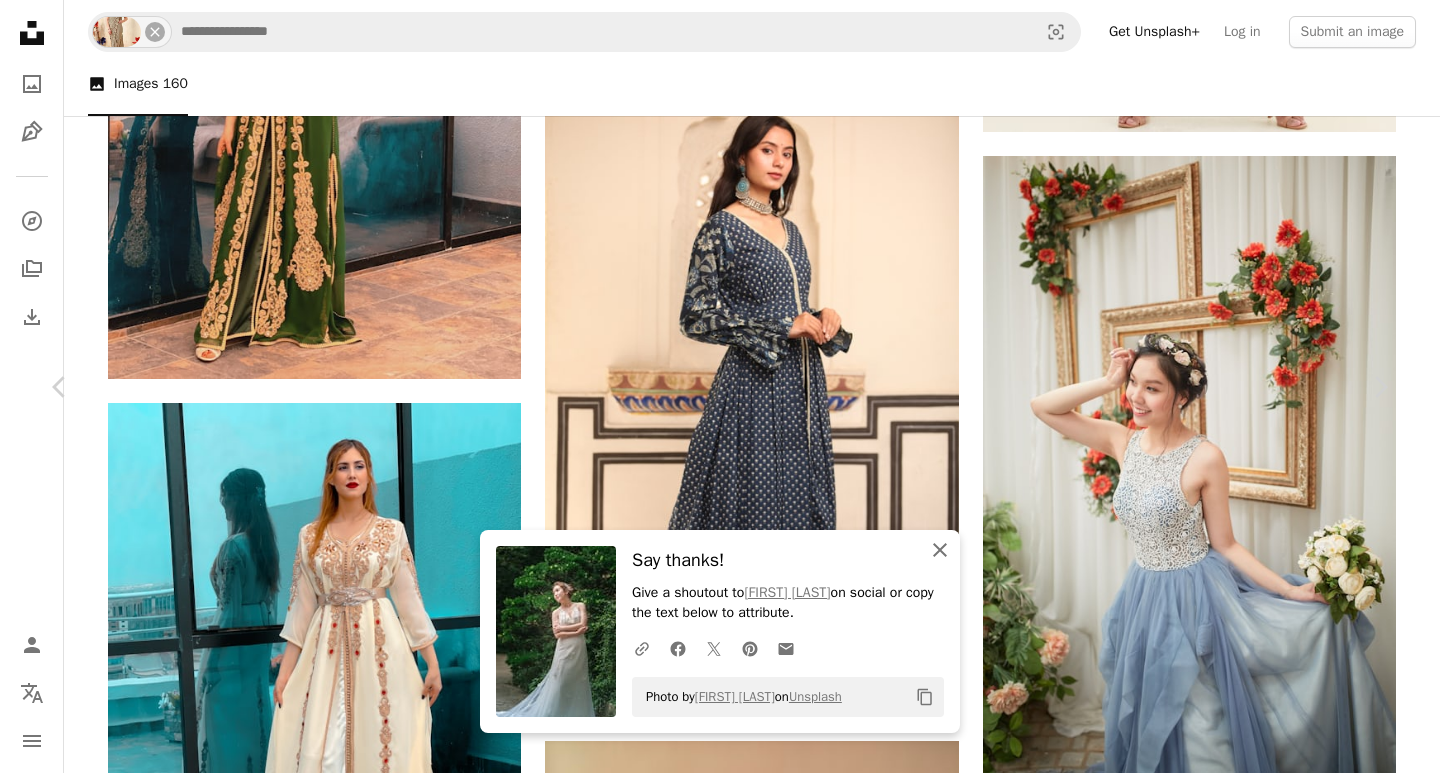click on "An X shape" 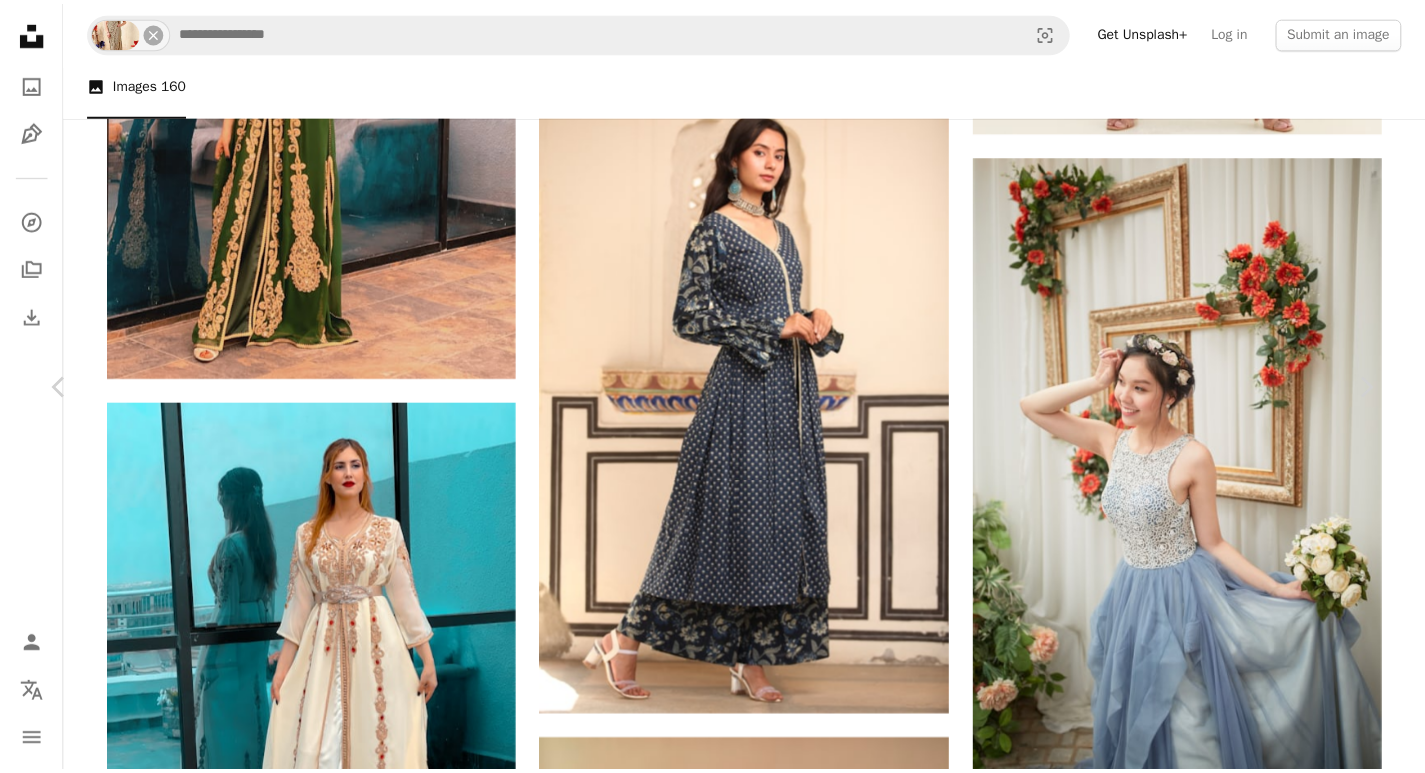 scroll, scrollTop: 1267, scrollLeft: 0, axis: vertical 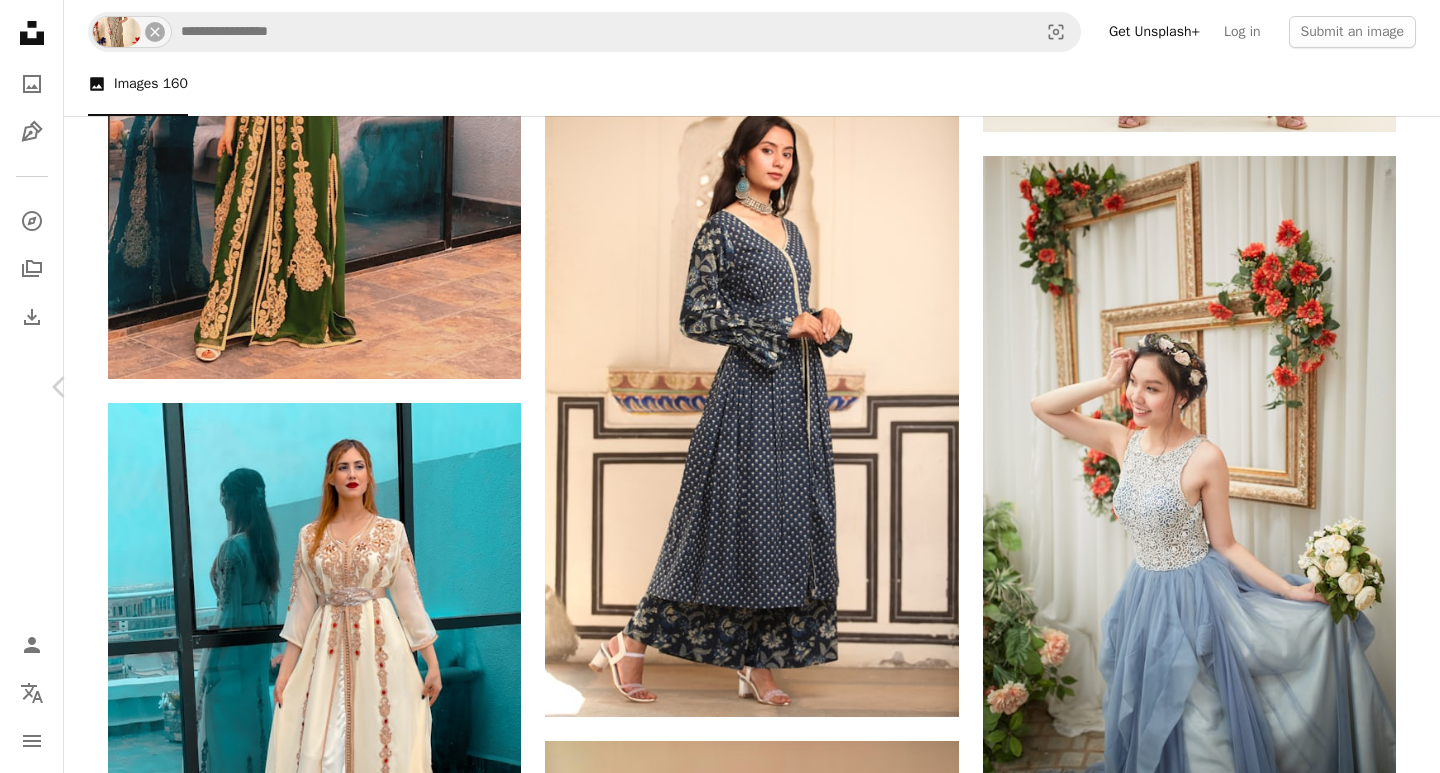 click on "An X shape Chevron left Chevron right Jerry [LAST] Available for hire A checkmark inside of a circle A heart A plus sign Edit image   Plus sign for Unsplash+ Download free Chevron down Zoom in Views 957,598 Downloads 5,962 A forward-right arrow Share Info icon Info More Actions A map marker [CITY], [STATE], [COUNTRY] Calendar outlined Published on  August 19, 2019 Camera SONY, ILCE-7RM3 Safety Free to use under the  Unsplash License environmental portrait woman human fashion wedding female clothing apparel bride wedding gown gown evening dress robe jiangsu wuxi Public domain images Browse premium related images on iStock  |  Save 20% with code UNSPLASH20 View more on iStock  ↗ Related images A heart A plus sign Vasi Available for hire A checkmark inside of a circle Arrow pointing down Plus sign for Unsplash+ A heart A plus sign Curated Lifestyle For  Unsplash+ A lock   Download Plus sign for Unsplash+ A heart A plus sign Gantas Vaičiulėnas For  Unsplash+ A lock   Download A heart A plus sign A. C." at bounding box center (720, 21064) 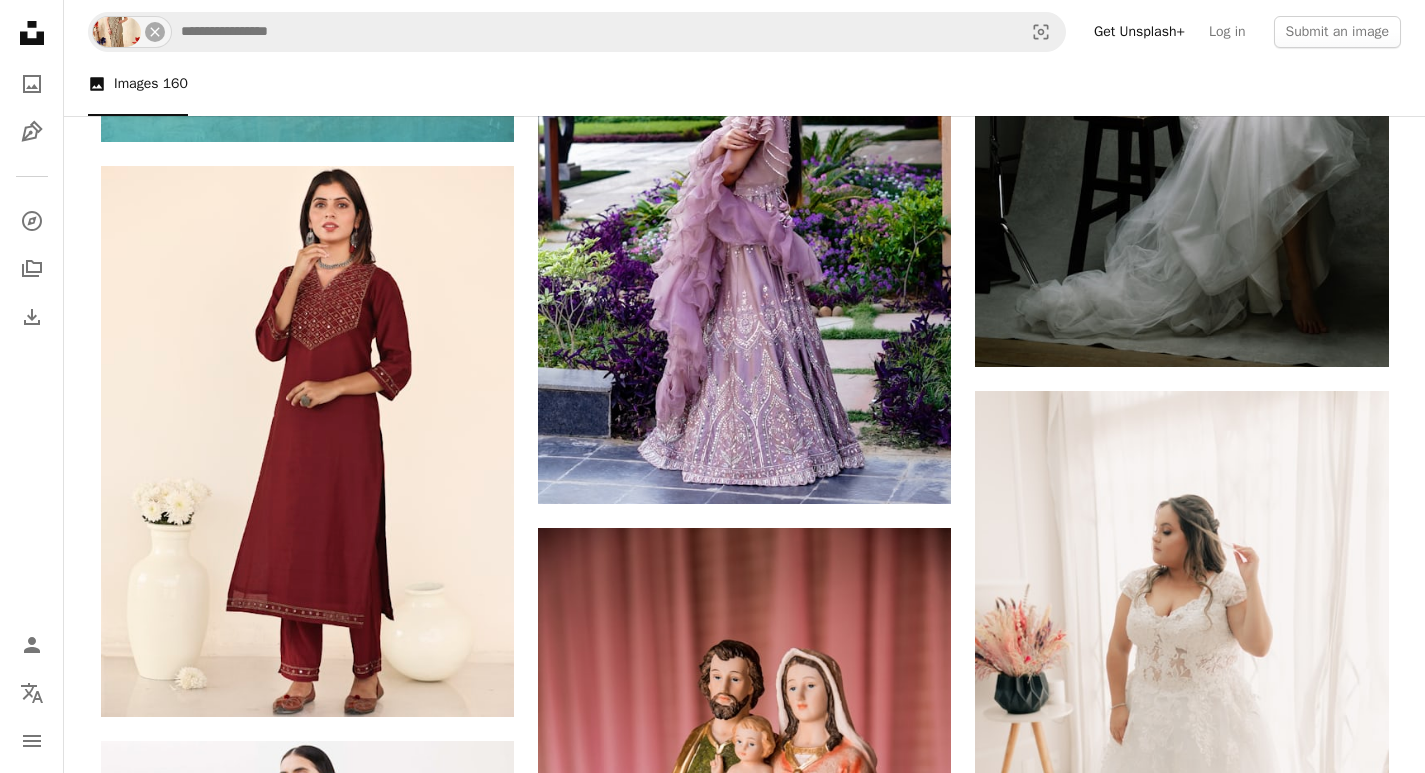 scroll, scrollTop: 12479, scrollLeft: 0, axis: vertical 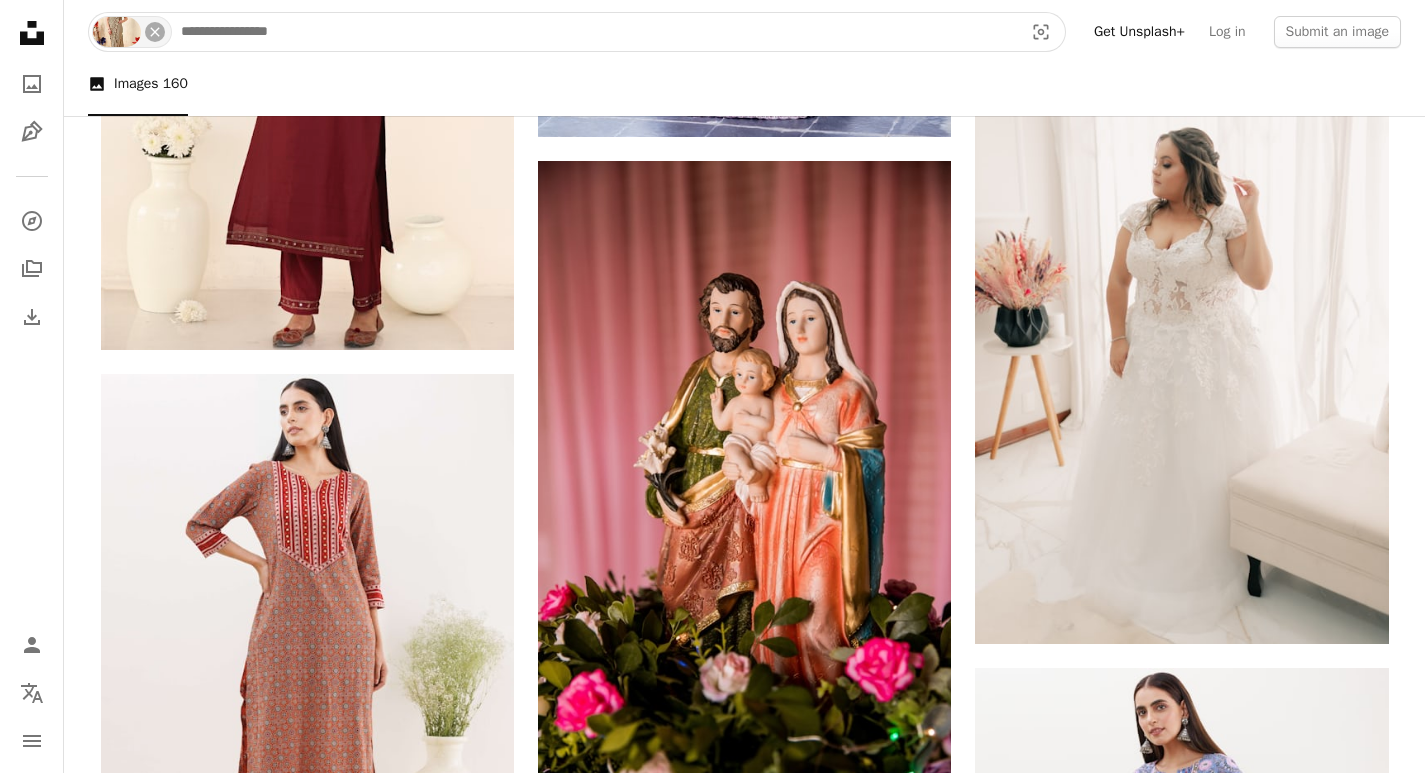 click at bounding box center [594, 32] 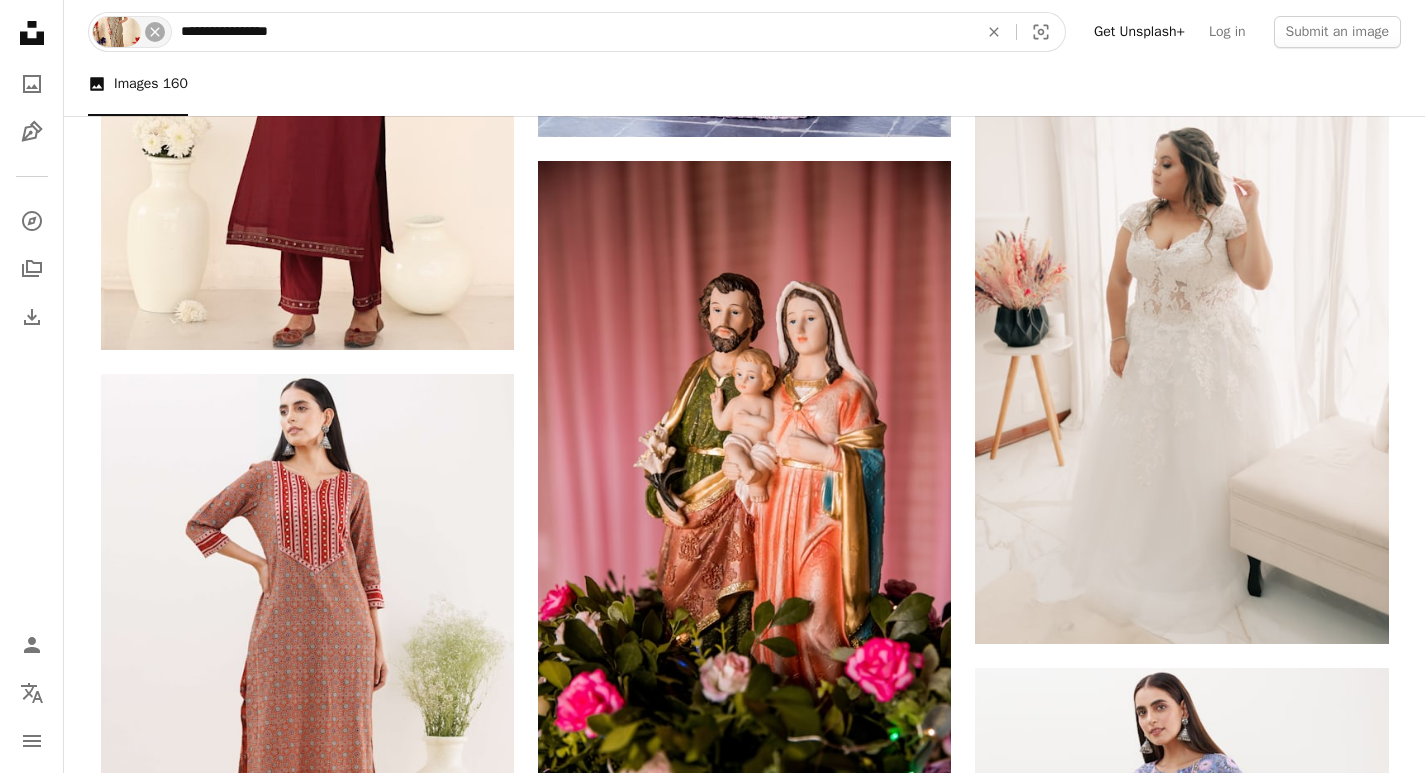 type on "**********" 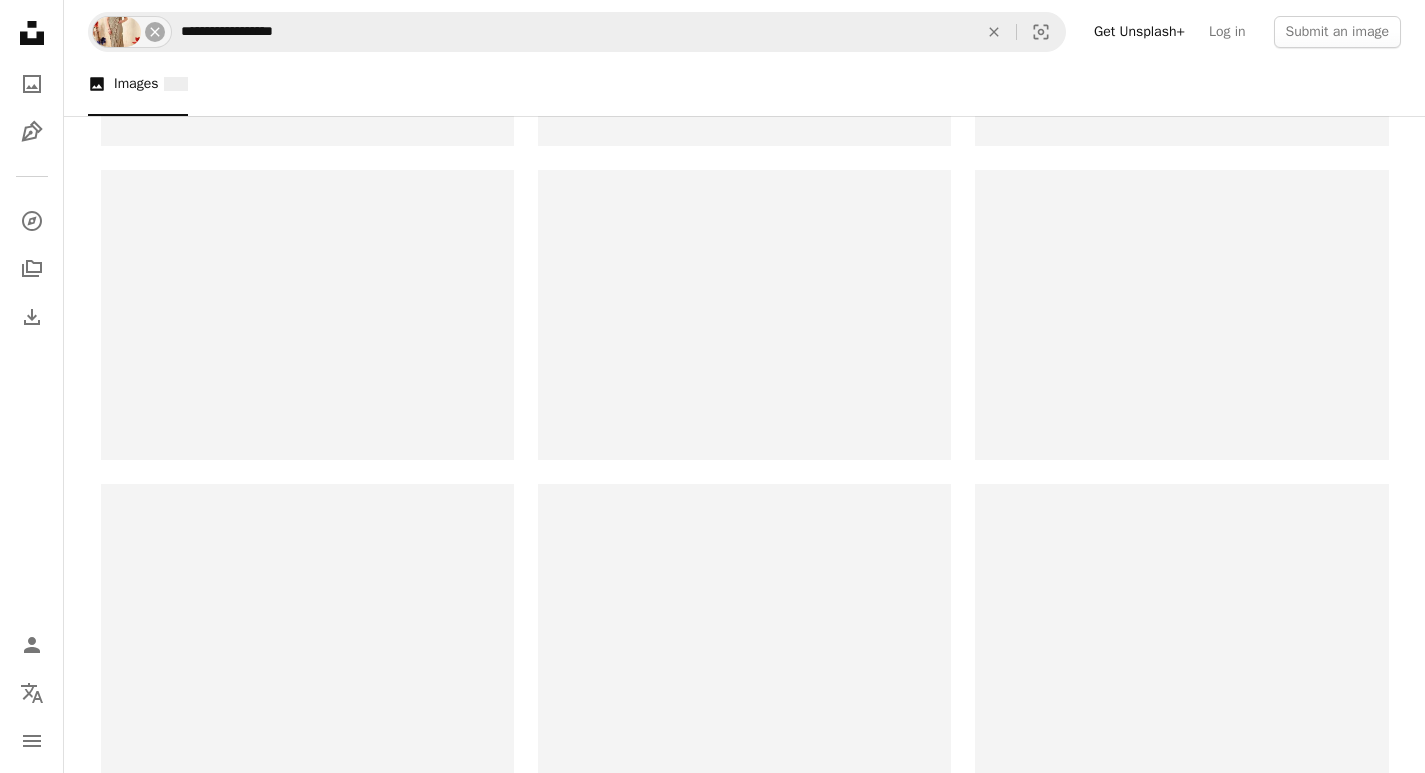 scroll, scrollTop: 218, scrollLeft: 0, axis: vertical 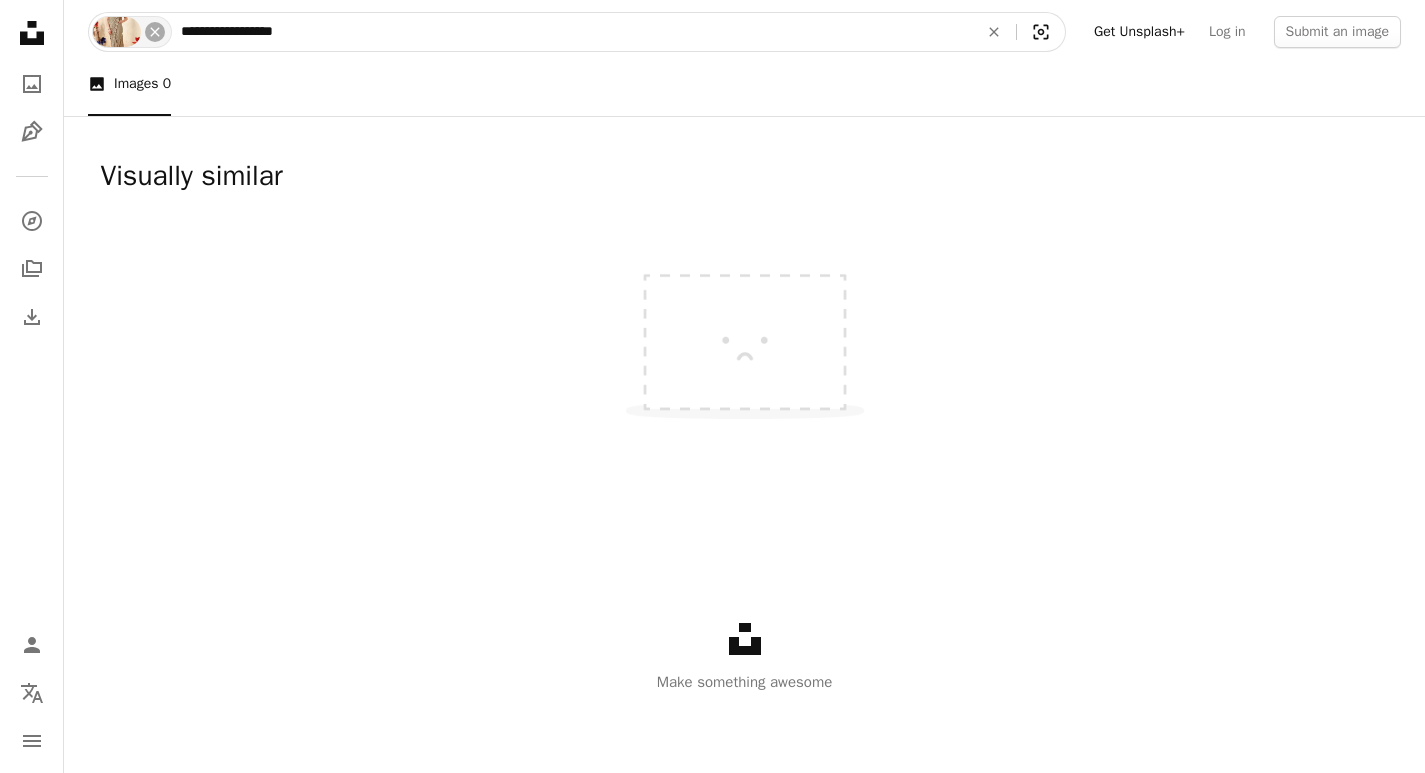 click on "Visual search" 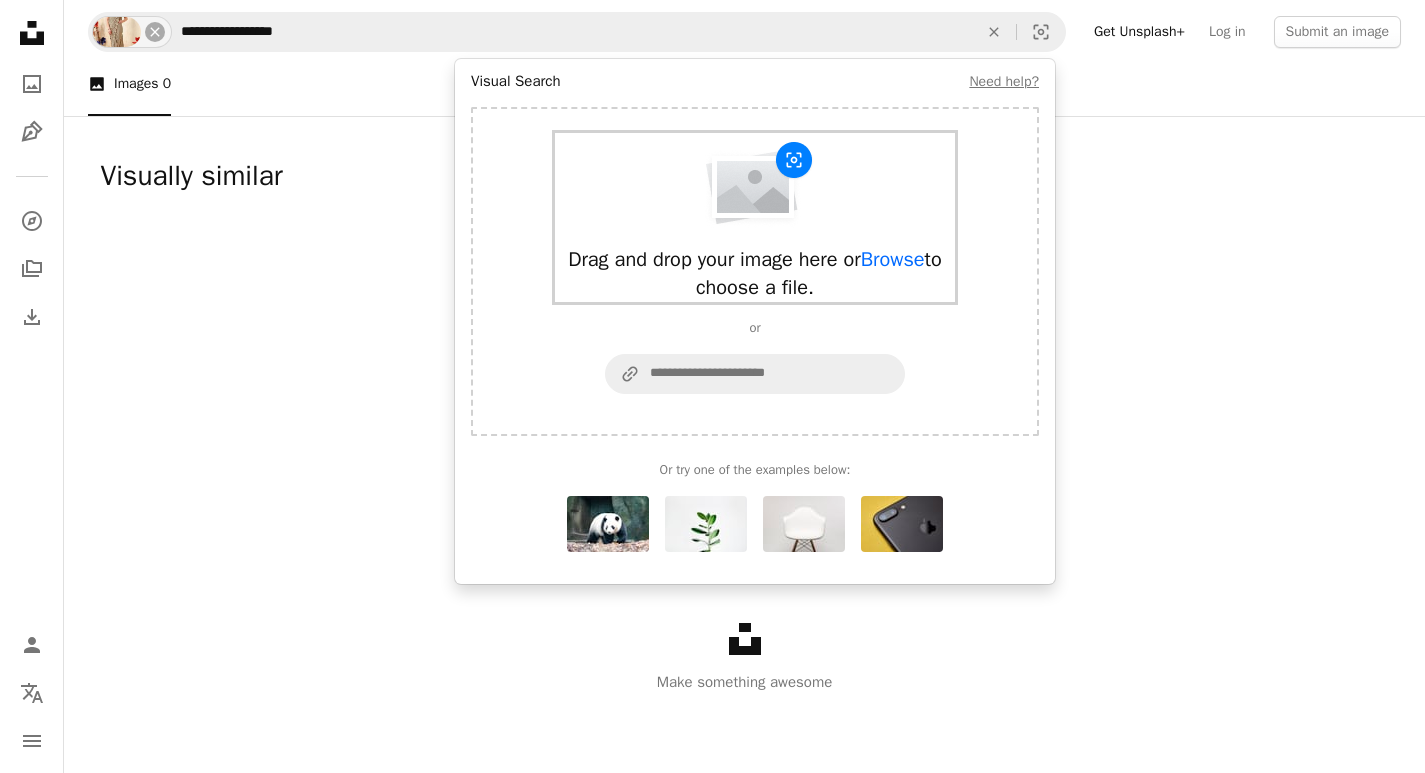 click at bounding box center [755, 185] 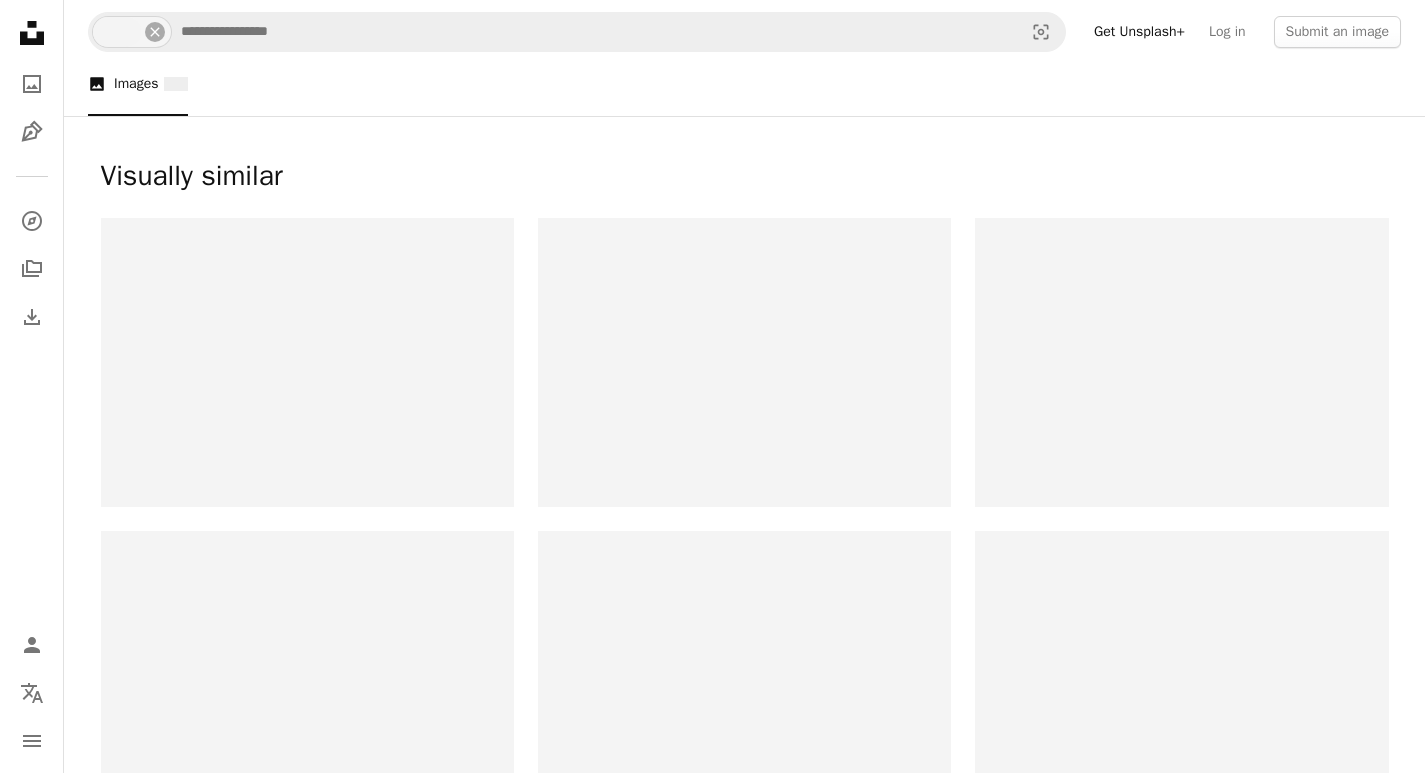 scroll, scrollTop: 0, scrollLeft: 0, axis: both 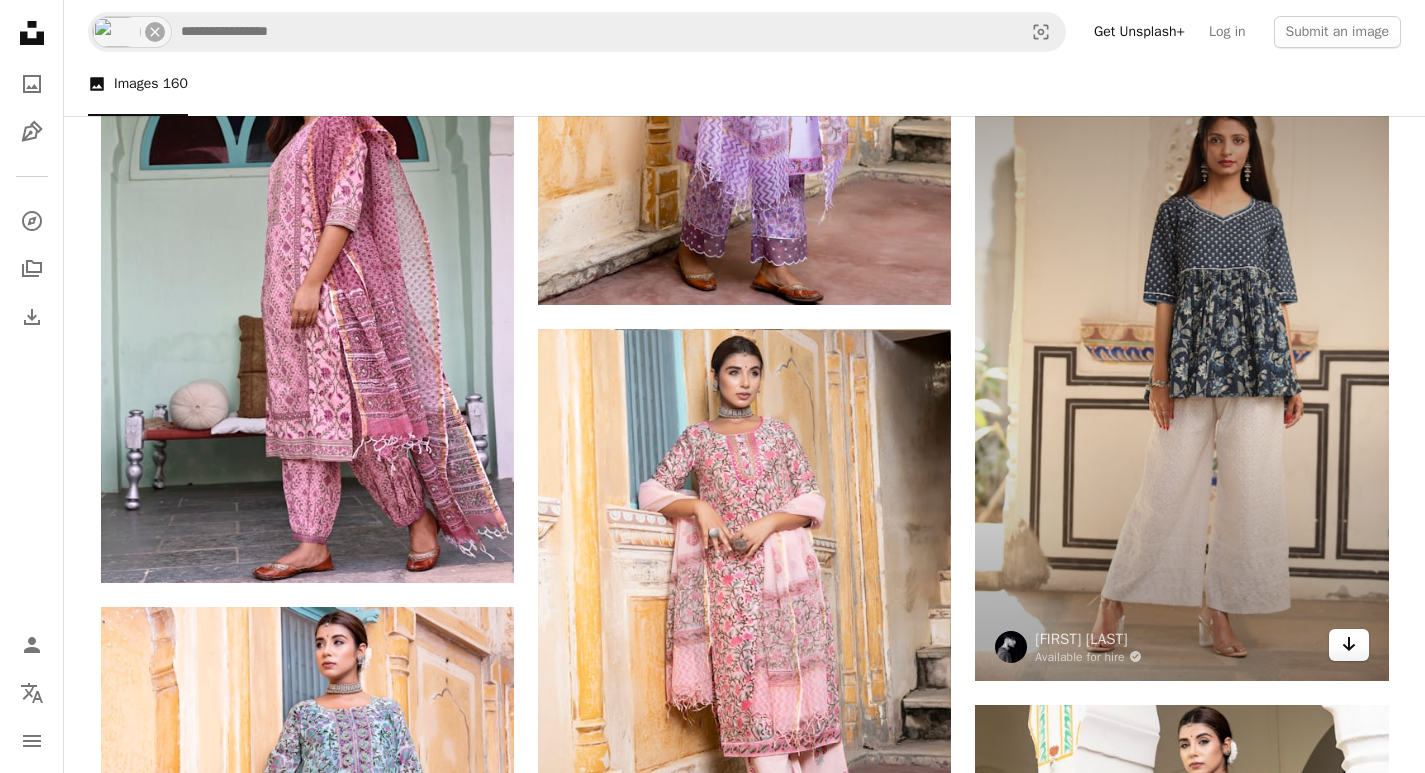 click on "Arrow pointing down" 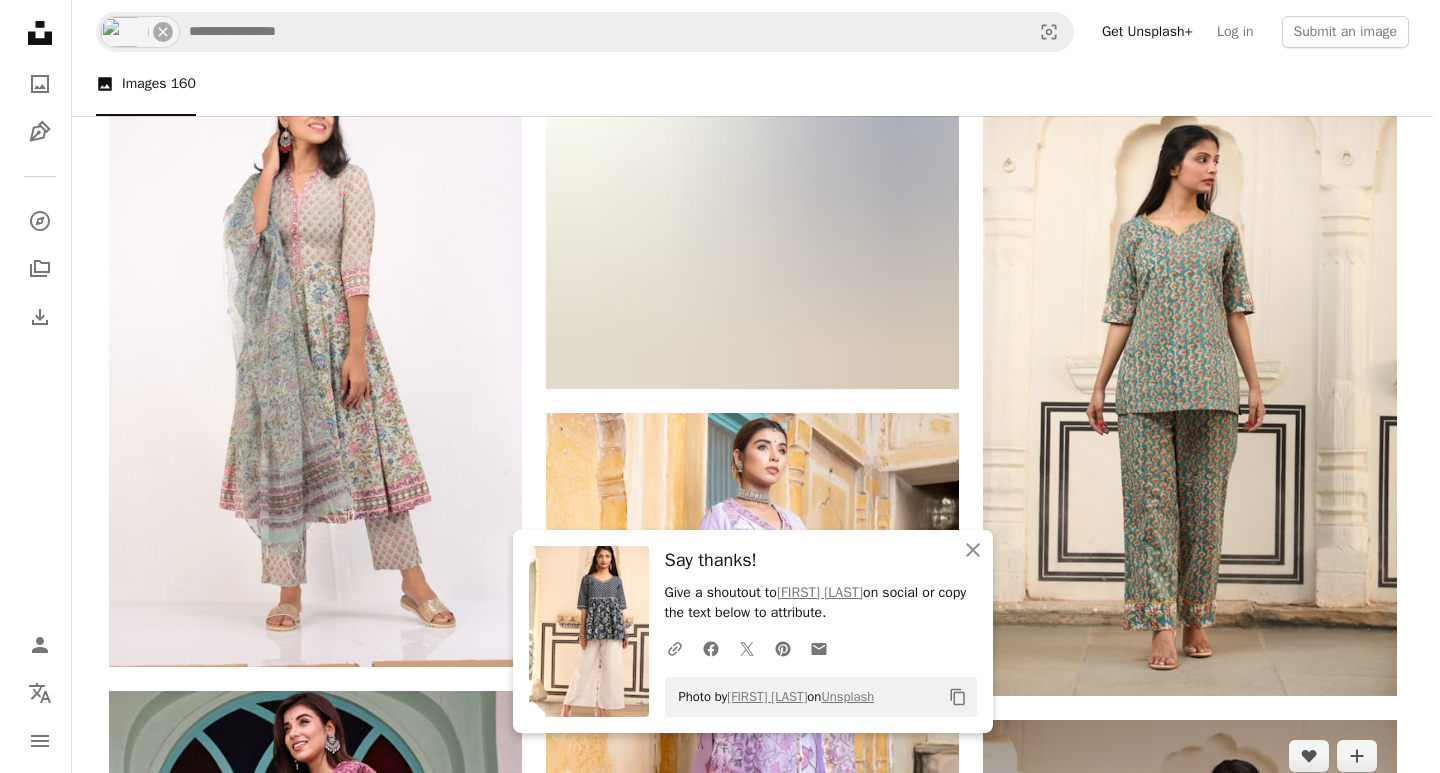 scroll, scrollTop: 12363, scrollLeft: 0, axis: vertical 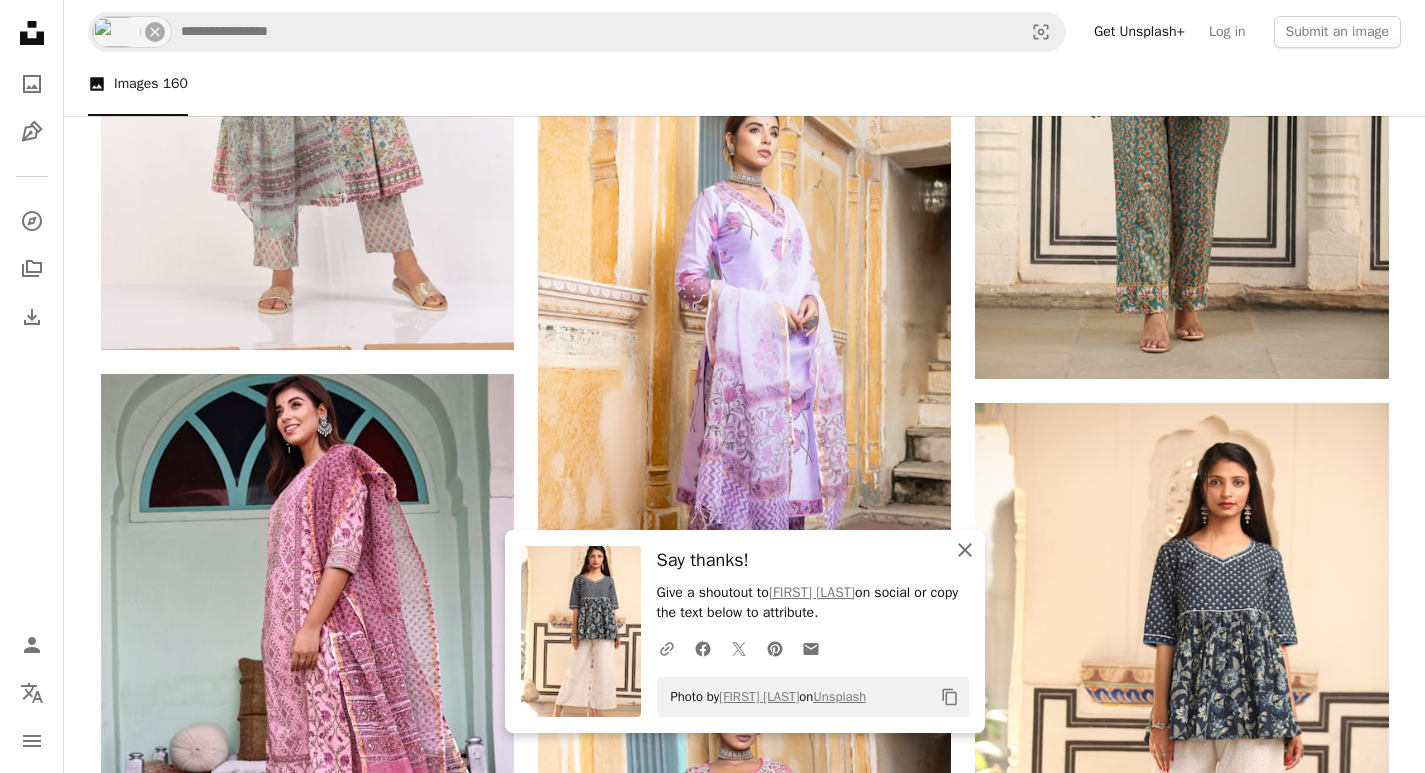 click on "An X shape" 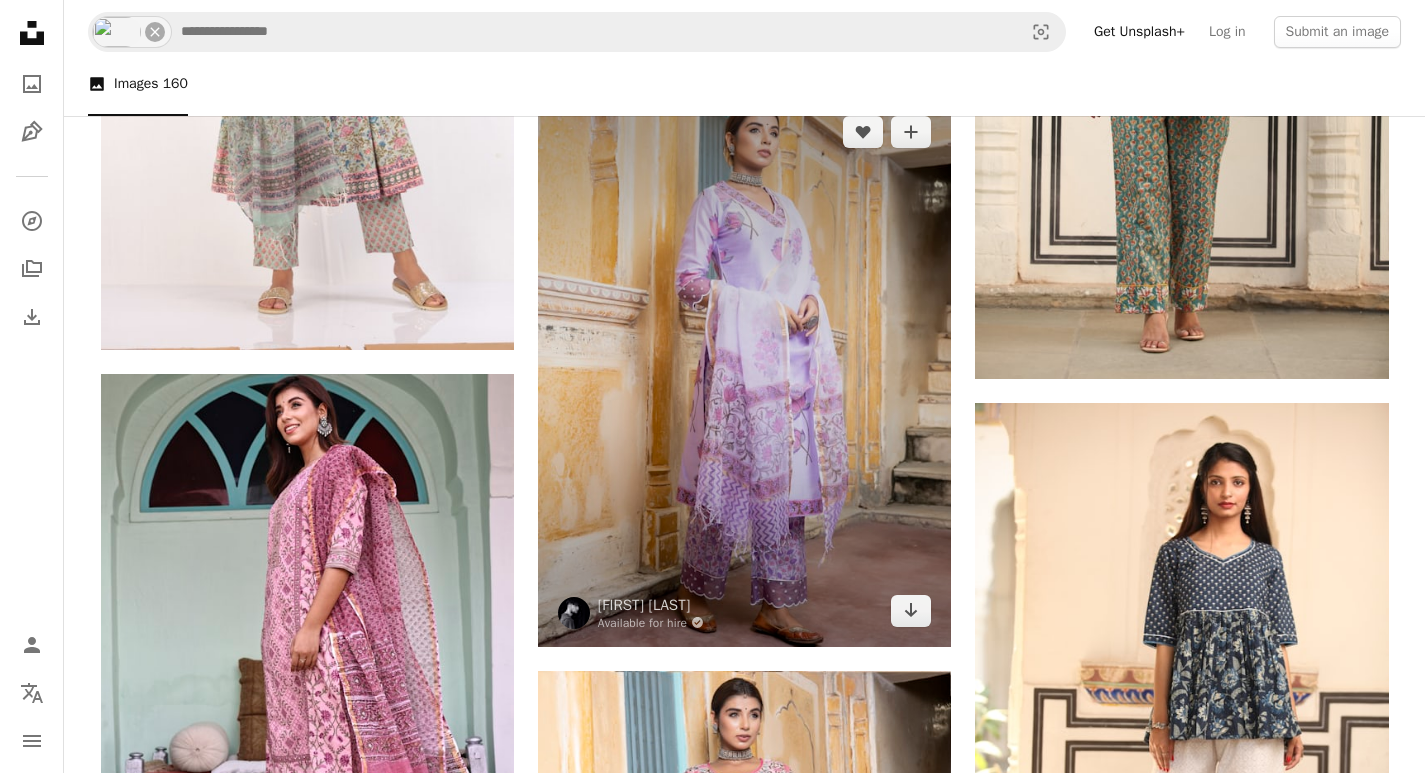 click at bounding box center [744, 371] 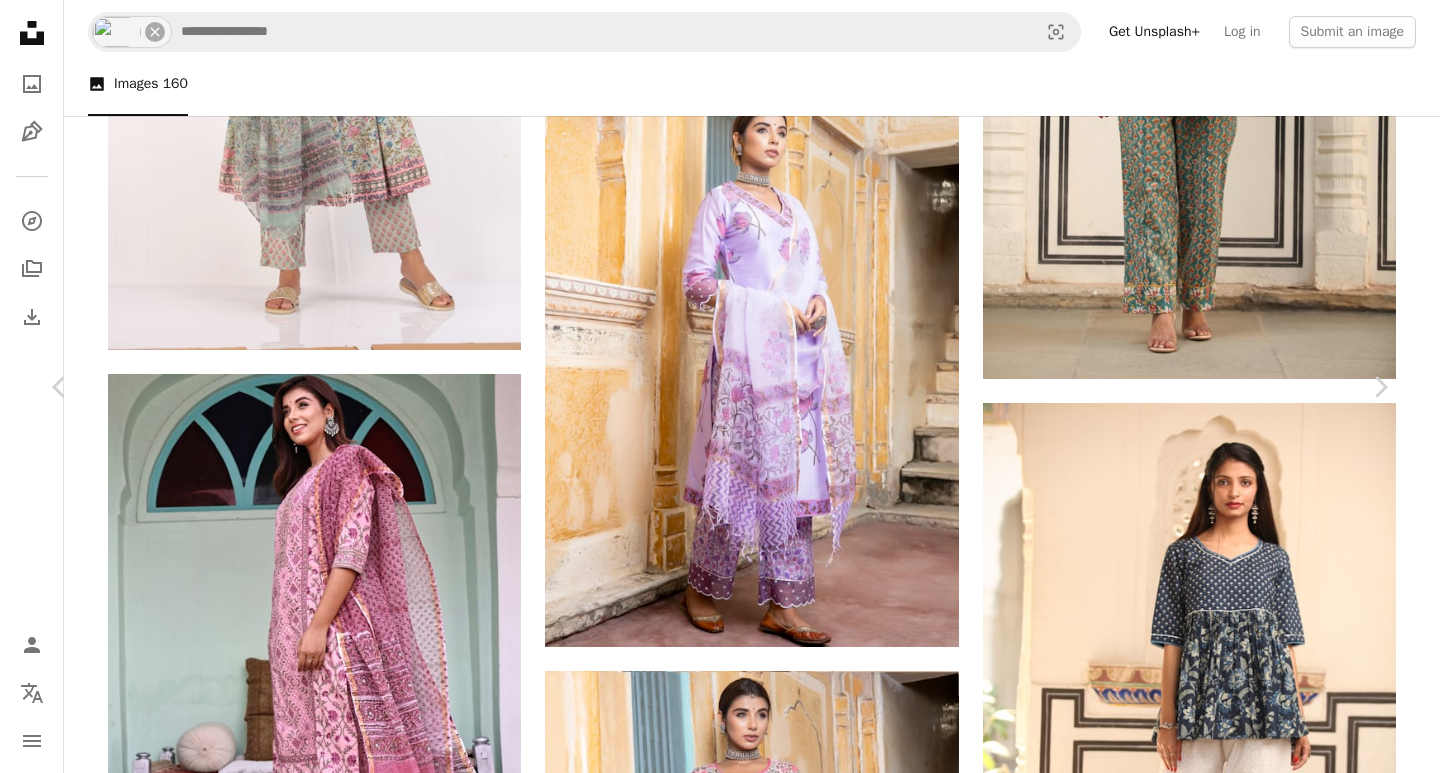 scroll, scrollTop: 3667, scrollLeft: 0, axis: vertical 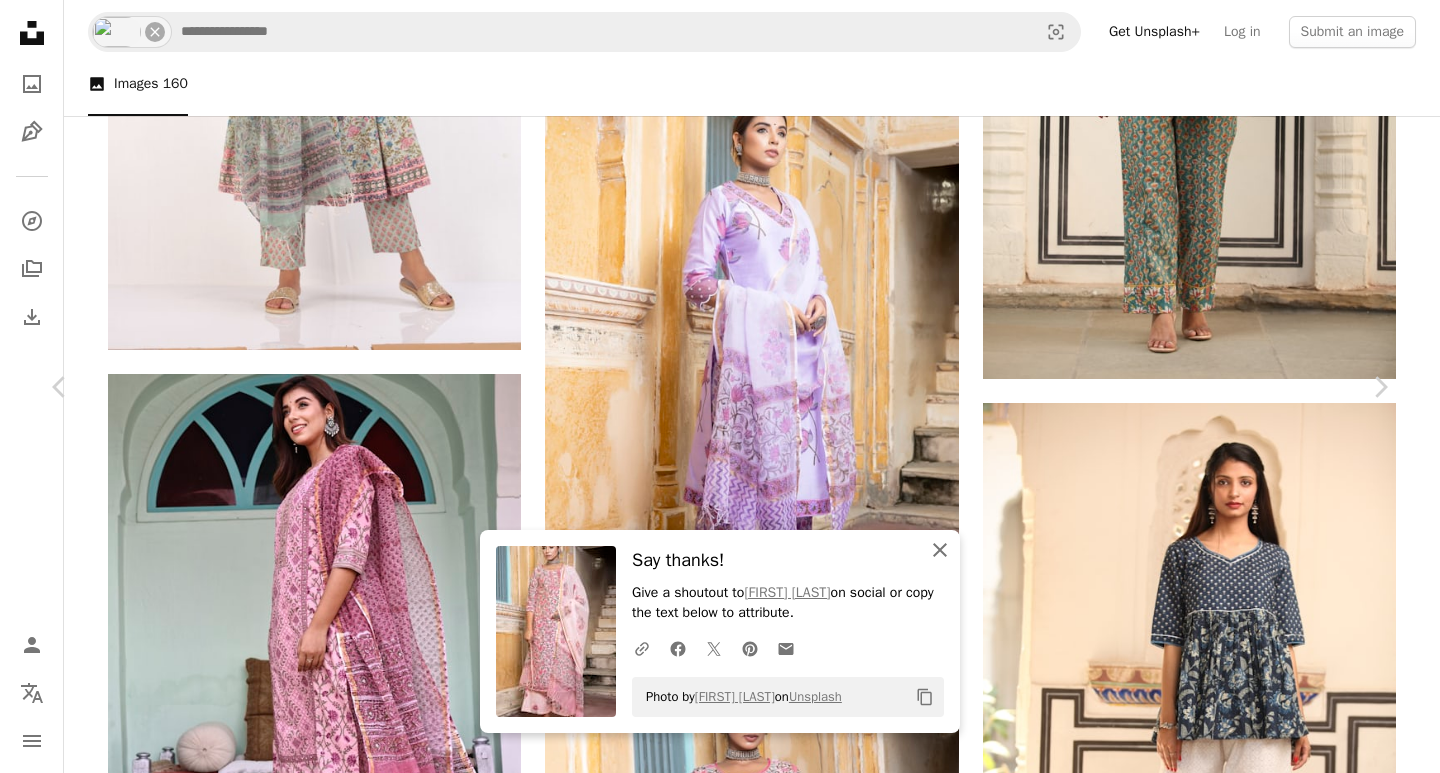 click on "An X shape" 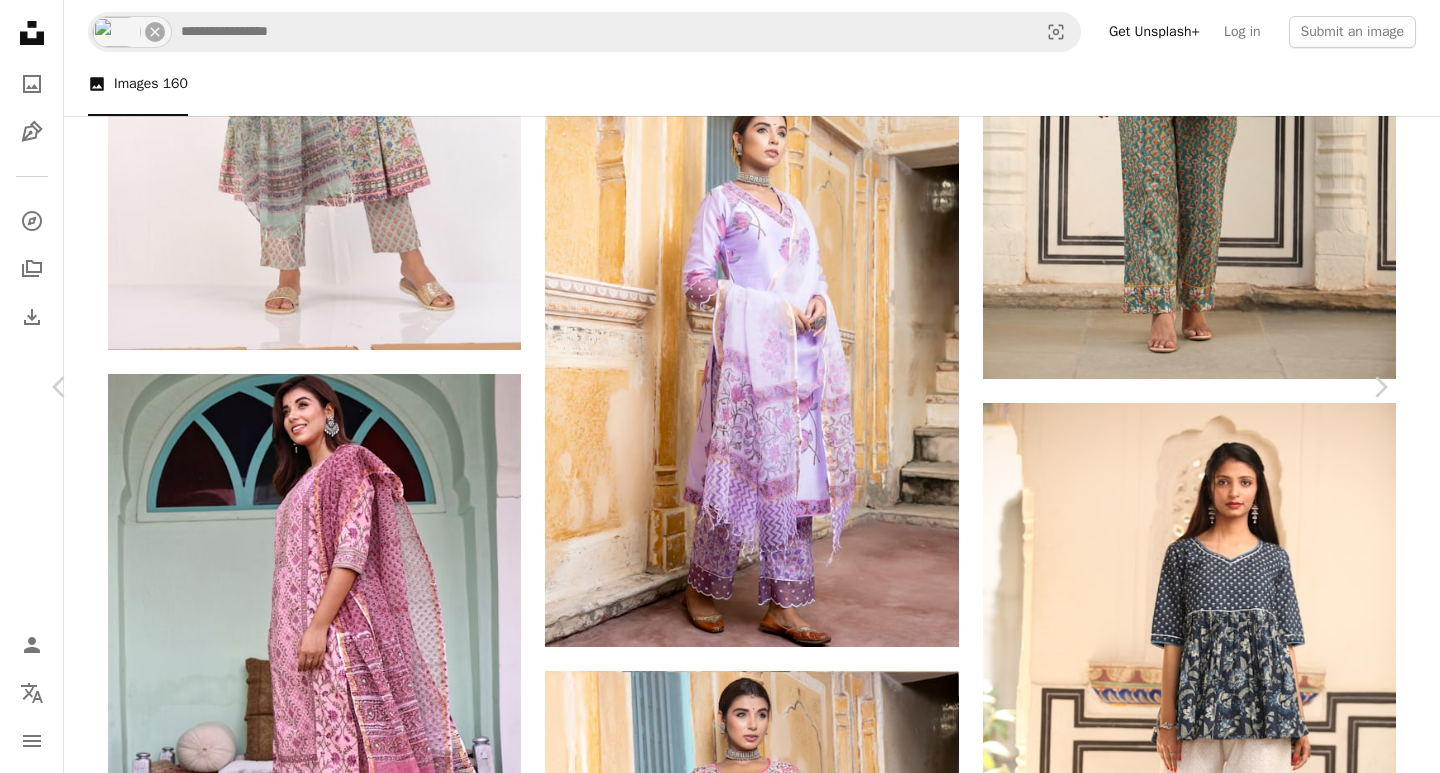 click on "Arrow pointing down" at bounding box center (854, 6249) 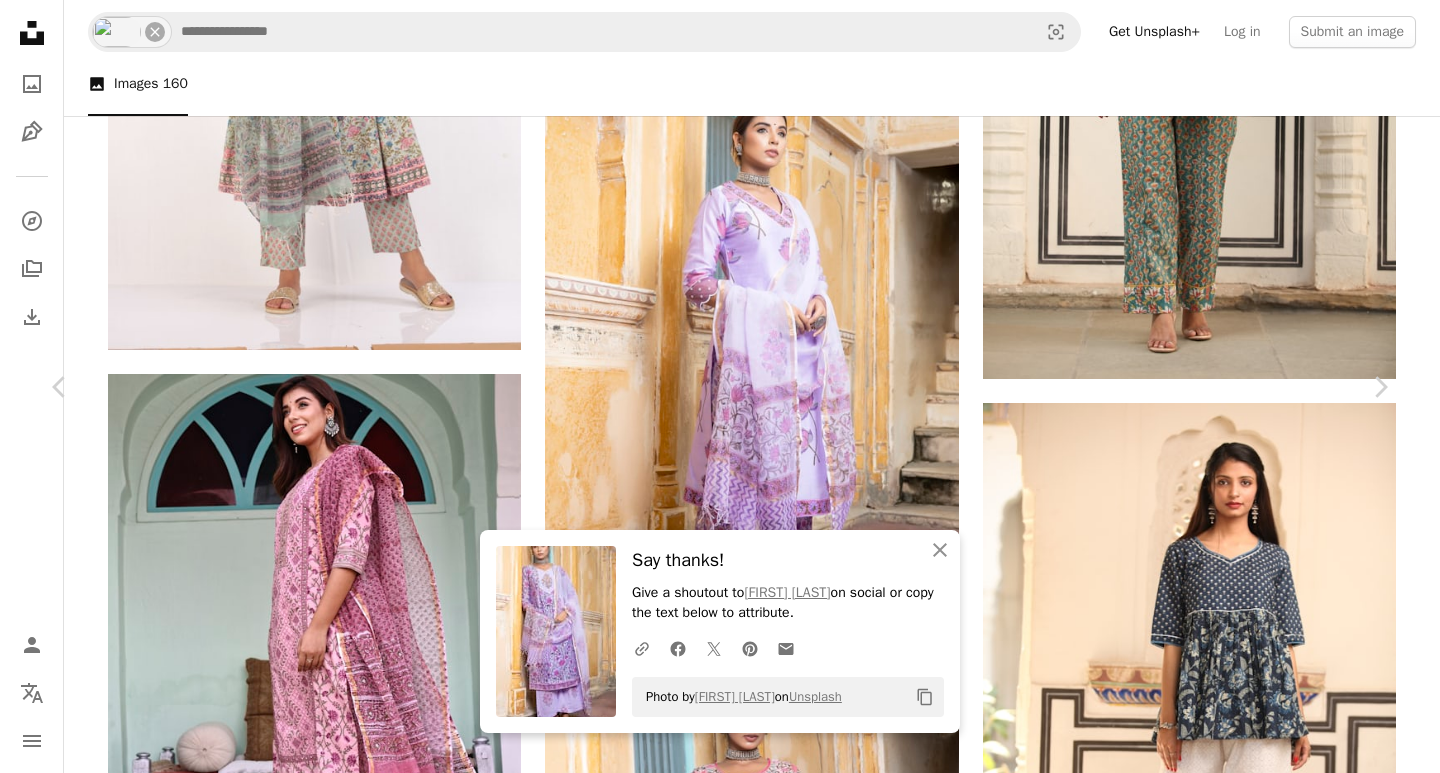 scroll, scrollTop: 3629, scrollLeft: 0, axis: vertical 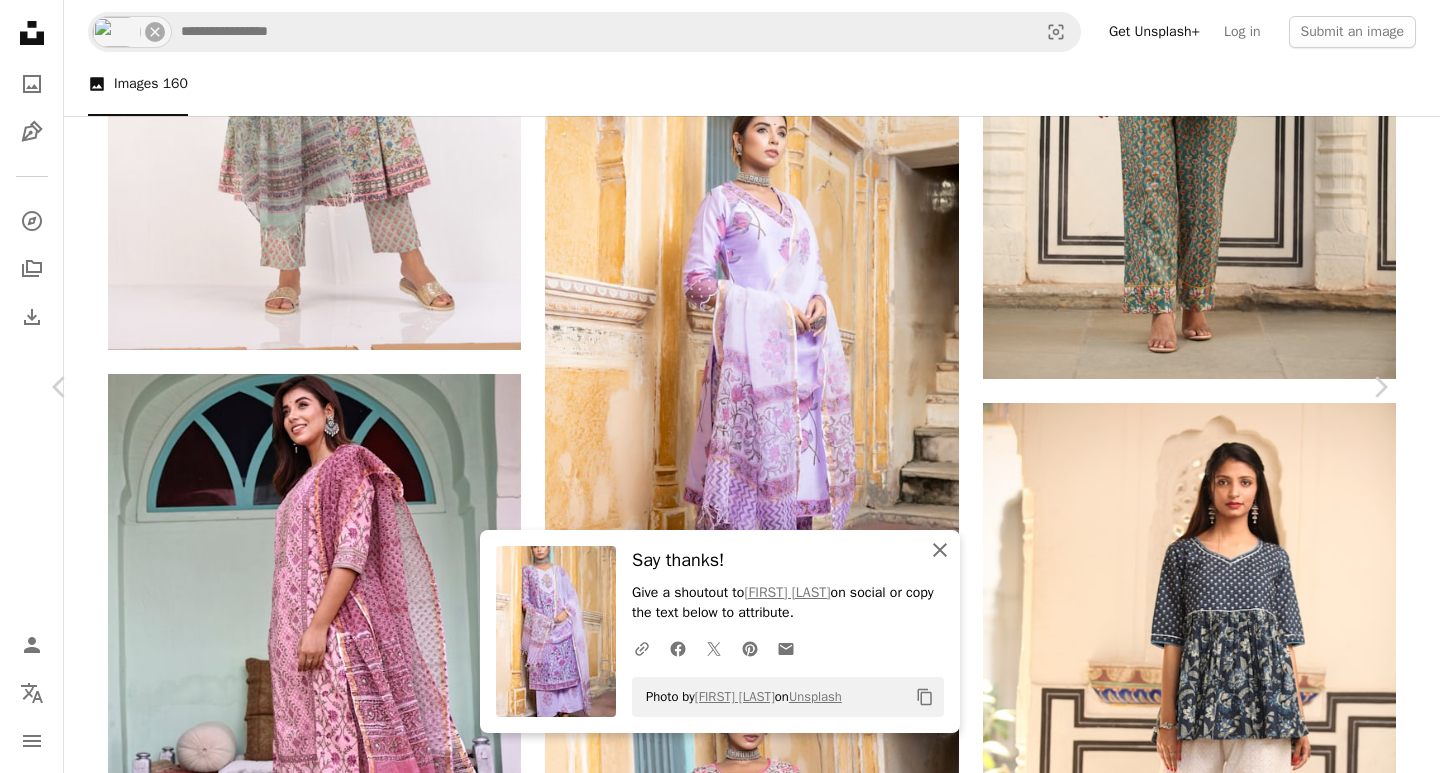 click on "An X shape" 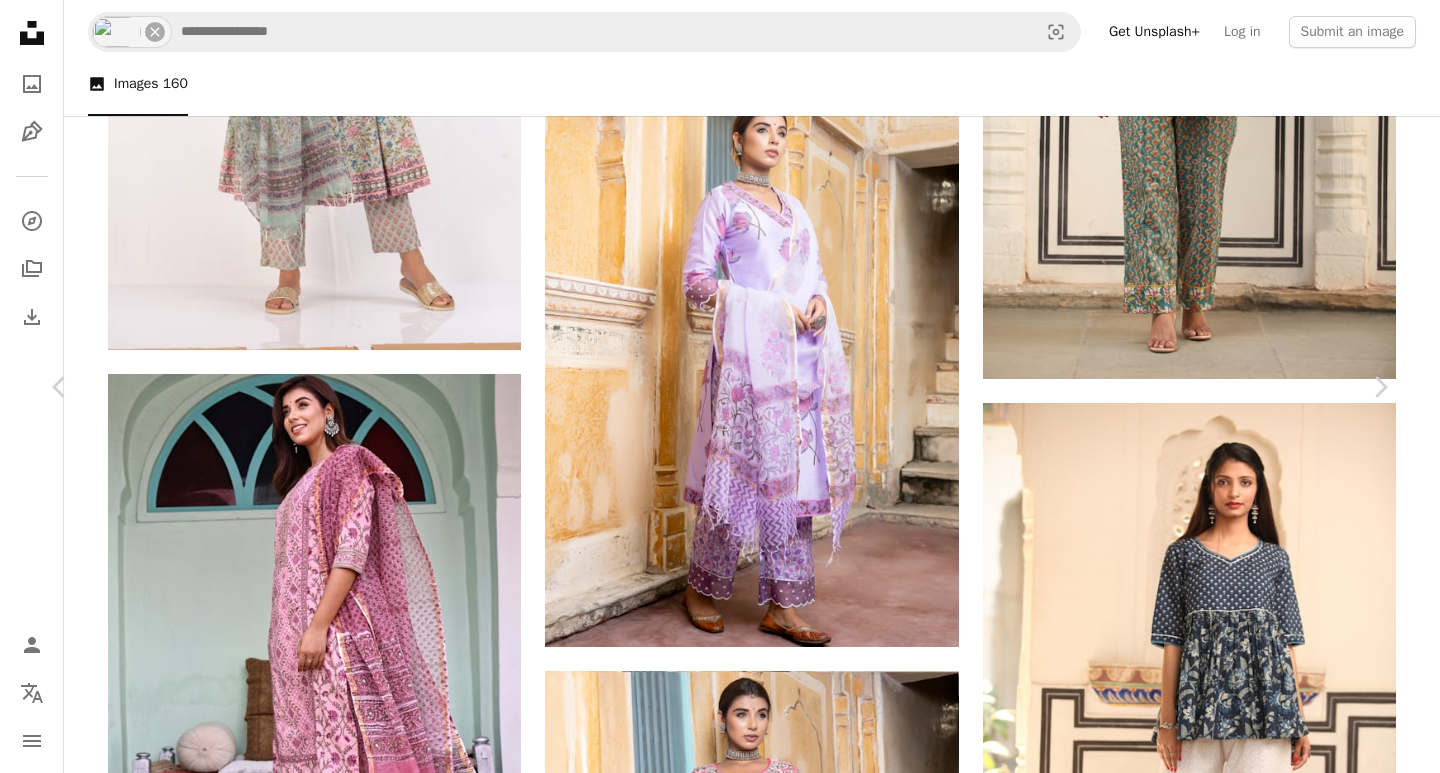 scroll, scrollTop: 7204, scrollLeft: 0, axis: vertical 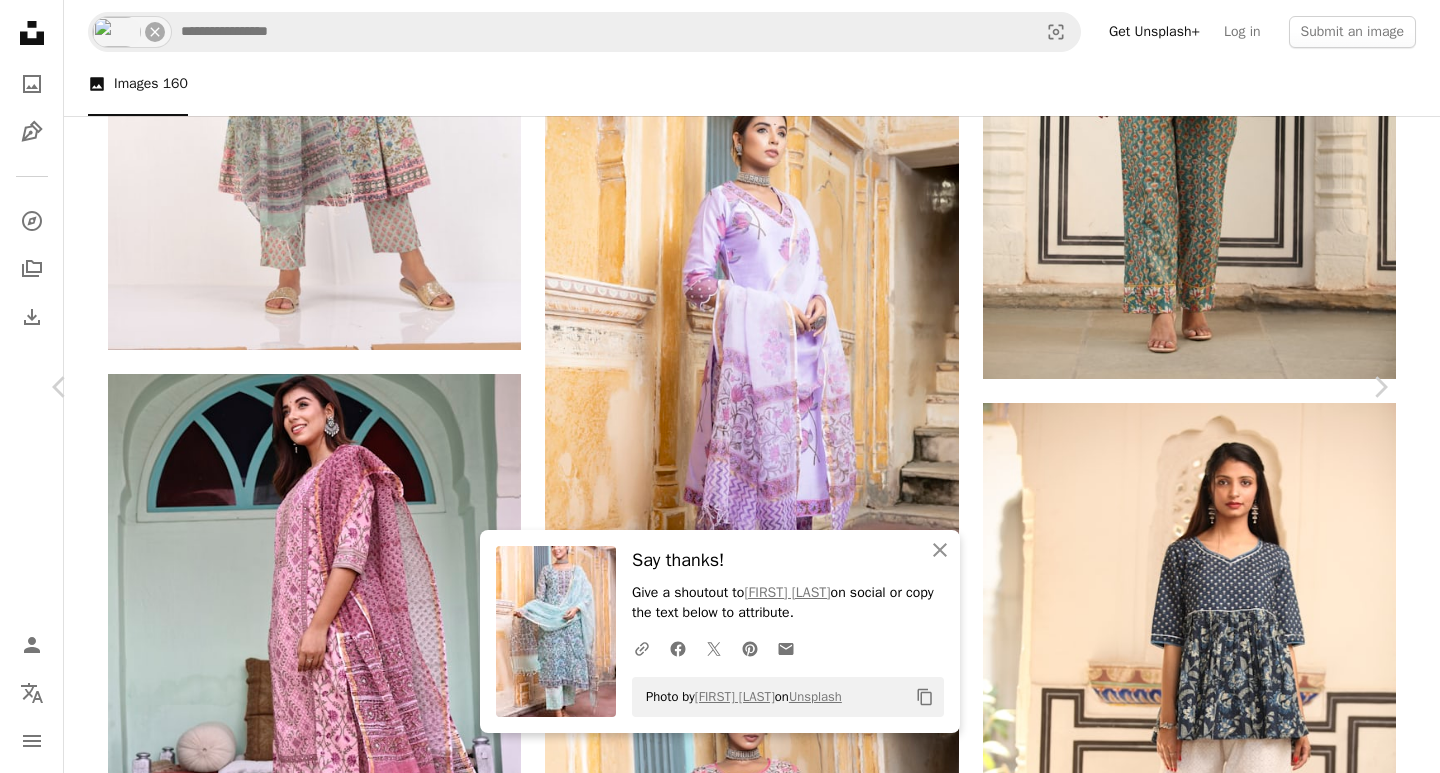 click on "Arrow pointing down" 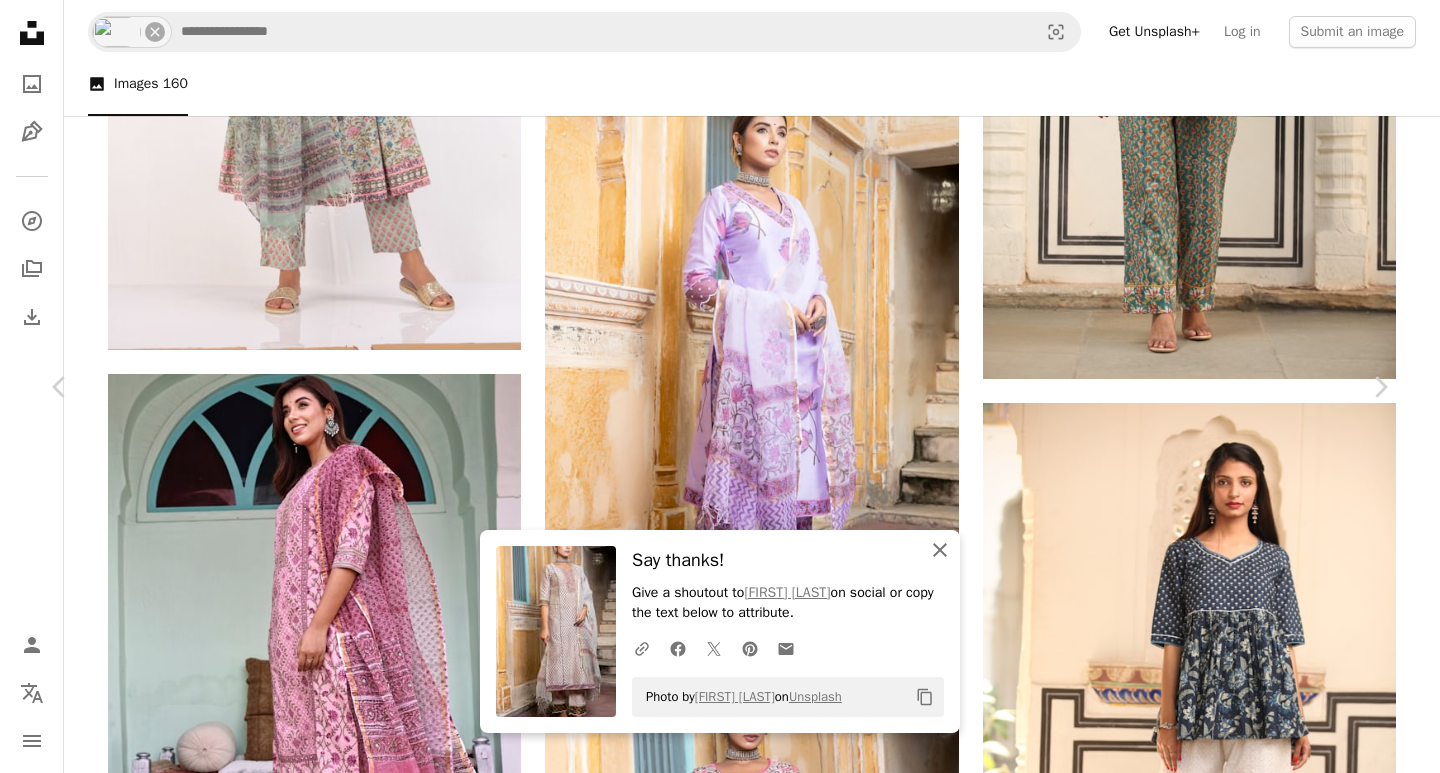 click 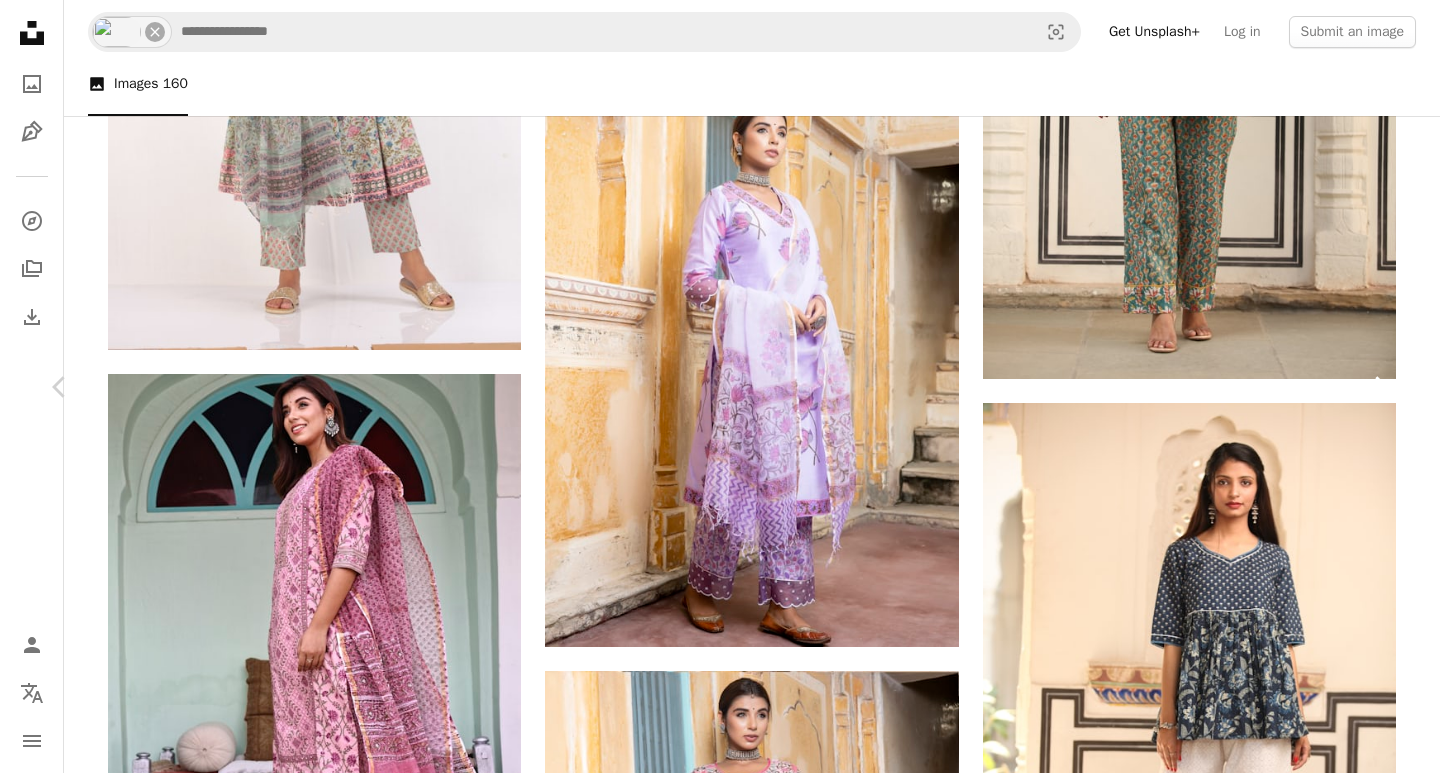 scroll, scrollTop: 6234, scrollLeft: 0, axis: vertical 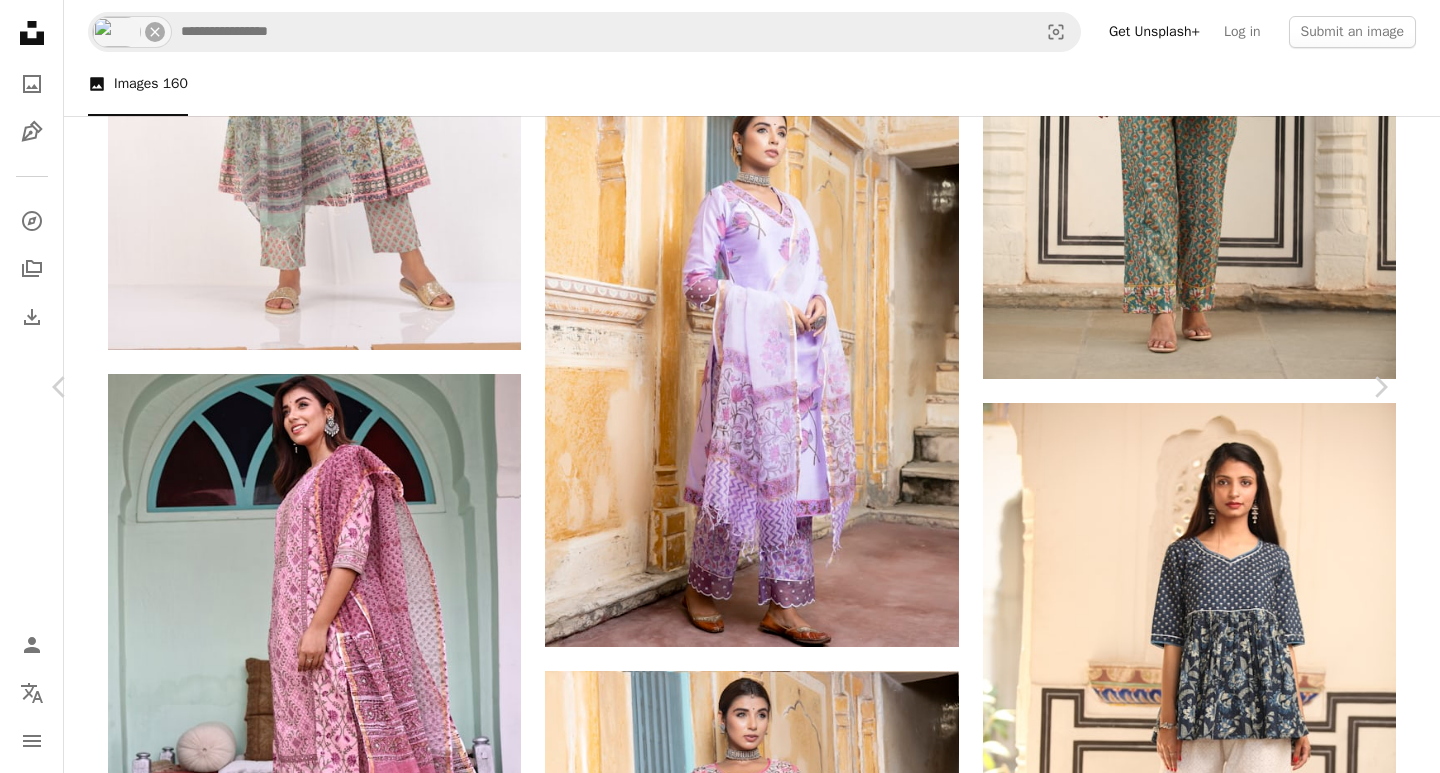 click on "An X shape Chevron left Chevron right [FIRST] [LAST] Available for hire A checkmark inside of a circle A heart A plus sign Edit image   Plus sign for Unsplash+ Download free Chevron down Zoom in Views 1,612 Downloads 24 A forward-right arrow Share Info icon Info More Actions Calendar outlined Published on  [DATE] Camera Canon, EOS R6 Safety Free to use under the  Unsplash License woman female adult lady standing Free stock photos Browse premium related images on iStock  |  Save 20% with code UNSPLASH20 View more on iStock  ↗ Related images A heart A plus sign [FIRST] [LAST] Available for hire A checkmark inside of a circle Arrow pointing down Plus sign for Unsplash+ A heart A plus sign [FIRST] [LAST] For  Unsplash+ A lock   Download A heart A plus sign [FIRST] [LAST] Available for hire A checkmark inside of a circle Arrow pointing down Plus sign for Unsplash+ A heart A plus sign [FIRST] [LAST] For  Unsplash+ A lock   Download A heart A plus sign [FIRST] [LAST] Available for hire Arrow pointing down A heart" at bounding box center [720, 5982] 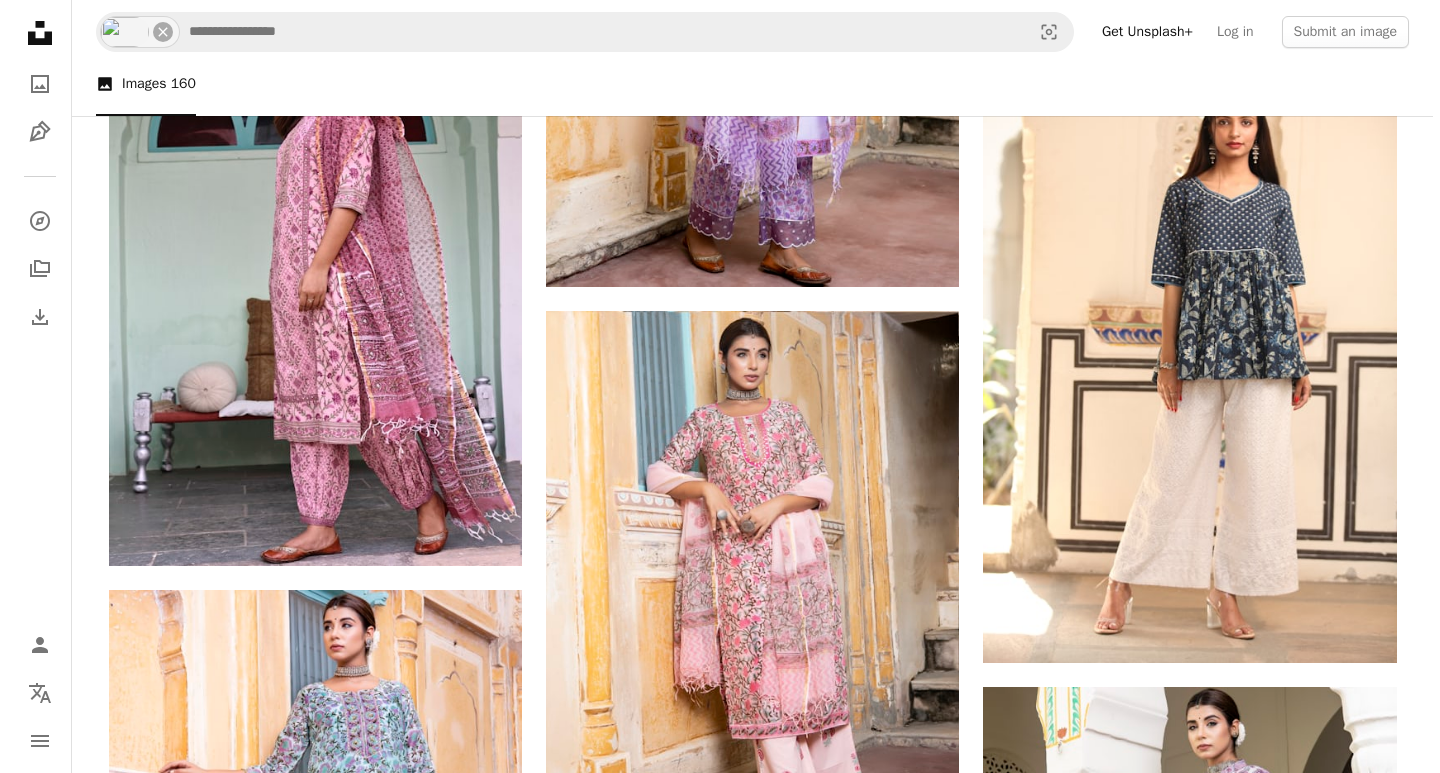 scroll, scrollTop: 12730, scrollLeft: 0, axis: vertical 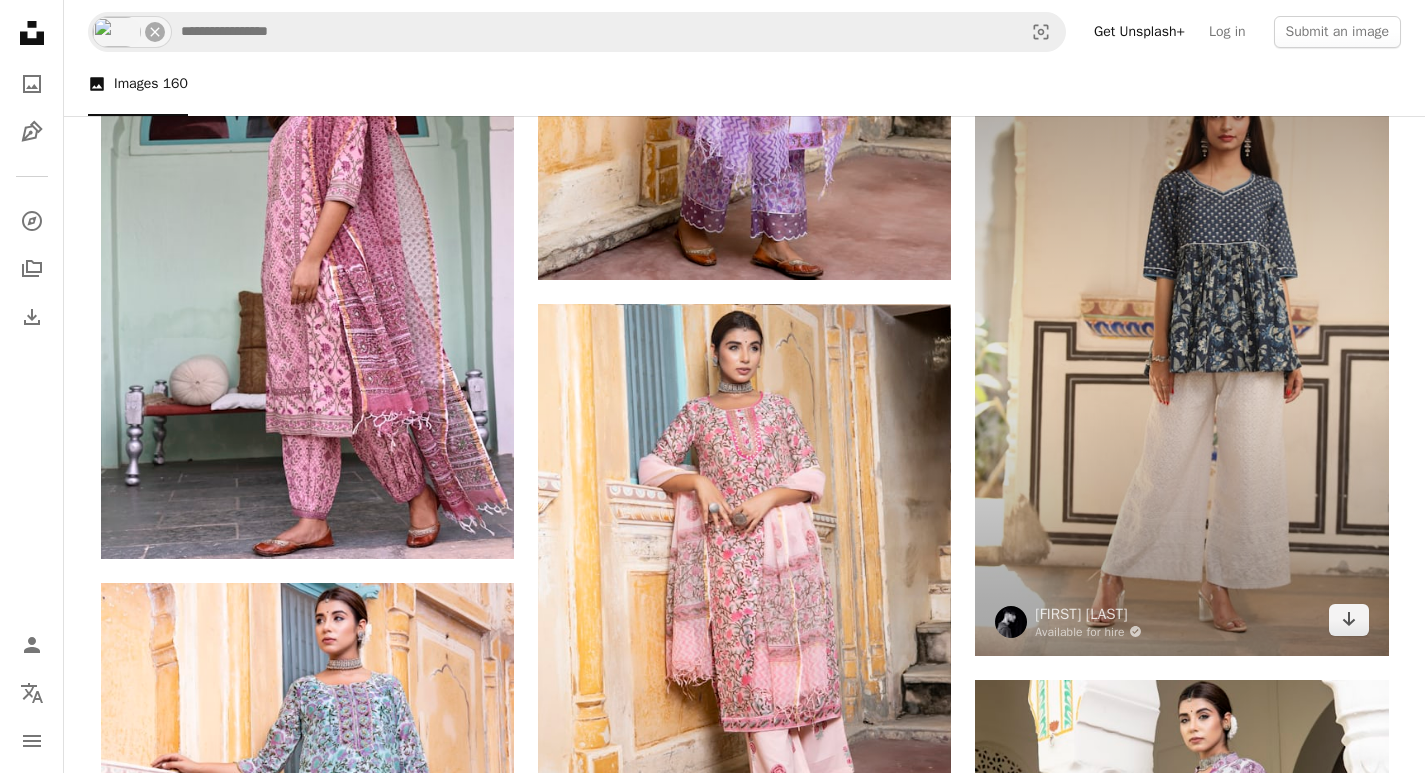click at bounding box center [1181, 346] 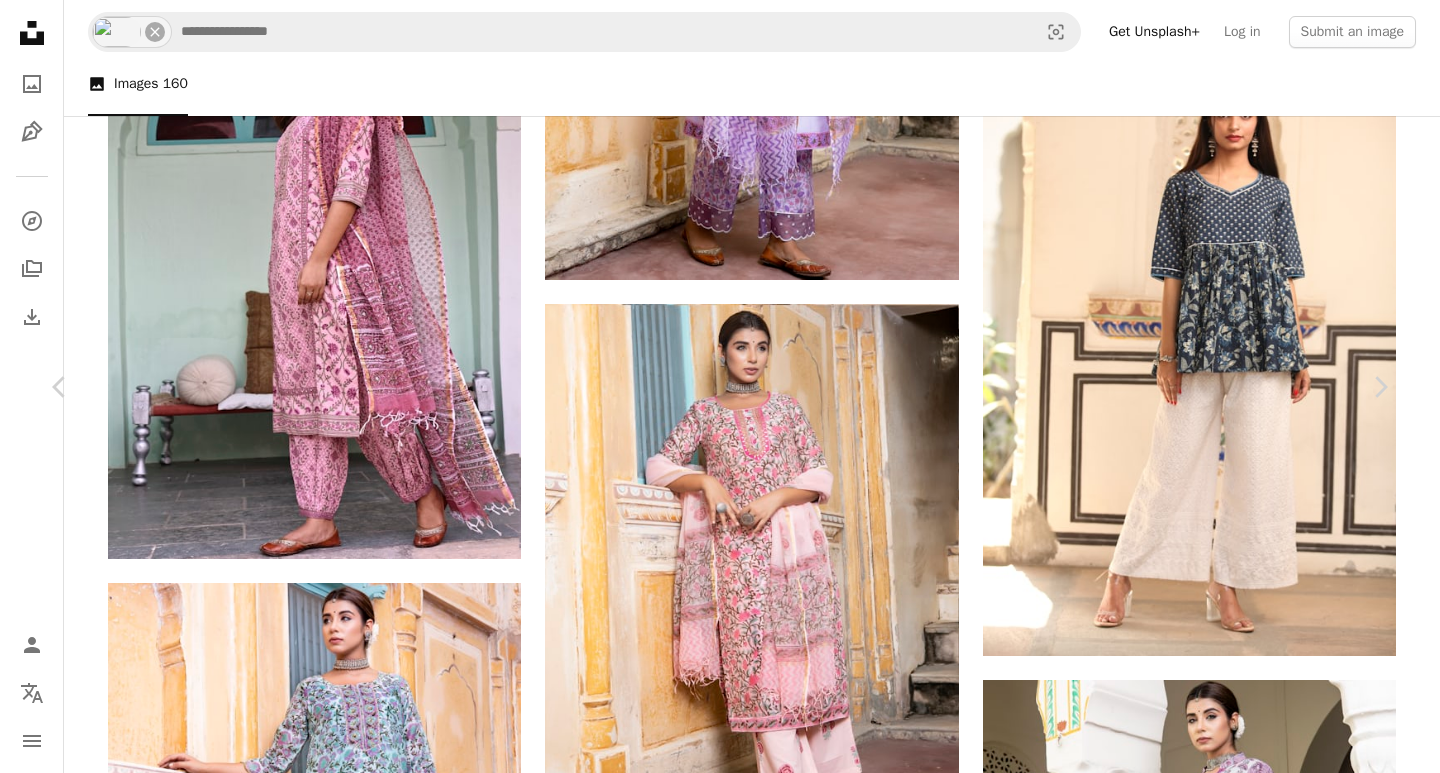 scroll, scrollTop: 1833, scrollLeft: 0, axis: vertical 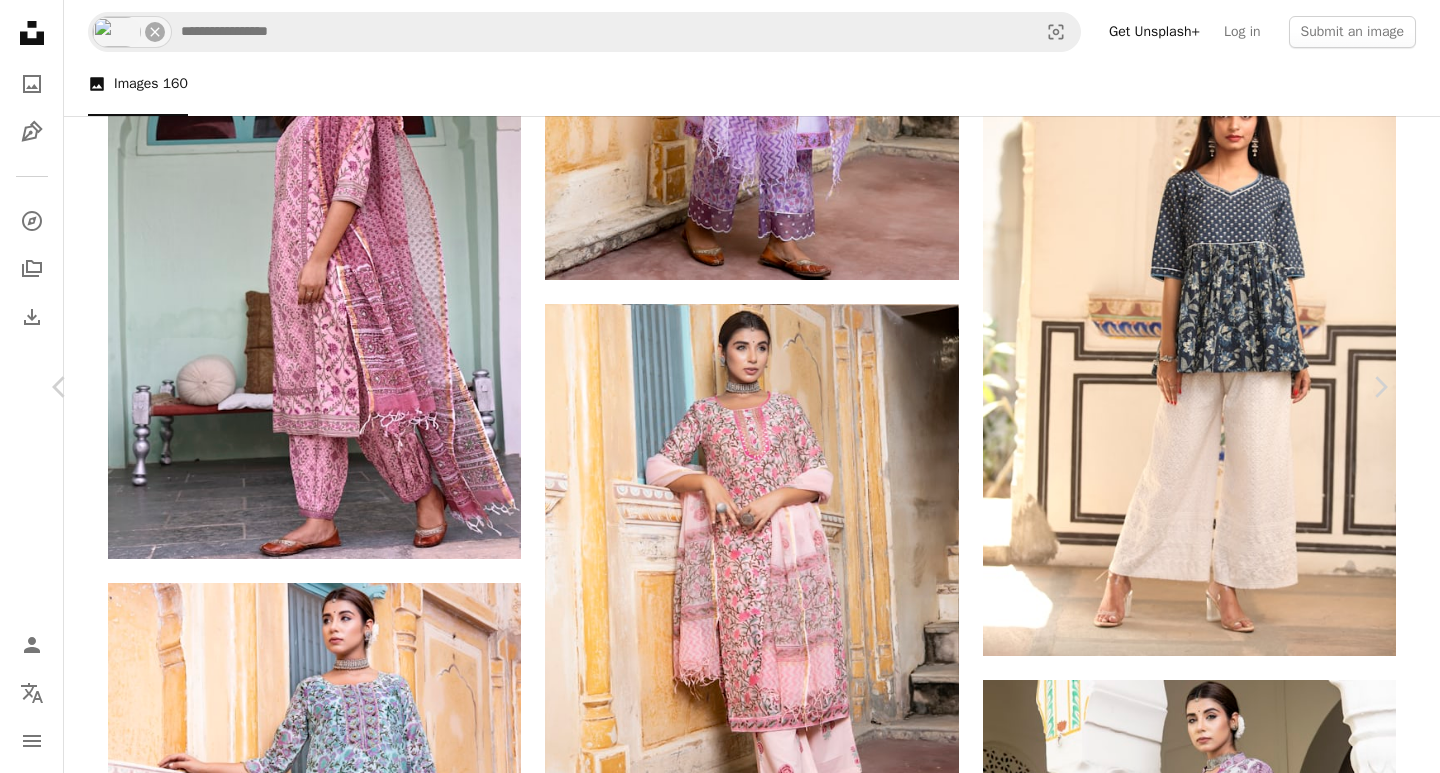 click on "Arrow pointing down" 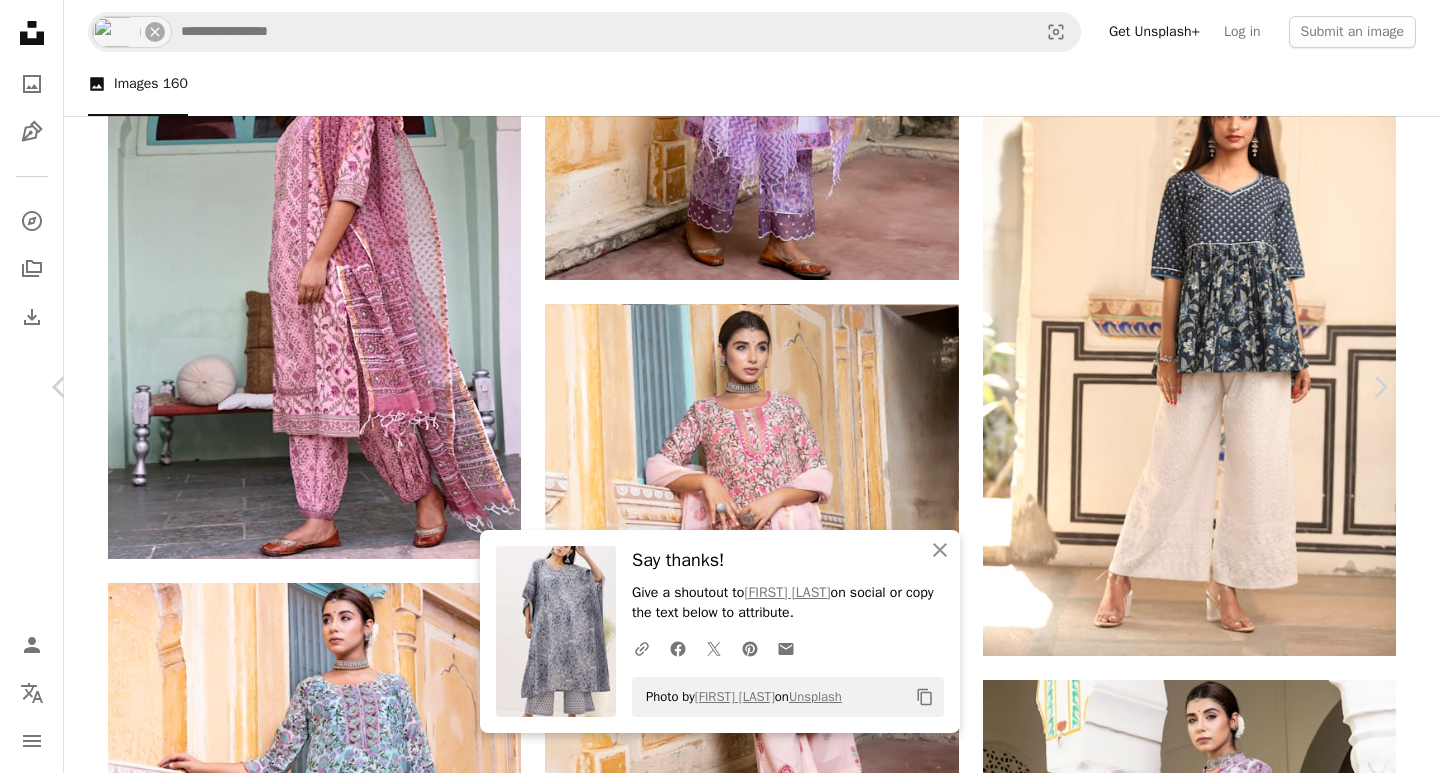 click on "A heart A plus sign nikhil [LAST] Available for hire A checkmark inside of a circle Arrow pointing down A heart A plus sign nikhil [LAST] Available for hire A checkmark inside of a circle Arrow pointing down A heart A plus sign nikhil [LAST] Available for hire A checkmark inside of a circle Arrow pointing down Plus sign for Unsplash+ A heart A plus sign Getty Images For  Unsplash+ A lock   Download A heart A plus sign nikhil [LAST] Available for hire A checkmark inside of a circle Arrow pointing down A heart A plus sign nikhil [LAST] Available for hire A checkmark inside of a circle Arrow pointing down Plus sign for Unsplash+ A heart A plus sign JSB Co. For  Unsplash+ A lock   Download A heart A plus sign nikhil [LAST] Available for hire A checkmark inside of a circle Arrow pointing down A heart A plus sign nikhil [LAST] Available for hire A checkmark inside of a circle Arrow pointing down A heart A plus sign nikhil [LAST] Available for hire A checkmark inside of a circle Arrow pointing down Plus sign for Unsplash+" at bounding box center (712, 8249) 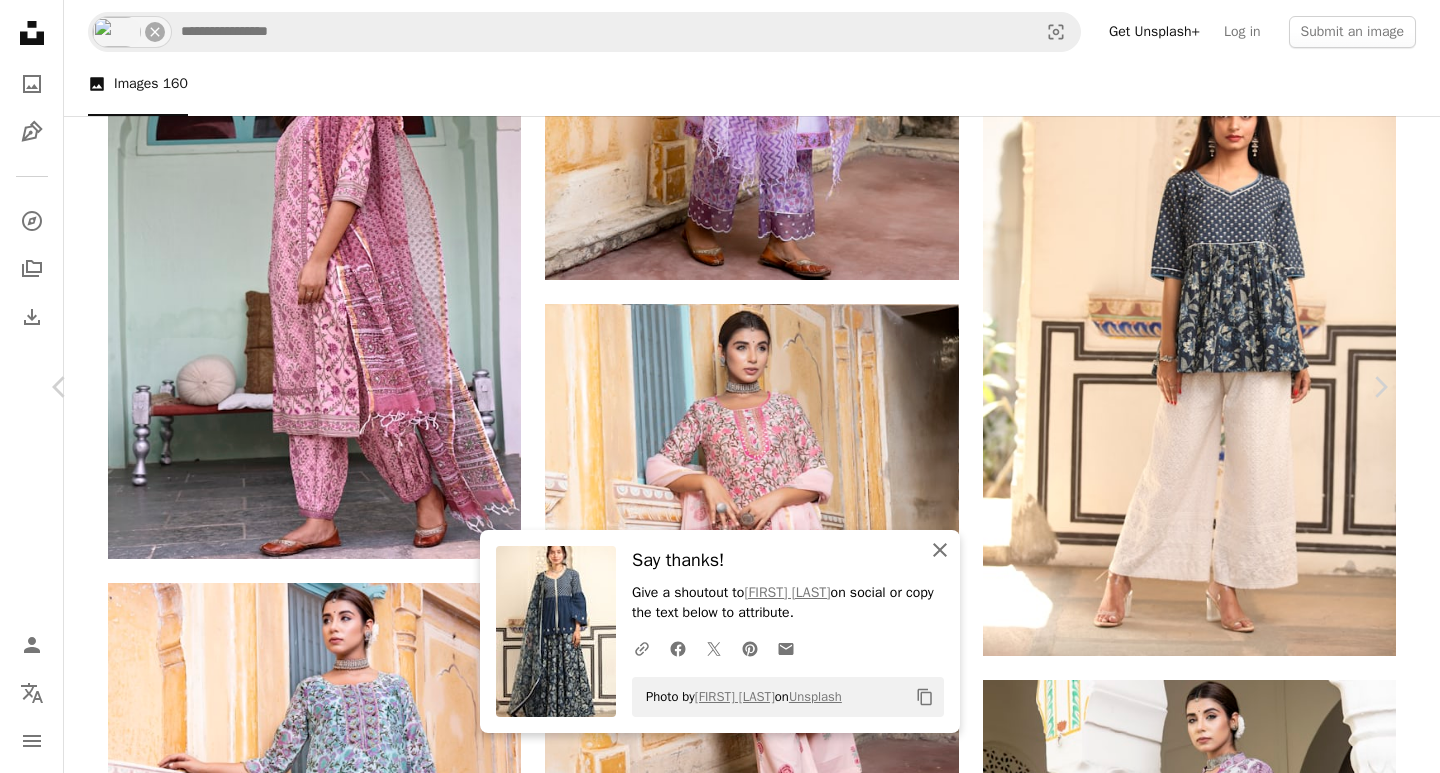 drag, startPoint x: 932, startPoint y: 550, endPoint x: 959, endPoint y: 560, distance: 28.79236 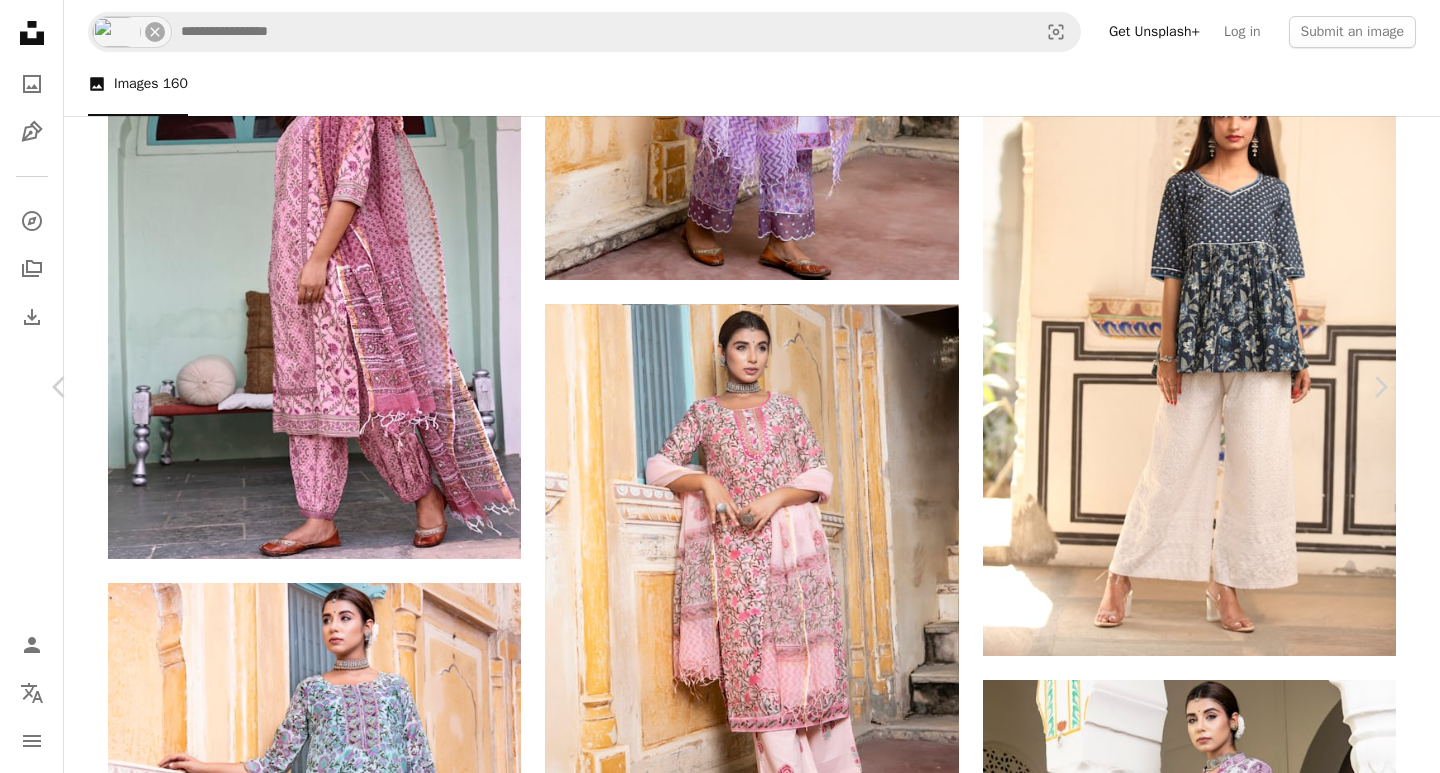 scroll, scrollTop: 10064, scrollLeft: 0, axis: vertical 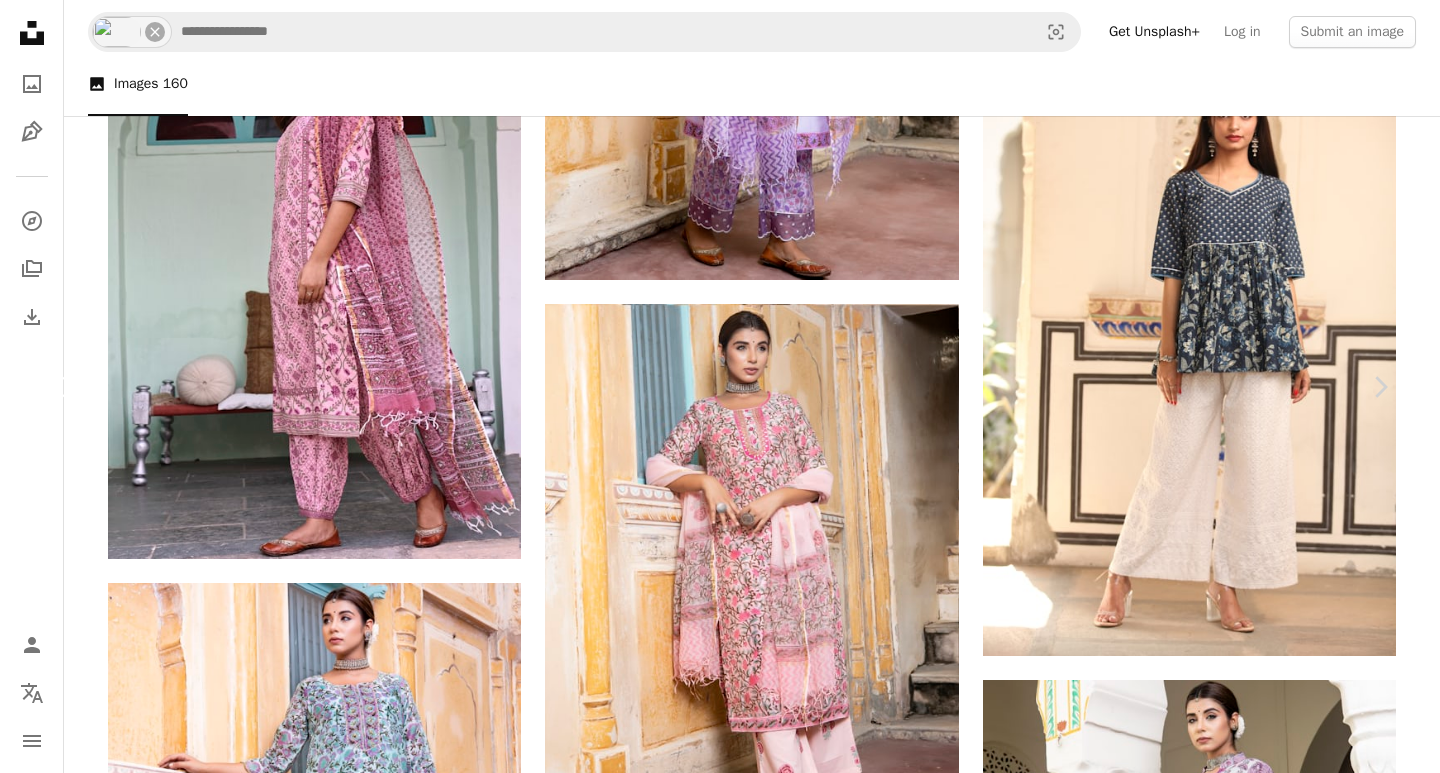 click on "Chevron left" 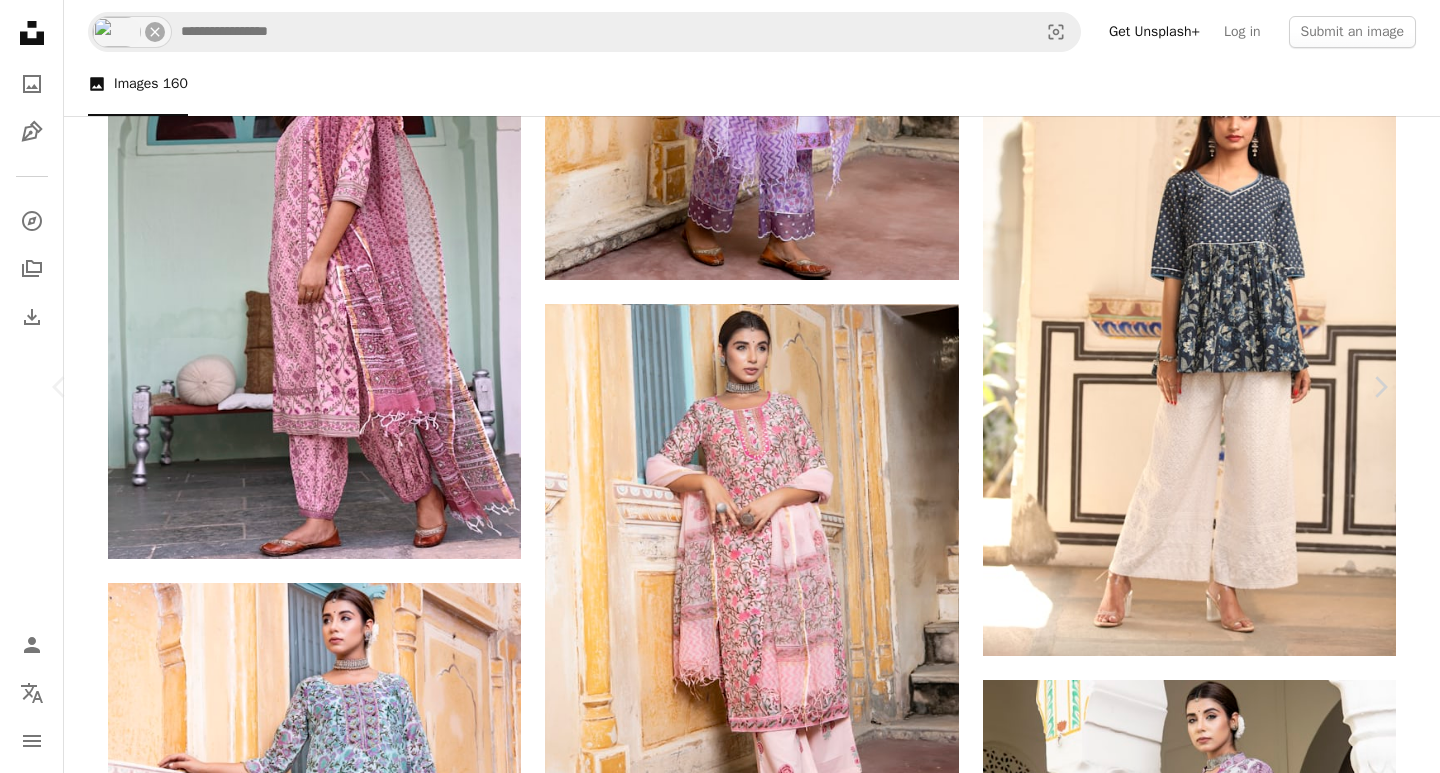 scroll, scrollTop: 2567, scrollLeft: 0, axis: vertical 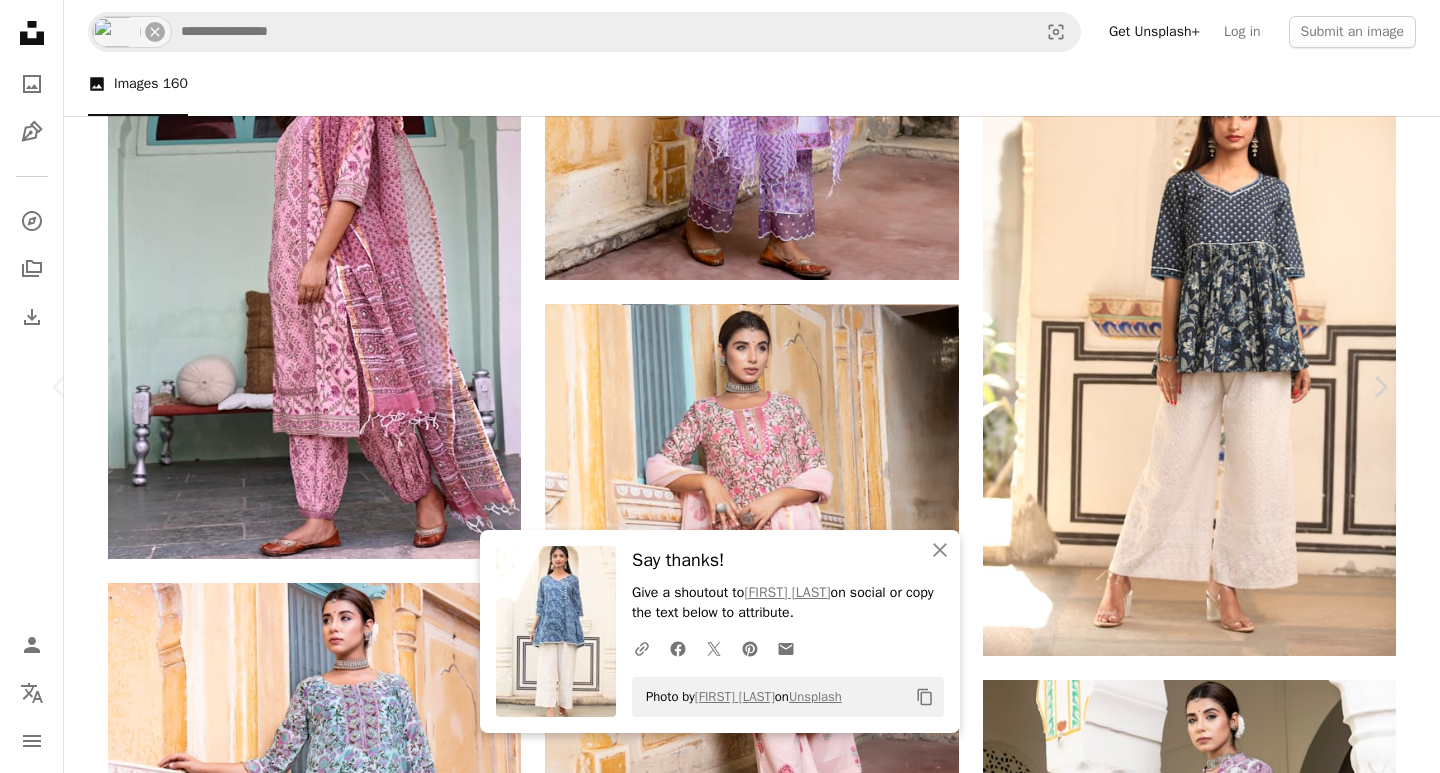 click on "An X shape Chevron left Chevron right An X shape Close Say thanks! Give a shoutout to  [FIRST] [LAST]  on social or copy the text below to attribute. A URL sharing icon (chains) Facebook icon X (formerly Twitter) icon Pinterest icon An envelope Photo by  [FIRST] [LAST]  on  Unsplash
Copy content [FIRST] [LAST] Available for hire A checkmark inside of a circle A heart A plus sign Edit image   Plus sign for Unsplash+ Download free Chevron down Zoom in Views 1,565 Downloads 17 A forward-right arrow Share Info icon Info More Actions Calendar outlined Published on  [DATE] Camera Canon, EOS 5D Mark II Safety Free to use under the  Unsplash License woman human grey female clothing dress apparel pants coat overcoat HD Wallpapers Browse premium related images on iStock  |  Save 20% with code UNSPLASH20 View more on iStock  ↗ Related images A heart A plus sign [FIRST] [LAST] Available for hire A checkmark inside of a circle Arrow pointing down Plus sign for Unsplash+ A heart A plus sign [FIRST] [LAST] For" at bounding box center [720, 5615] 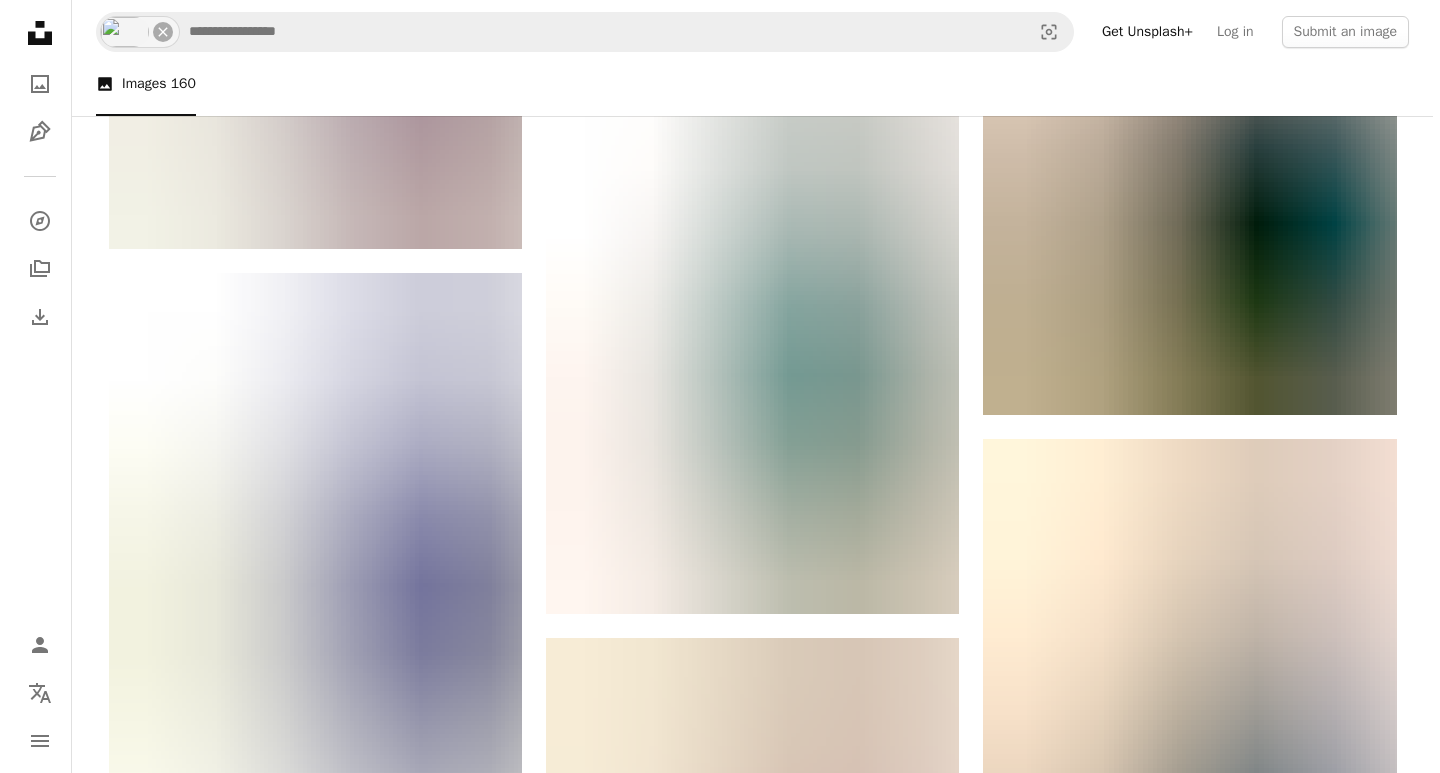 scroll, scrollTop: 14196, scrollLeft: 0, axis: vertical 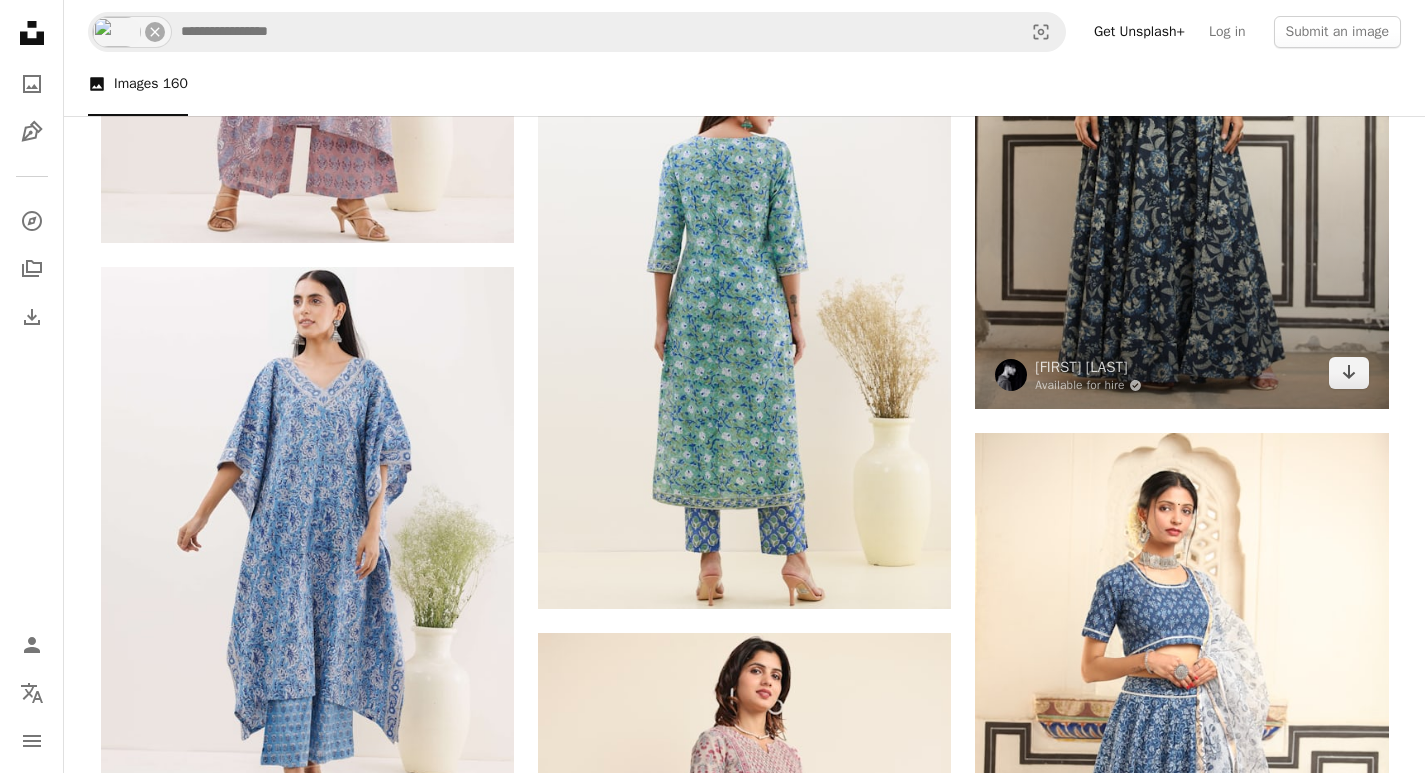 click at bounding box center (1181, 99) 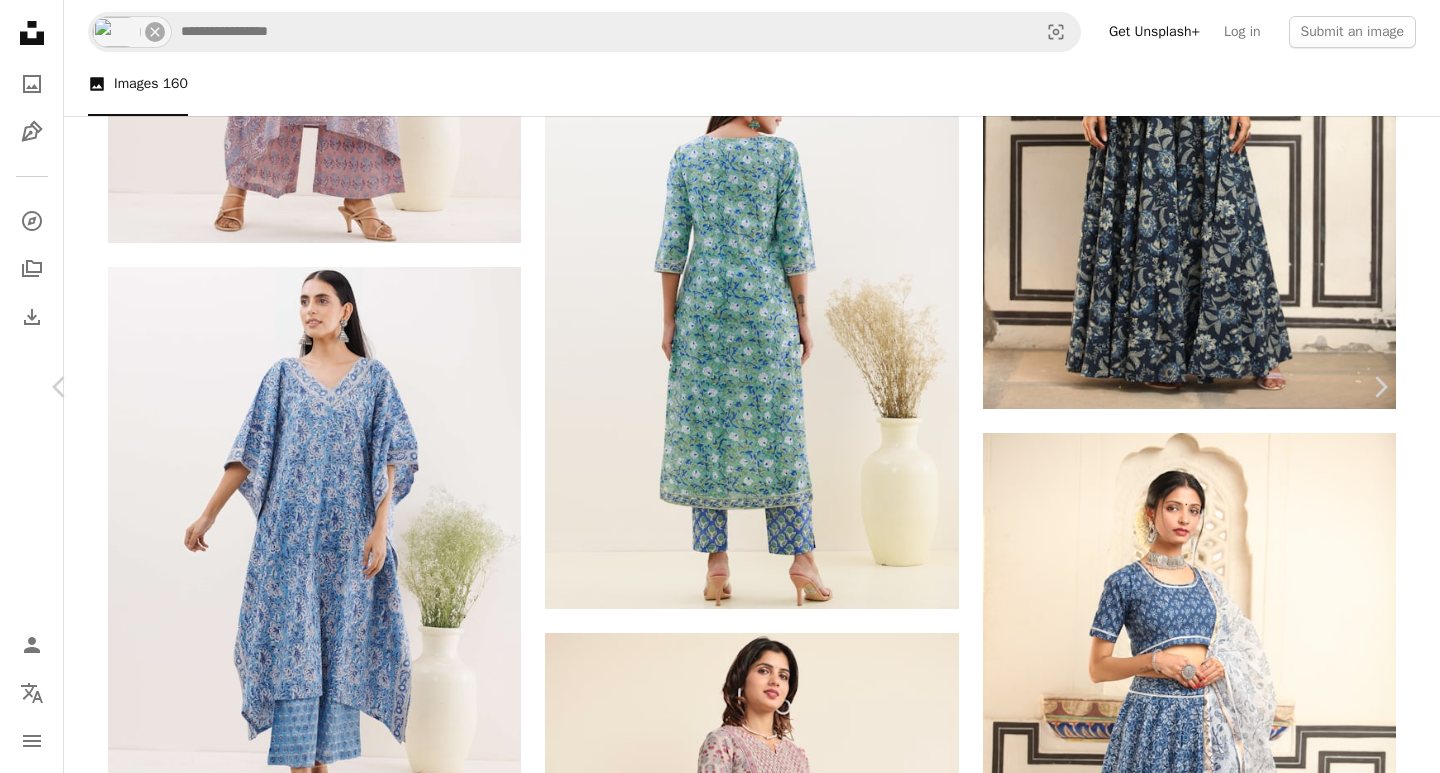 scroll, scrollTop: 5731, scrollLeft: 0, axis: vertical 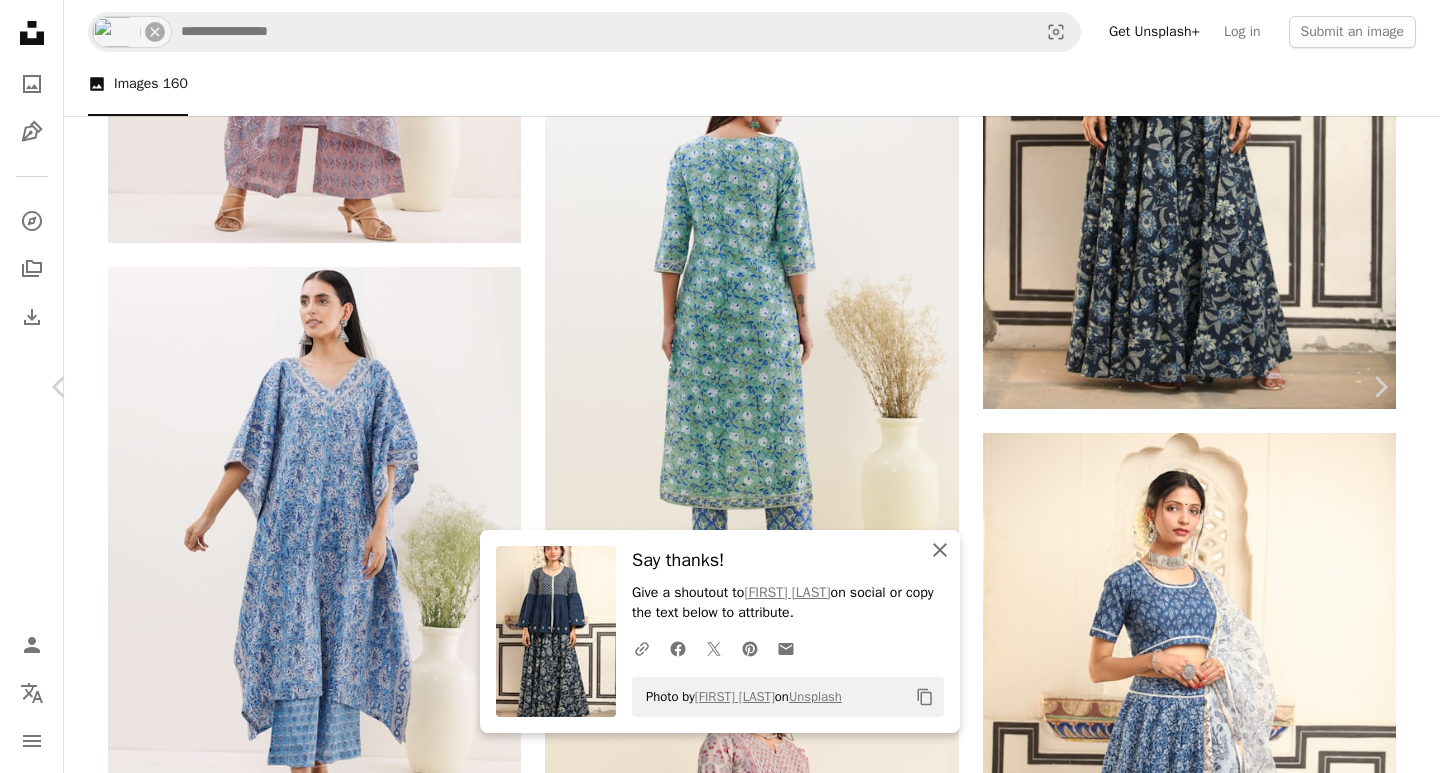click 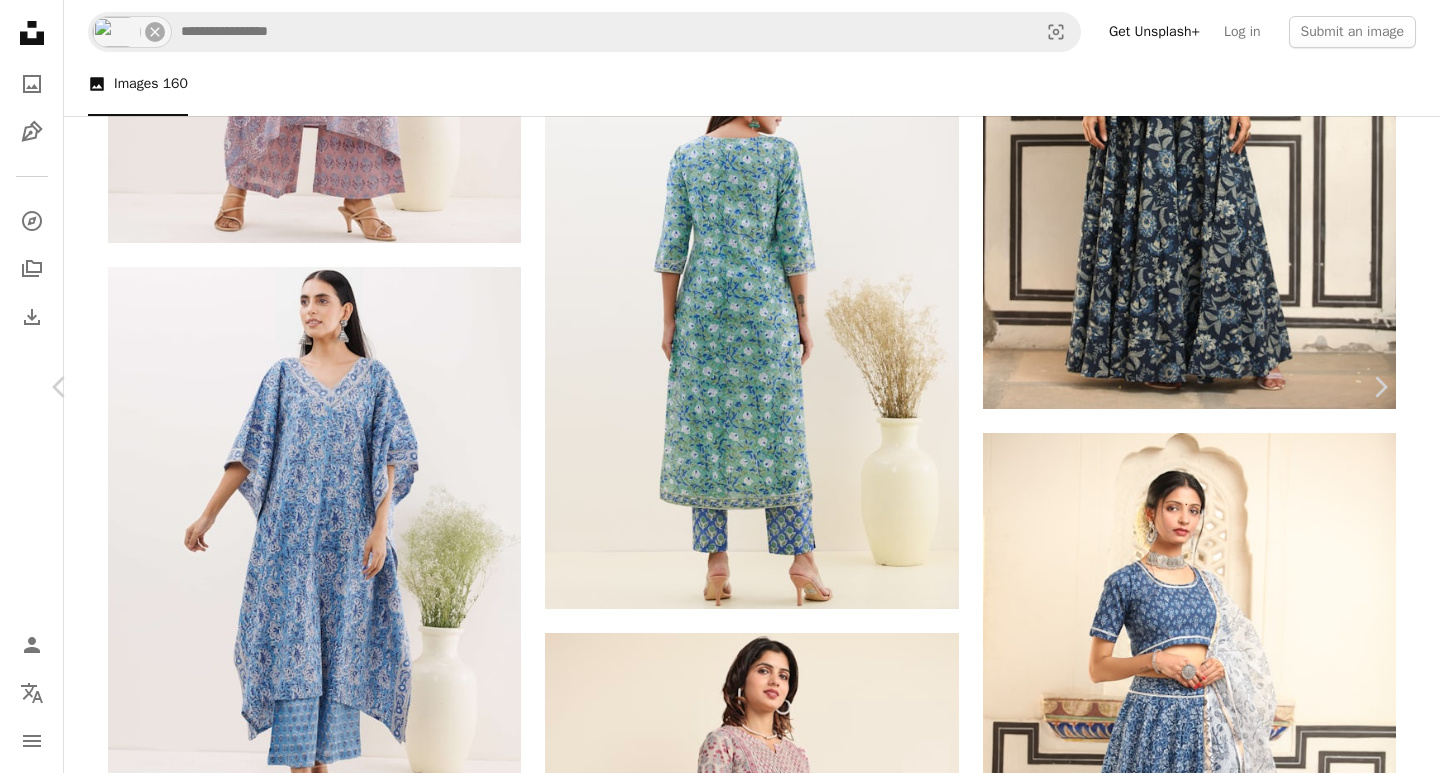 click at bounding box center (1099, 4077) 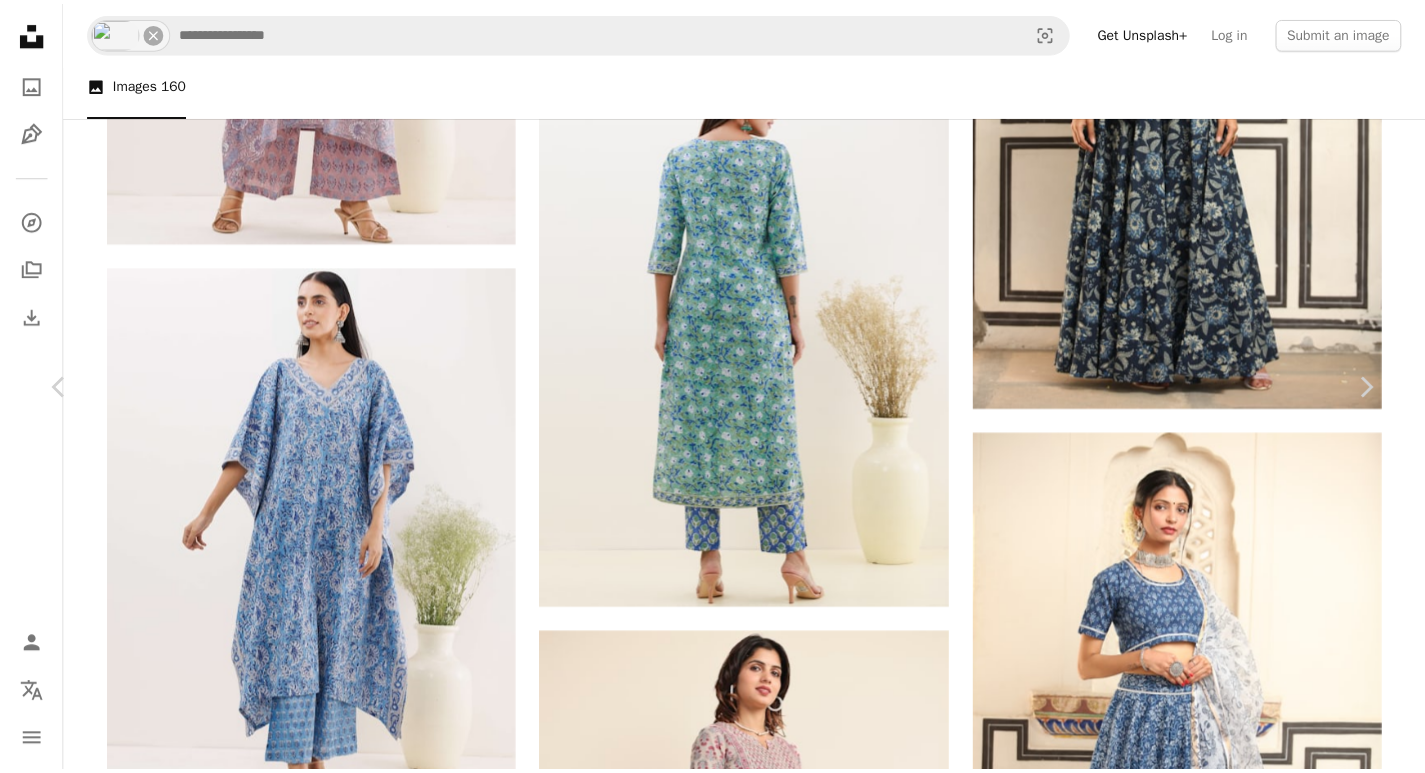 scroll, scrollTop: 19083, scrollLeft: 0, axis: vertical 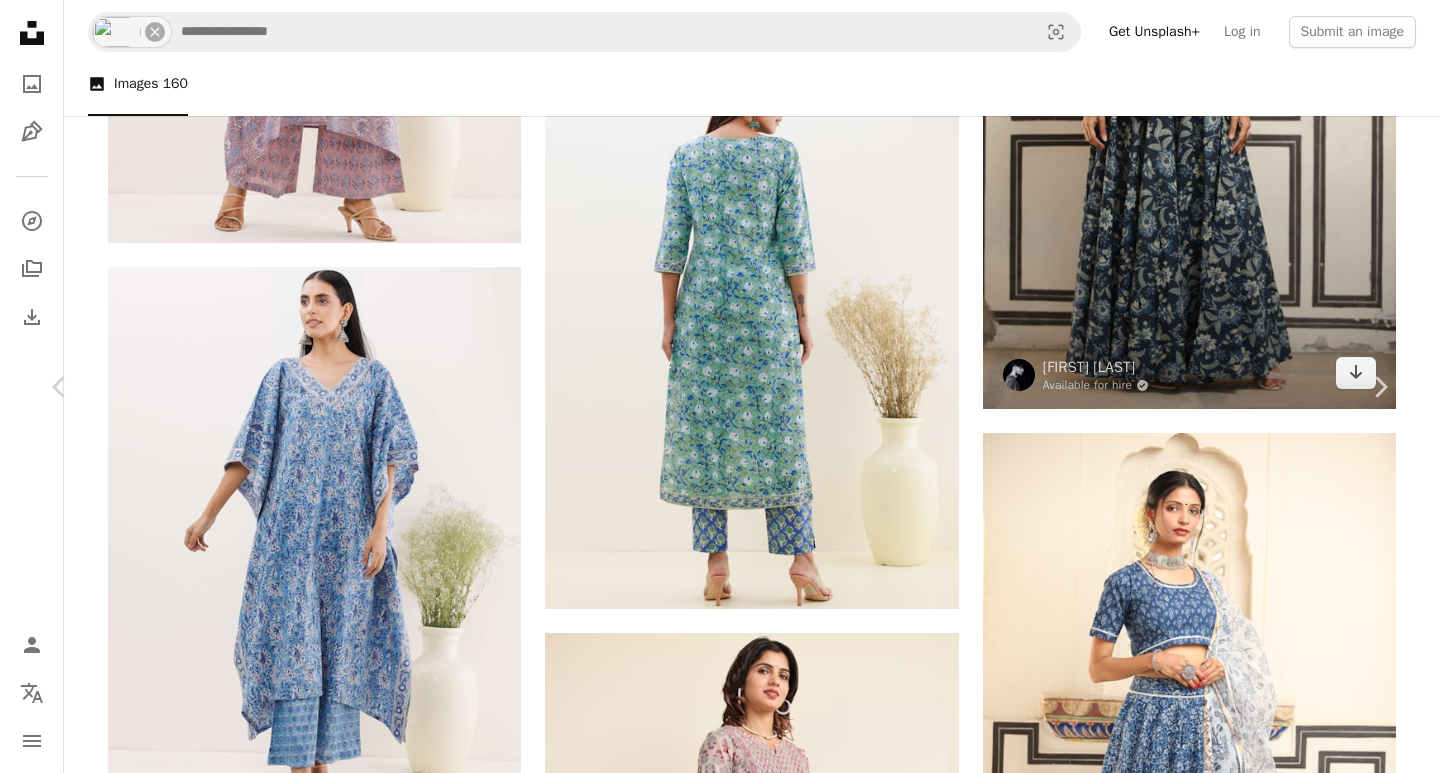 click on "An X shape Chevron left Chevron right nikhil [LAST] Available for hire A checkmark inside of a circle A heart A plus sign Edit image   Plus sign for Unsplash+ Download free Chevron down Zoom in Views 4,222 Downloads 32 A forward-right arrow Share Info icon Info More Actions Calendar outlined Published on  April 5, 2022 Camera Canon, EOS 5D Mark II Safety Free to use under the  Unsplash License woman portrait human photo face female photography clothing dress beige shoe apparel suit footwear coat sleeve overcoat long sleeve Backgrounds Browse premium related images on iStock  |  Save 20% with code UNSPLASH20 View more on iStock  ↗ Related images A heart A plus sign nikhil [LAST] Available for hire A checkmark inside of a circle Arrow pointing down A heart A plus sign nikhil [LAST] Available for hire A checkmark inside of a circle Arrow pointing down Plus sign for Unsplash+ A heart A plus sign Anita Austvika For  Unsplash+ A lock   Download A heart A plus sign nikhil [LAST] Available for hire Arrow pointing down" at bounding box center [720, 4149] 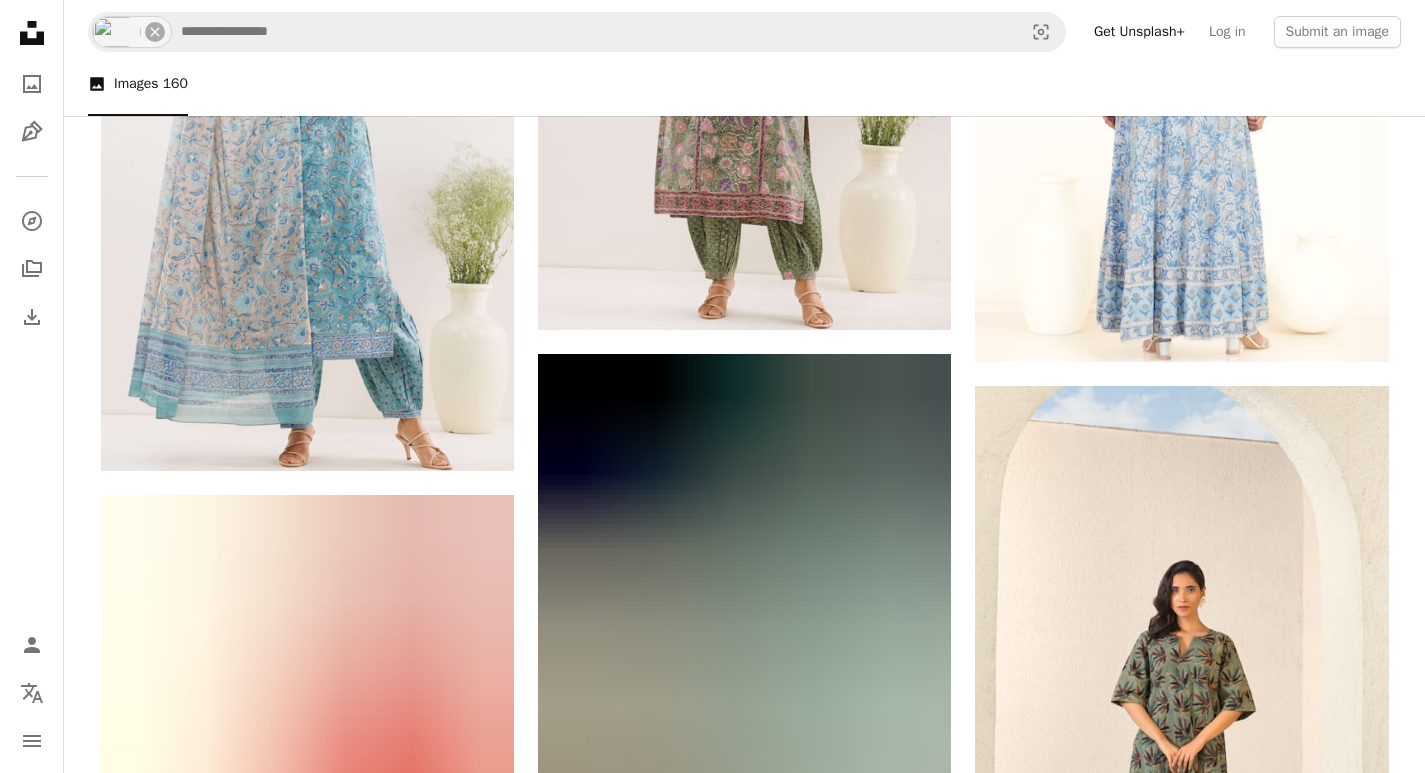 scroll, scrollTop: 17496, scrollLeft: 0, axis: vertical 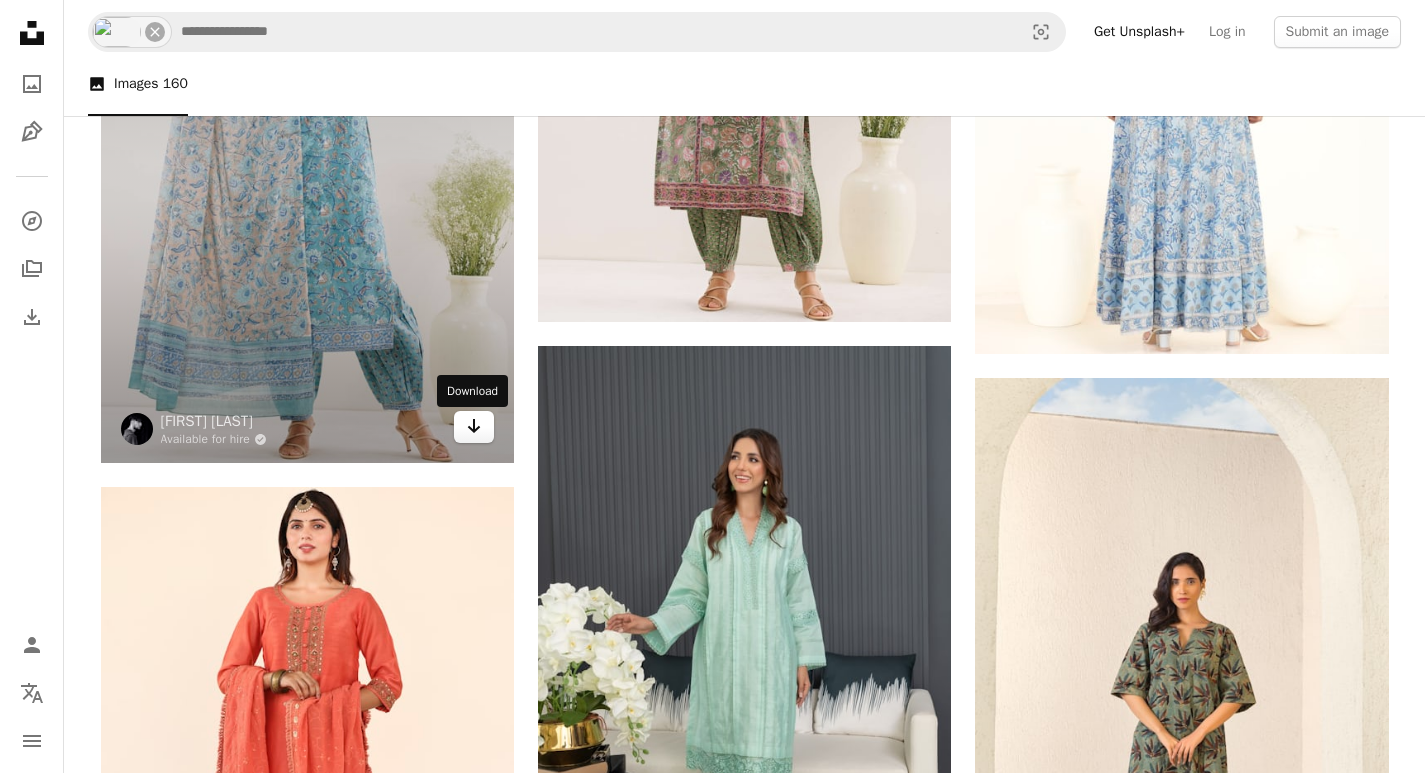 click on "Arrow pointing down" 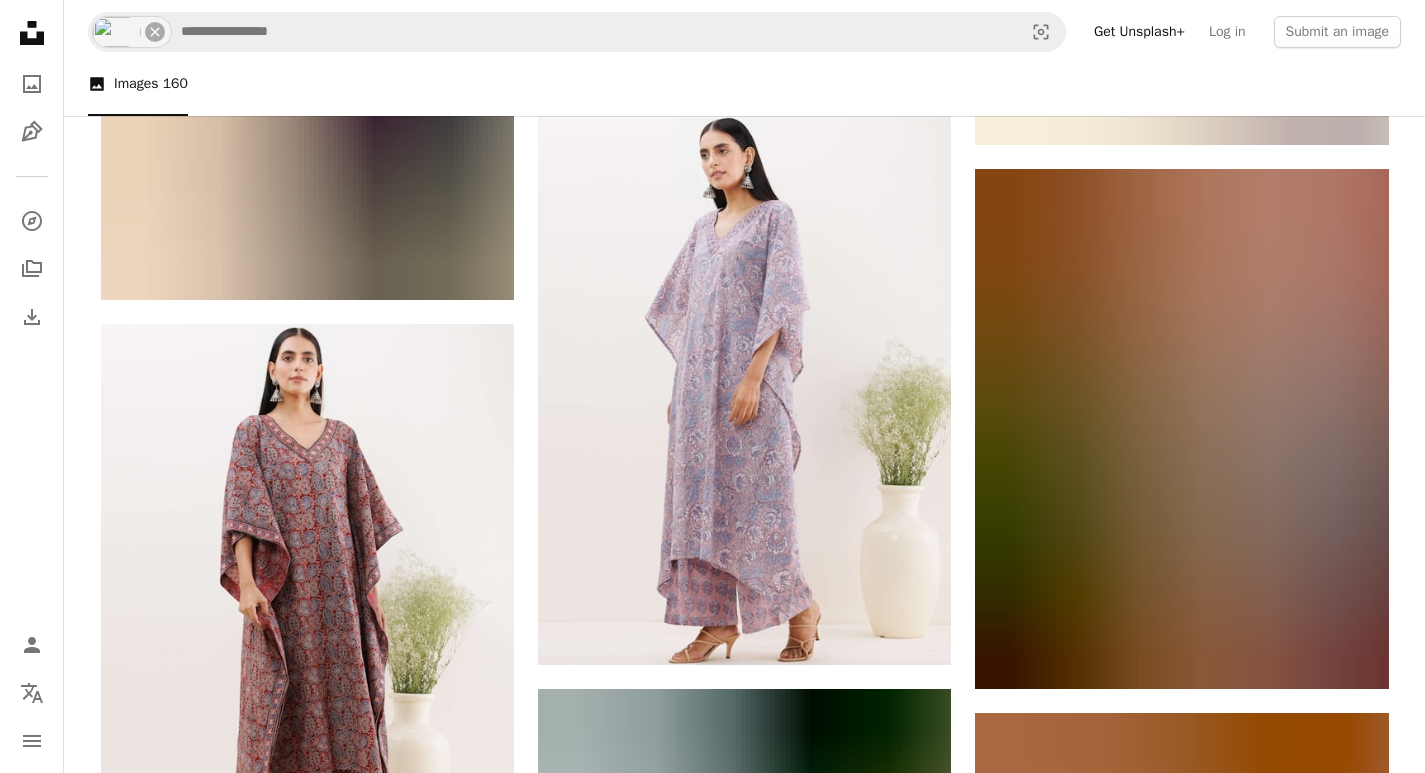 scroll, scrollTop: 23410, scrollLeft: 0, axis: vertical 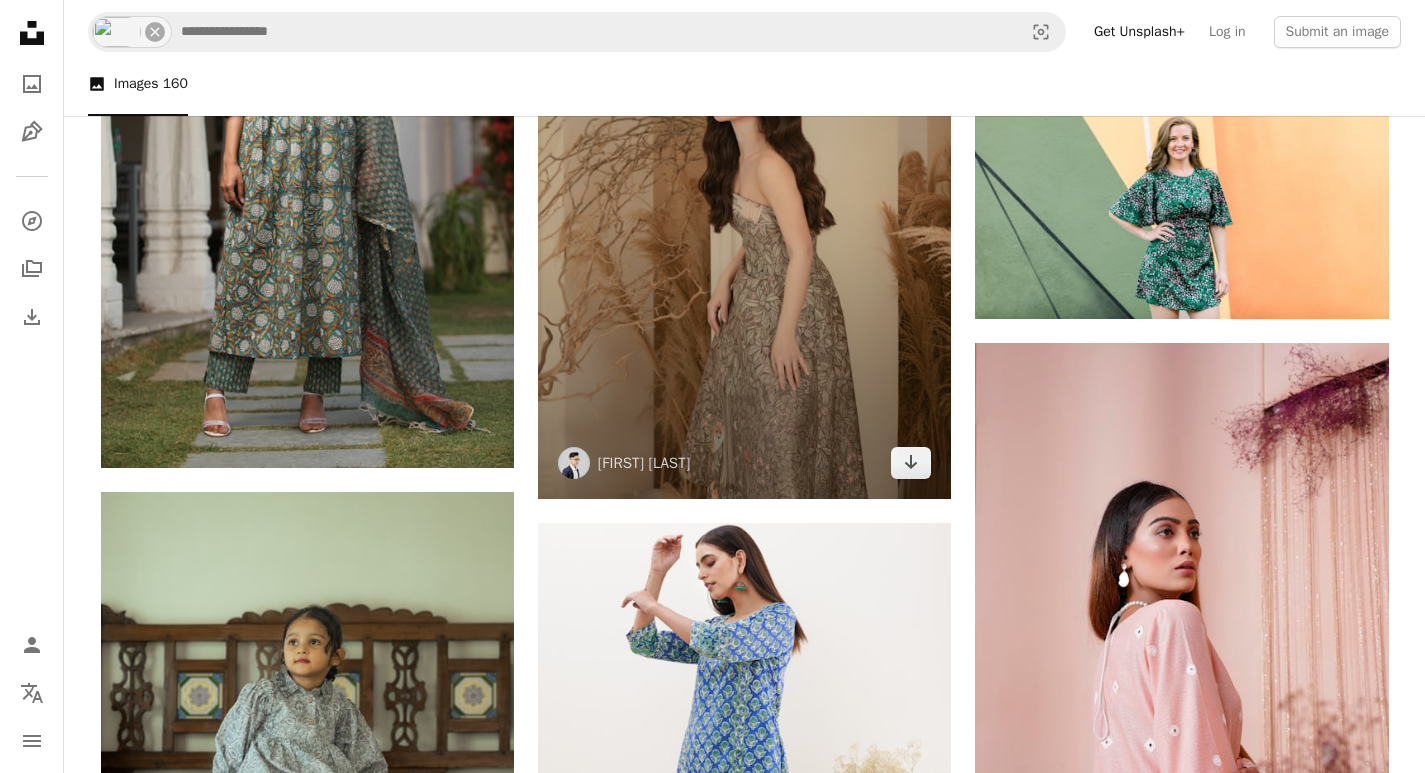 click at bounding box center [744, 189] 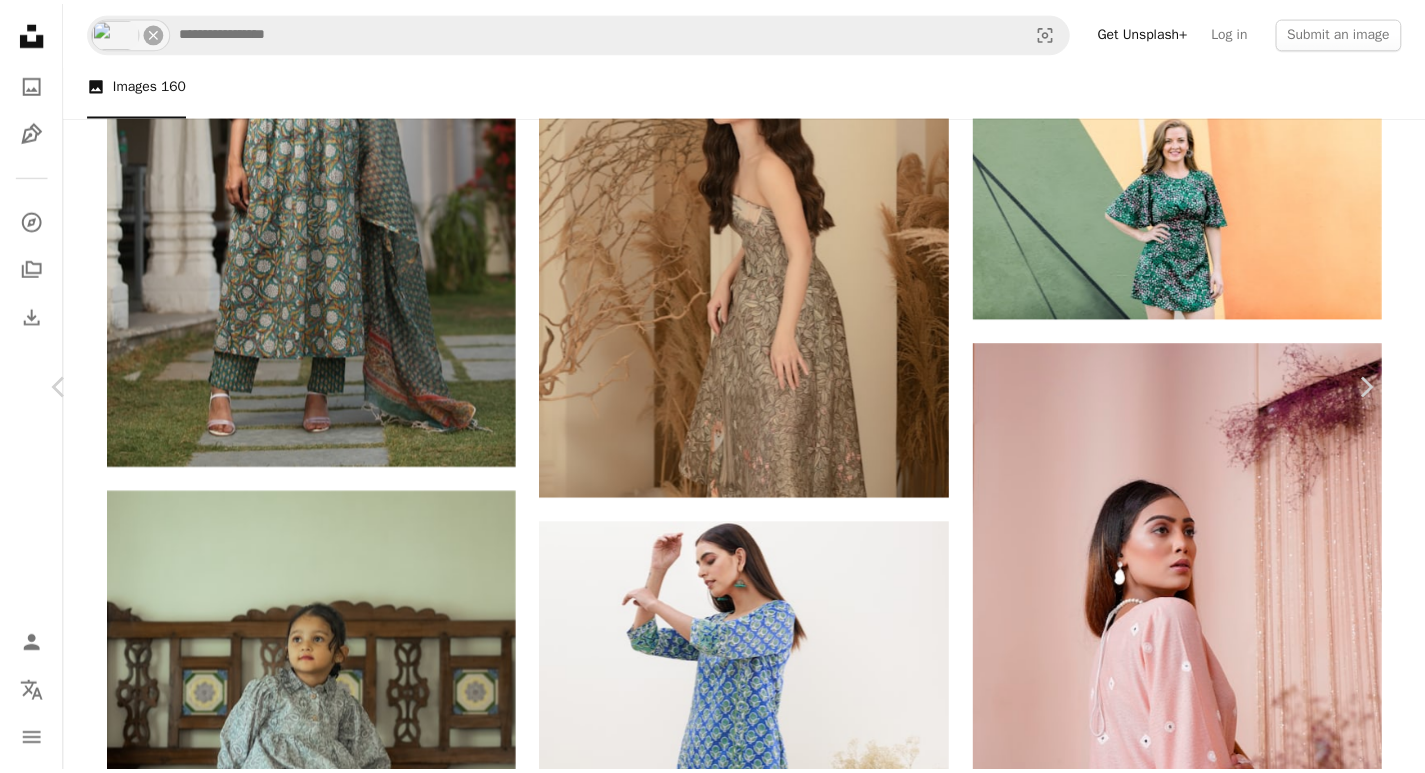 scroll, scrollTop: 2791, scrollLeft: 0, axis: vertical 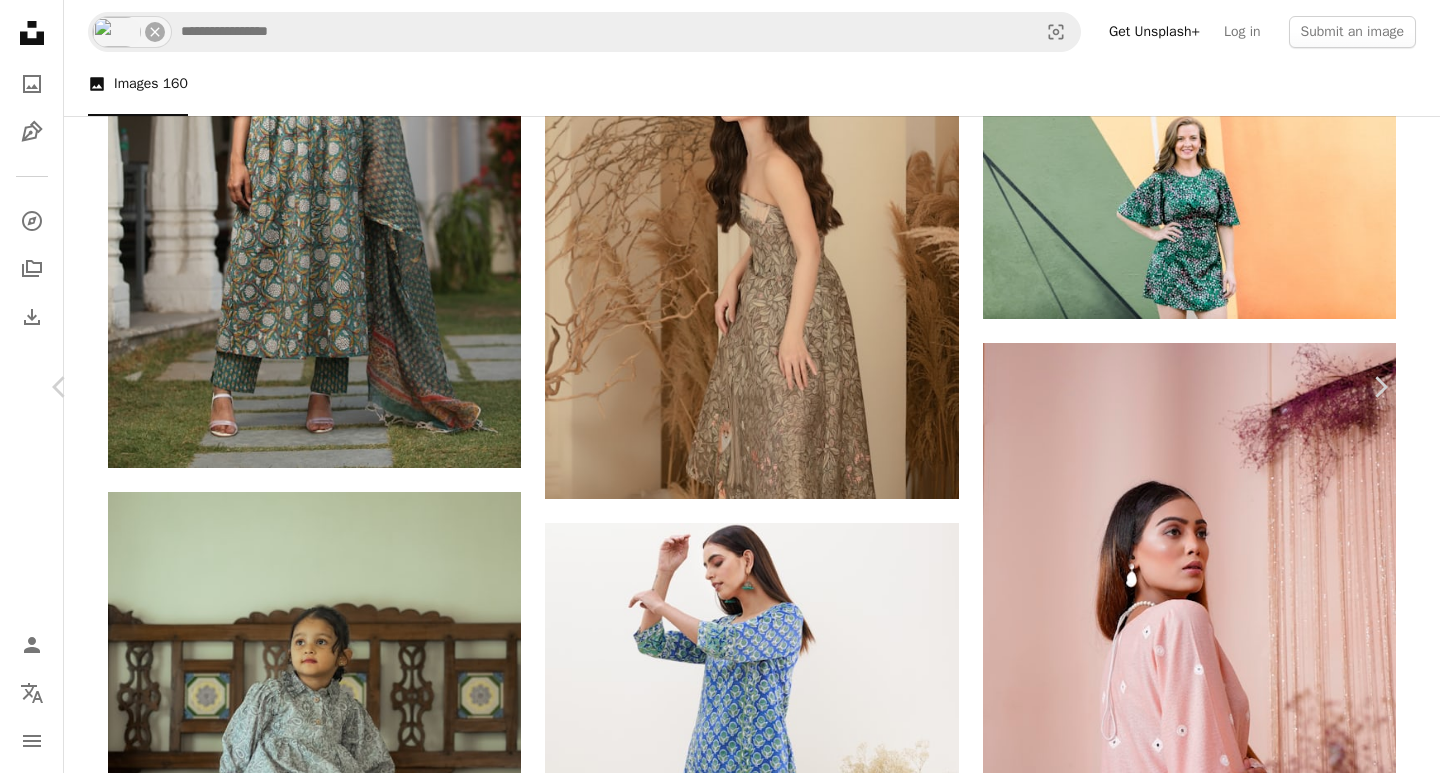 click on "An X shape Chevron left Chevron right [FIRST] [LAST] stiffduc A heart A plus sign Edit image   Plus sign for Unsplash+ Download free Chevron down Zoom in Views 75,332 Downloads 617 A forward-right arrow Share Info icon Info More Actions Calendar outlined Published on  [DATE] Camera Canon, EOS 5D Mark IV Safety Free to use under the  Unsplash License woman human fashion wedding female clothing brown apparel wedding gown lace gown evening dress robe Free stock photos Browse premium related images on iStock  |  Save 20% with code UNSPLASH20 View more on iStock  ↗ Related images A heart A plus sign [FIRST] [LAST] Arrow pointing down A heart A plus sign [FIRST] [LAST] Available for hire A checkmark inside of a circle Arrow pointing down Plus sign for Unsplash+ A heart A plus sign [FIRST] [LAST] For  Unsplash+ A lock   Download Plus sign for Unsplash+ A heart A plus sign [FIRST] [LAST] For  Unsplash+ A lock   Download A heart A plus sign dekosukii._. Arrow pointing down A heart A plus sign [FIRST] [LAST]" at bounding box center (720, 3497) 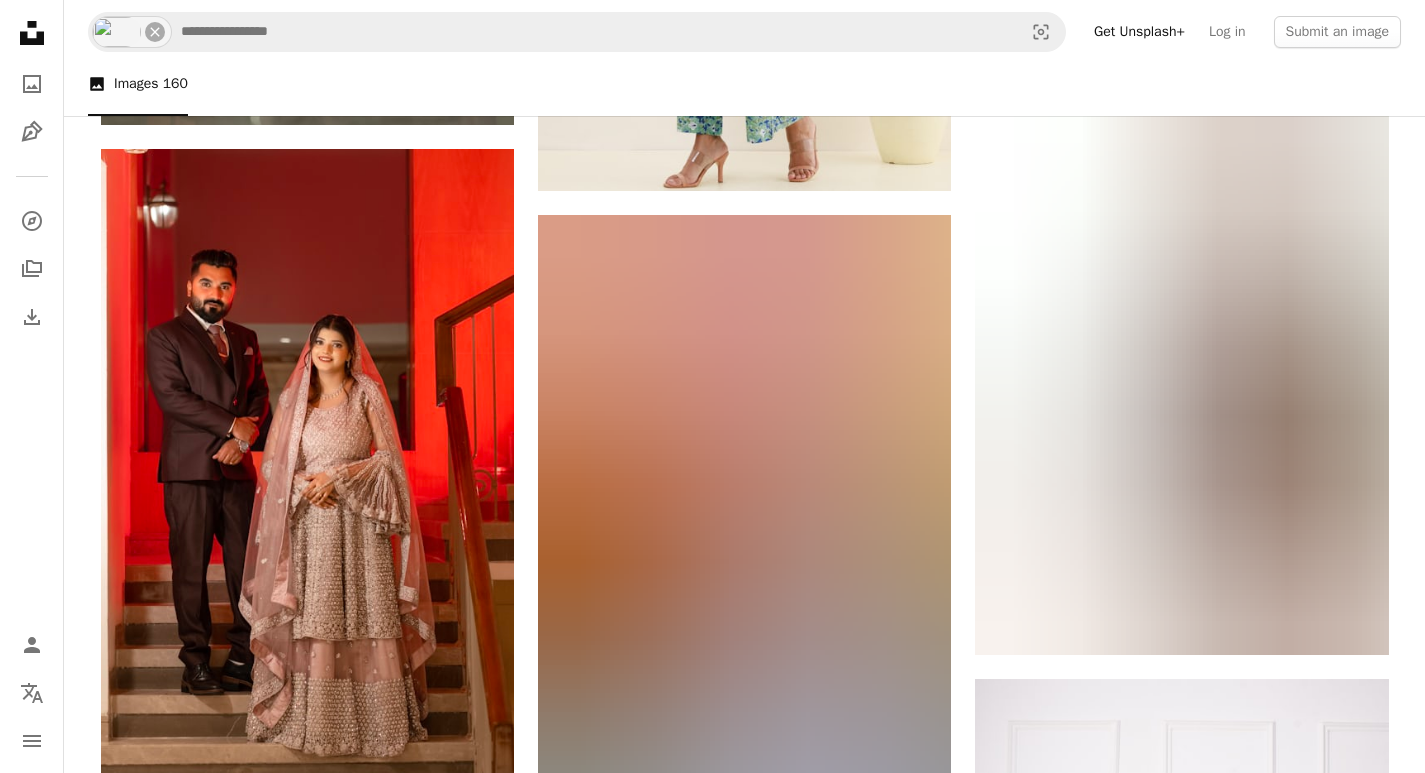 scroll, scrollTop: 26050, scrollLeft: 0, axis: vertical 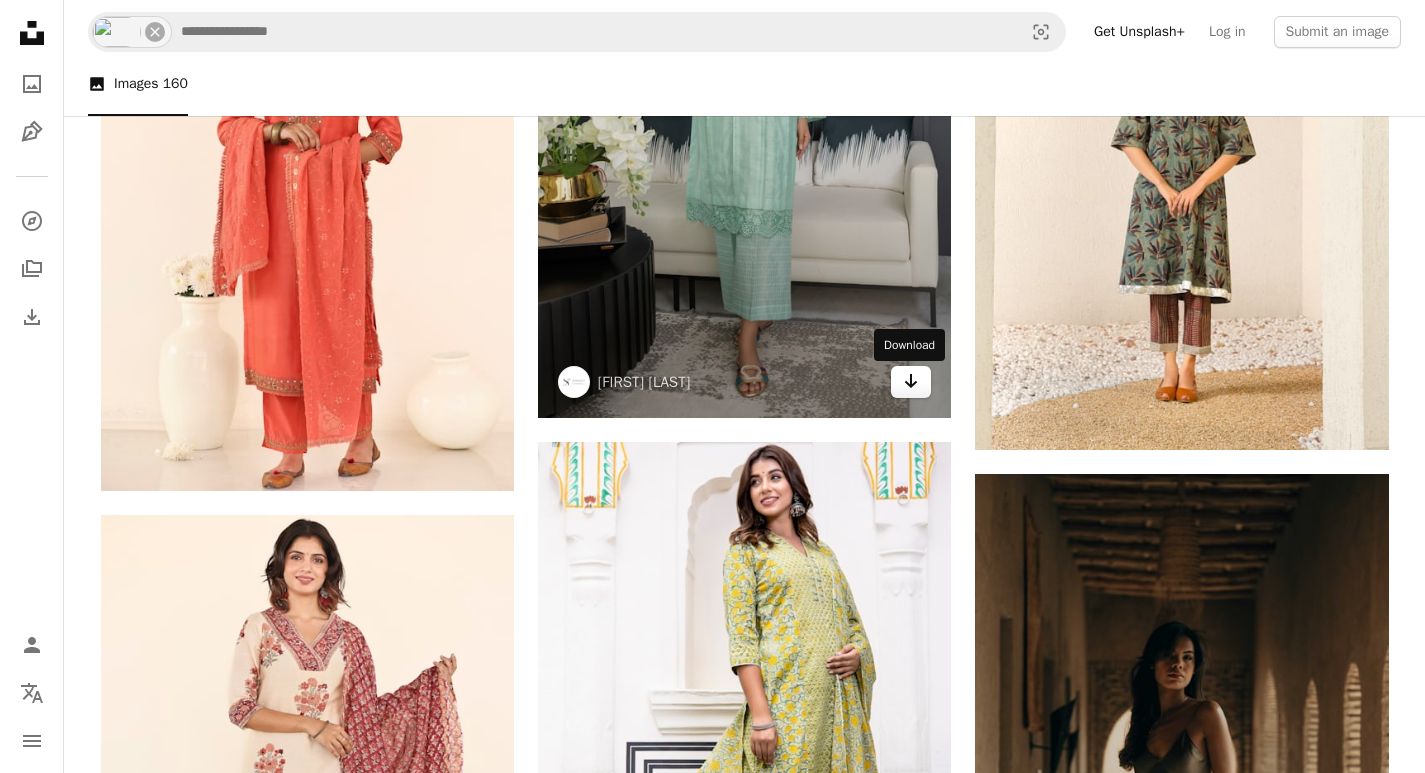 click 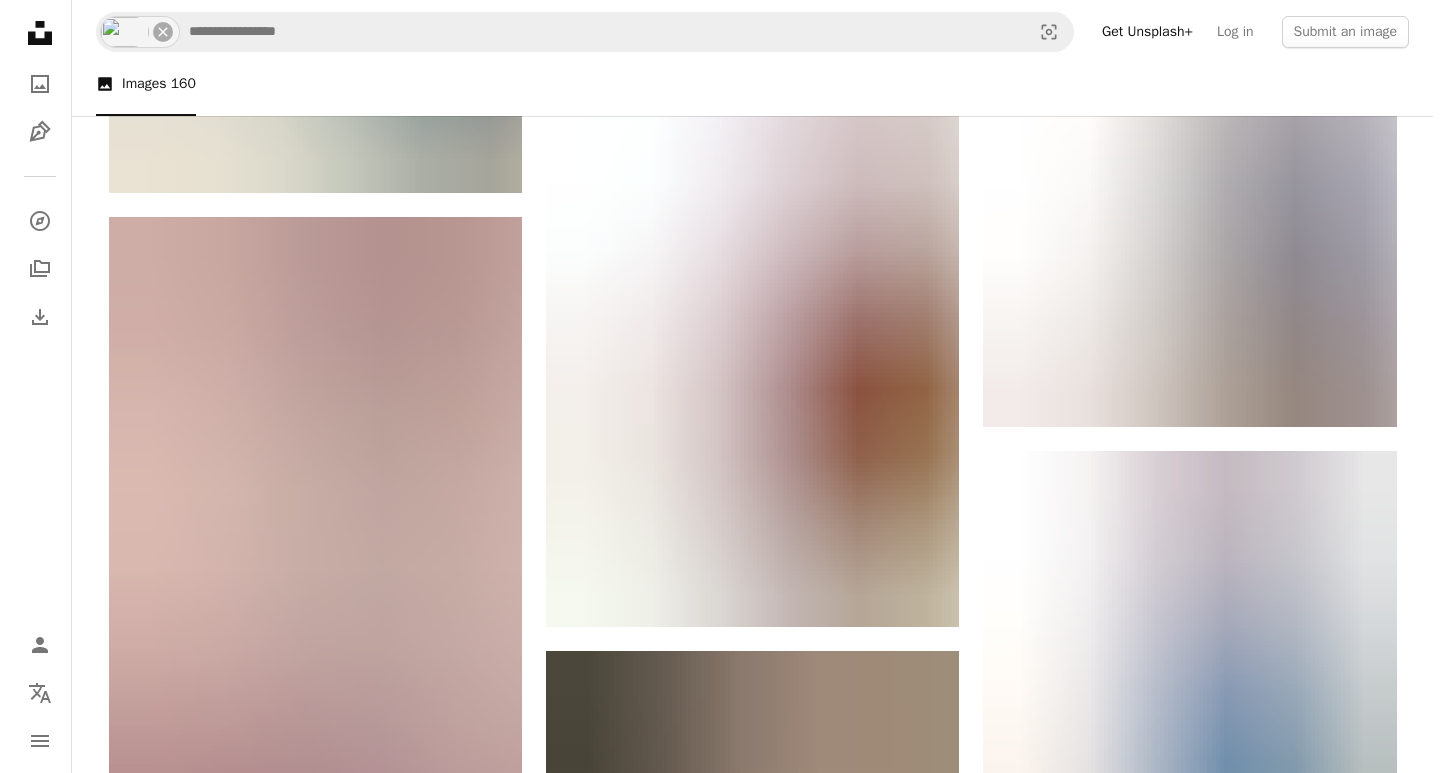 scroll, scrollTop: 15933, scrollLeft: 0, axis: vertical 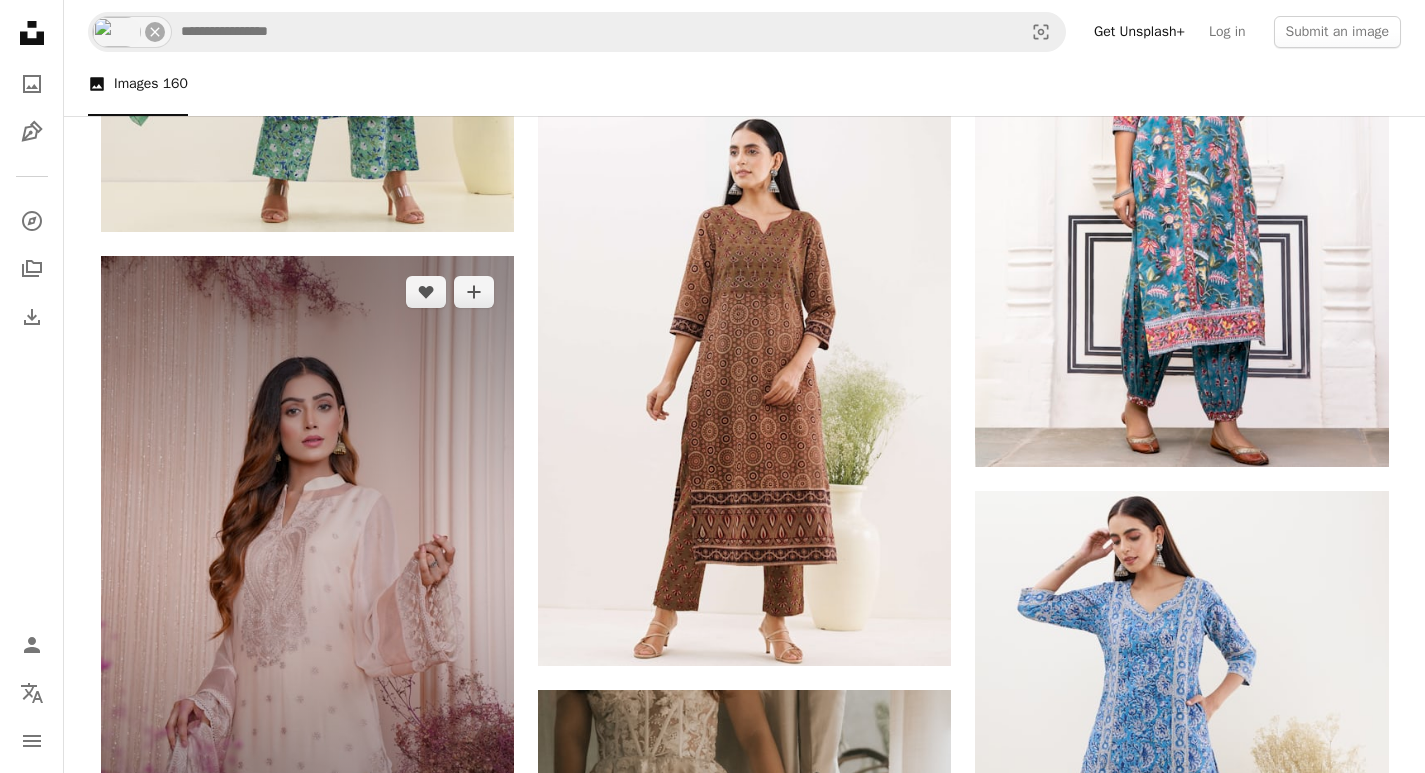 click at bounding box center [307, 566] 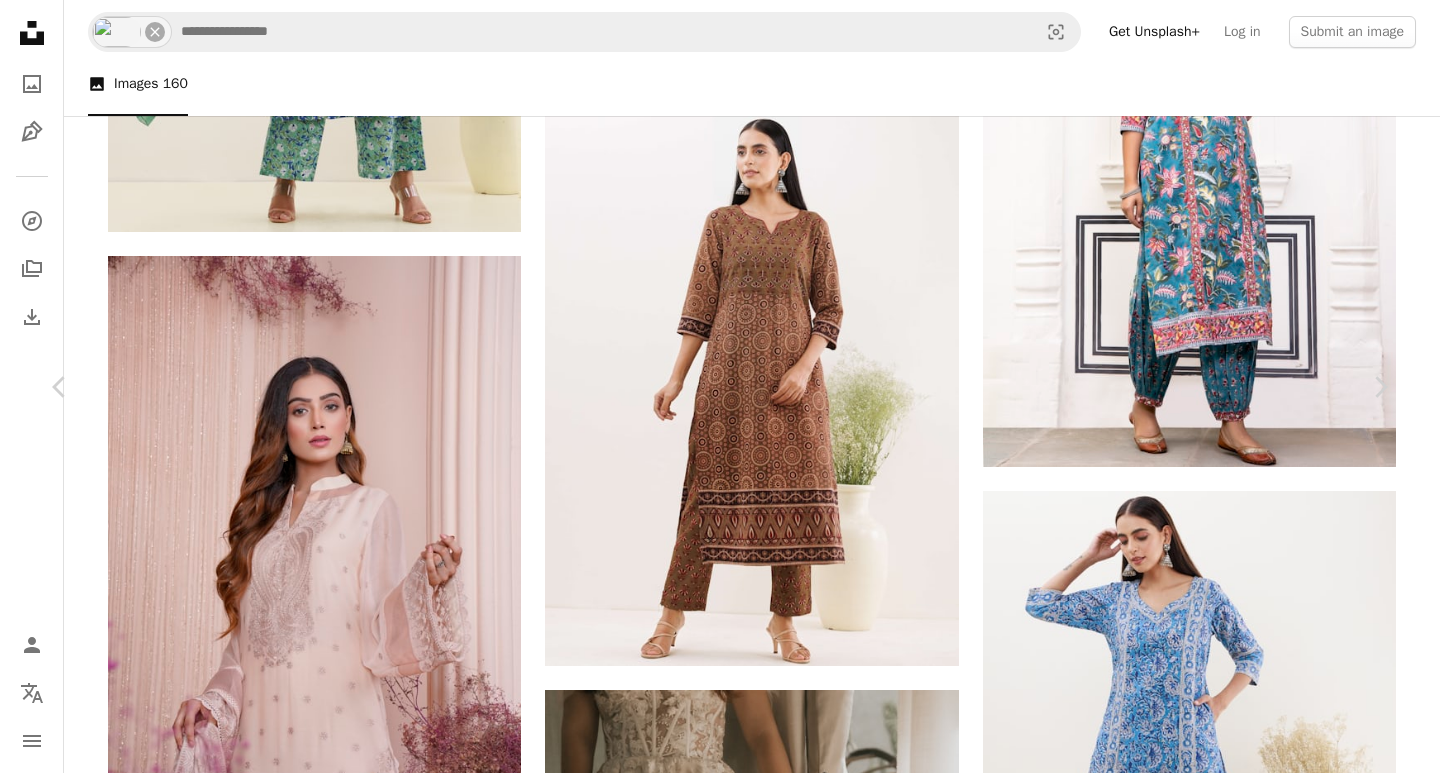scroll, scrollTop: 3994, scrollLeft: 0, axis: vertical 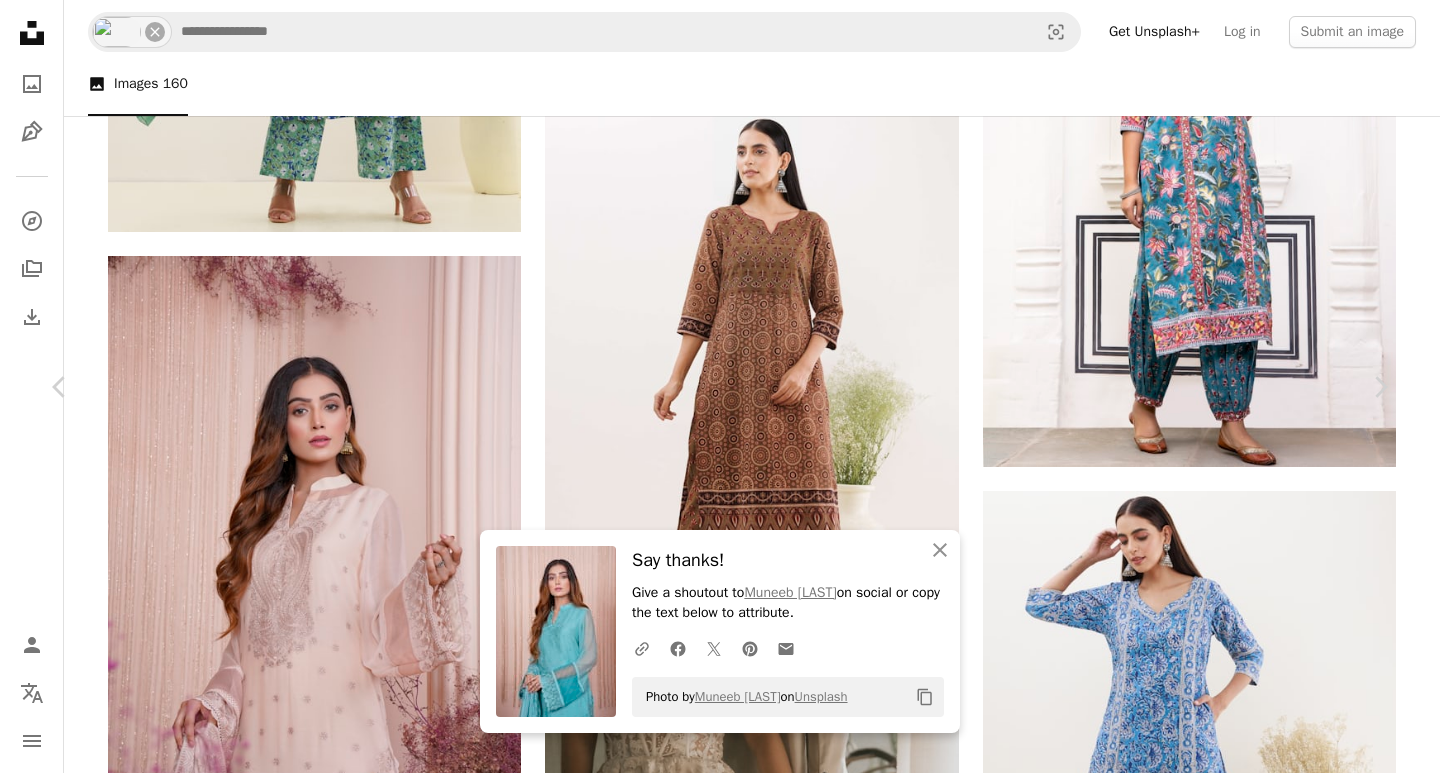 click 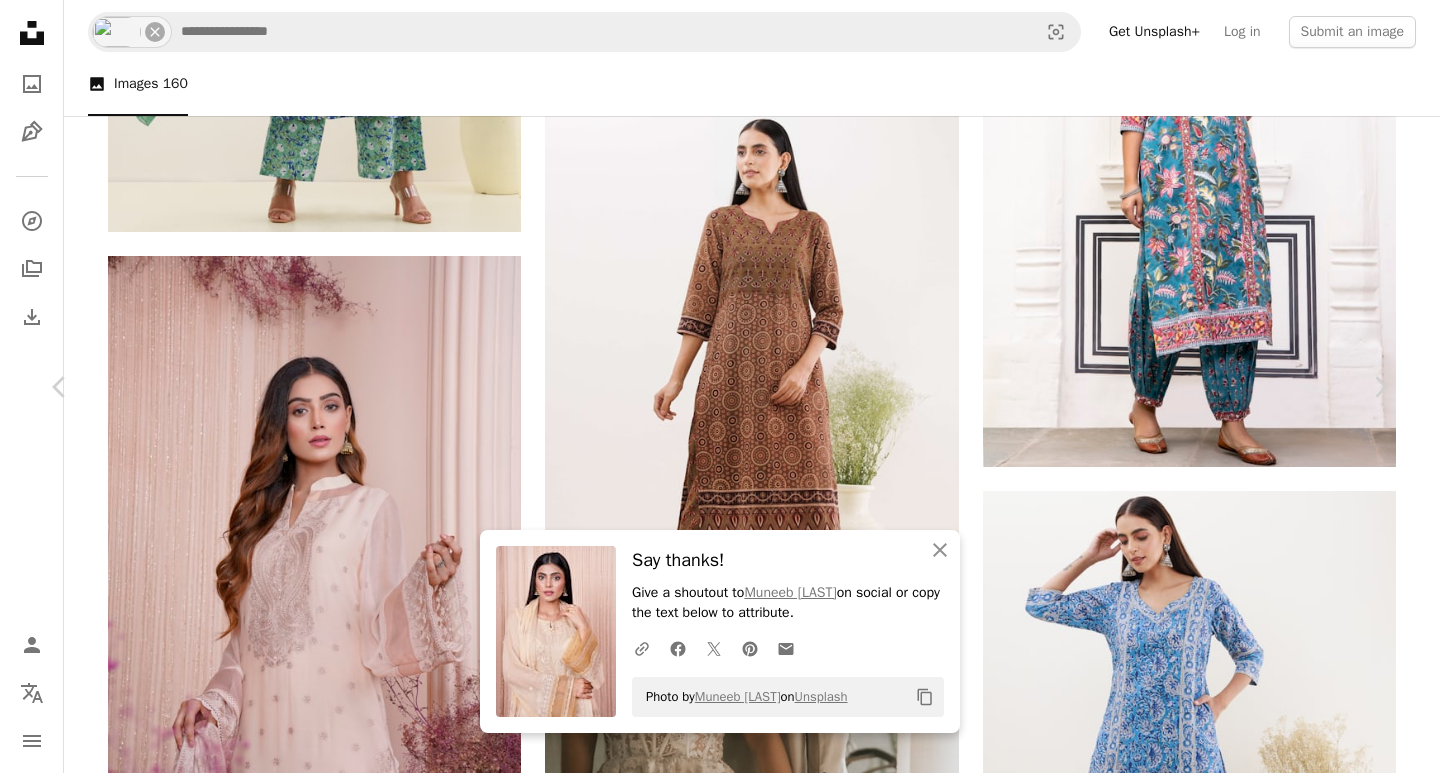 click at bounding box center [712, 12710] 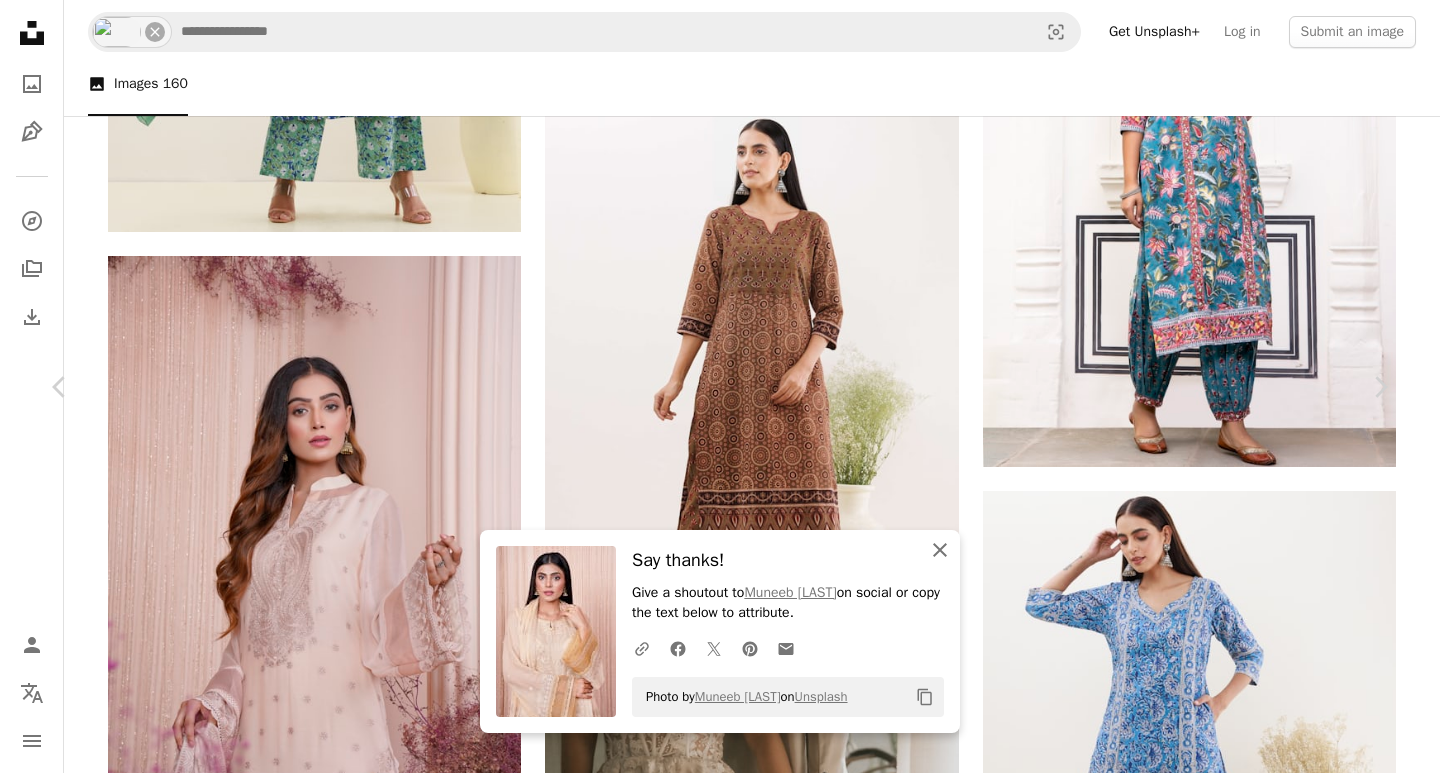 click on "An X shape" 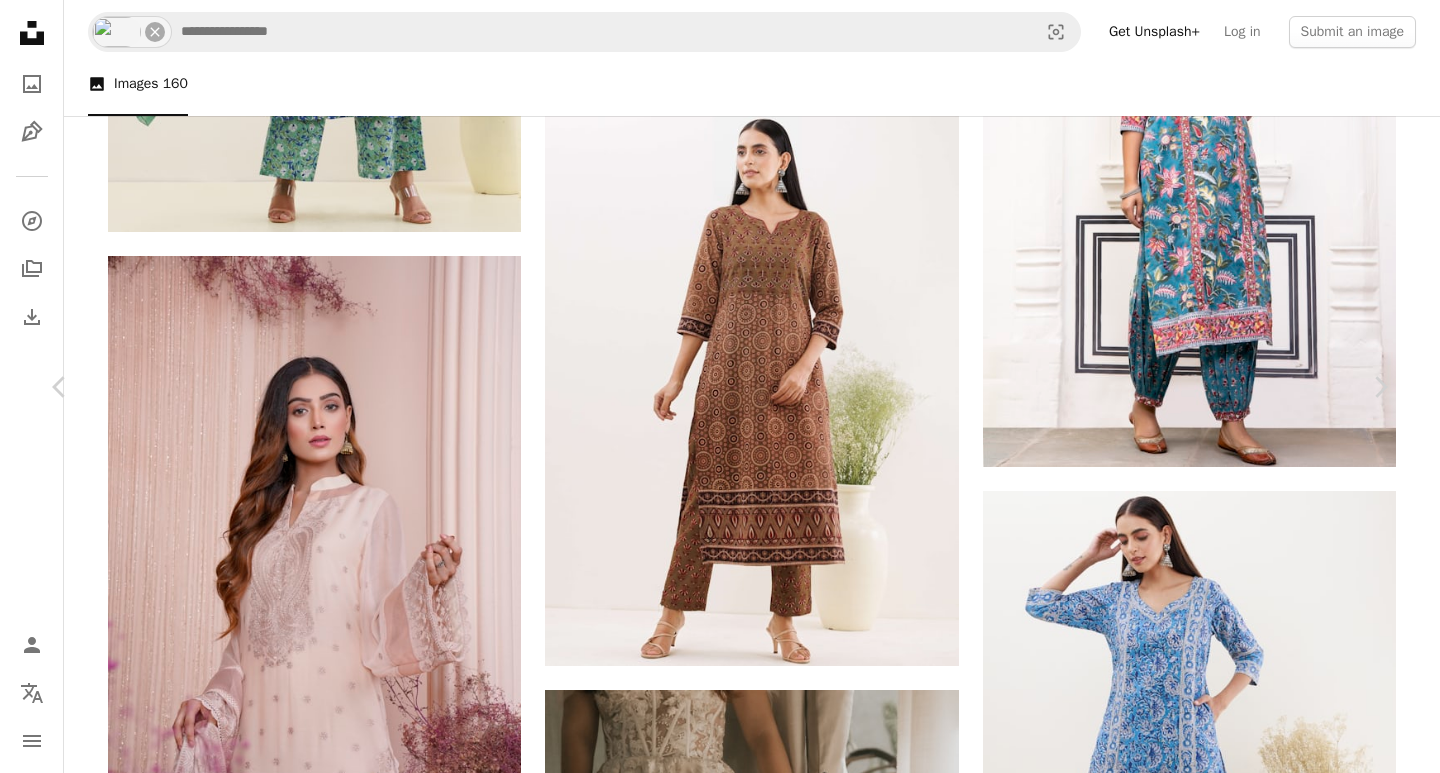 drag, startPoint x: 463, startPoint y: 234, endPoint x: 528, endPoint y: 257, distance: 68.94926 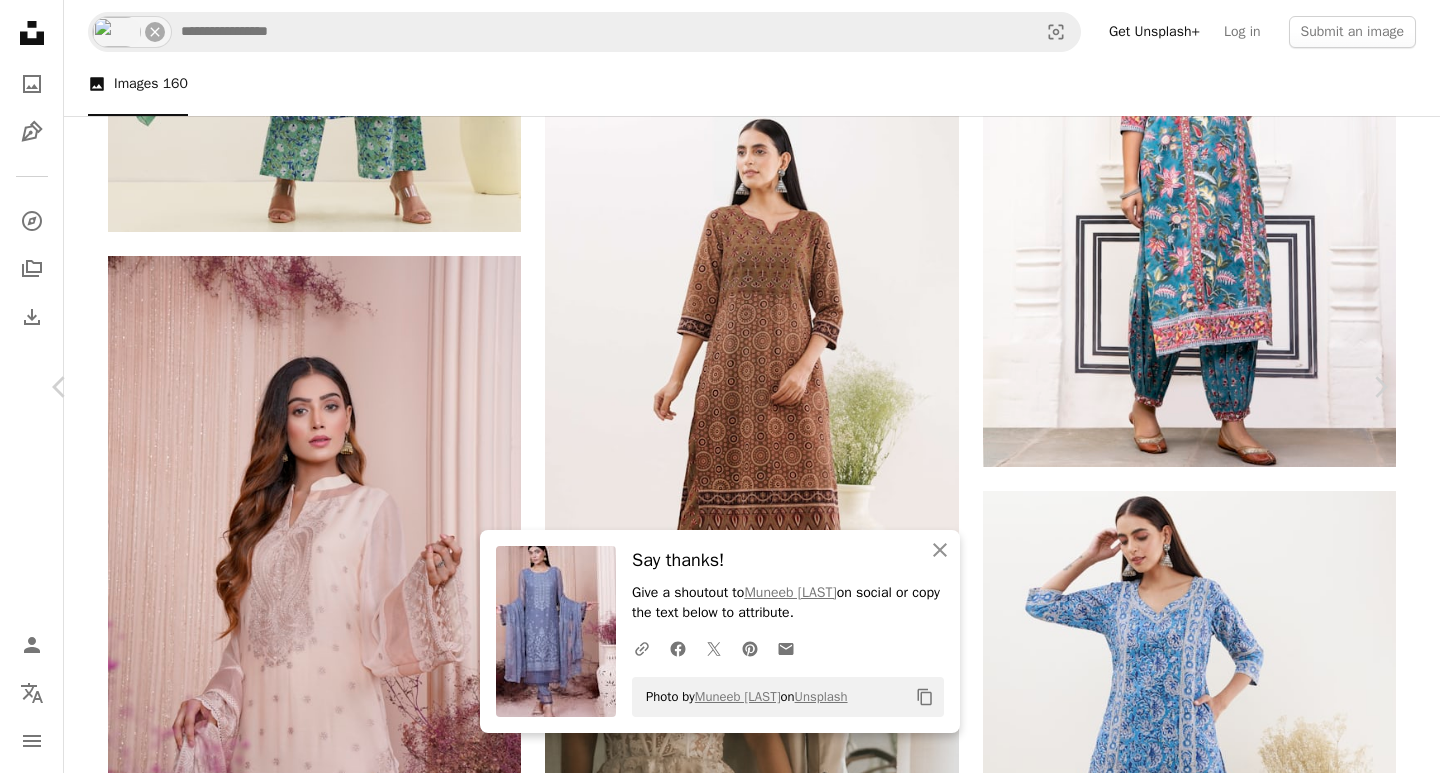 scroll, scrollTop: 2807, scrollLeft: 0, axis: vertical 